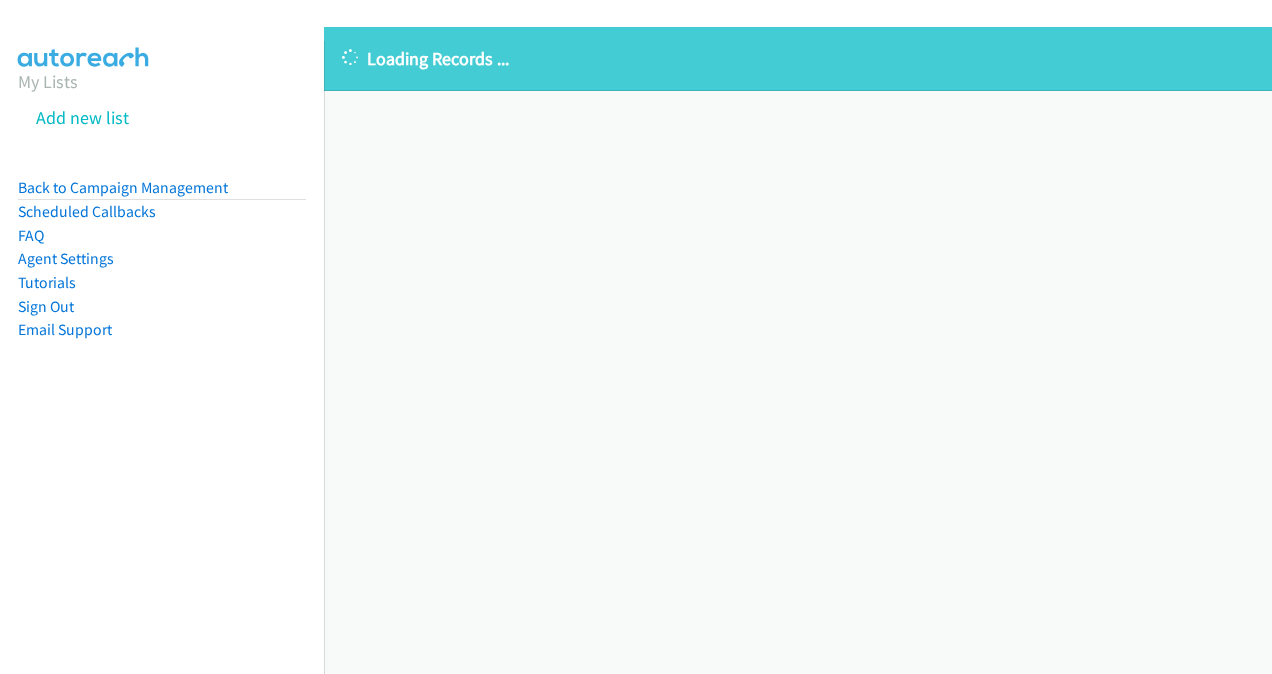 scroll, scrollTop: 0, scrollLeft: 0, axis: both 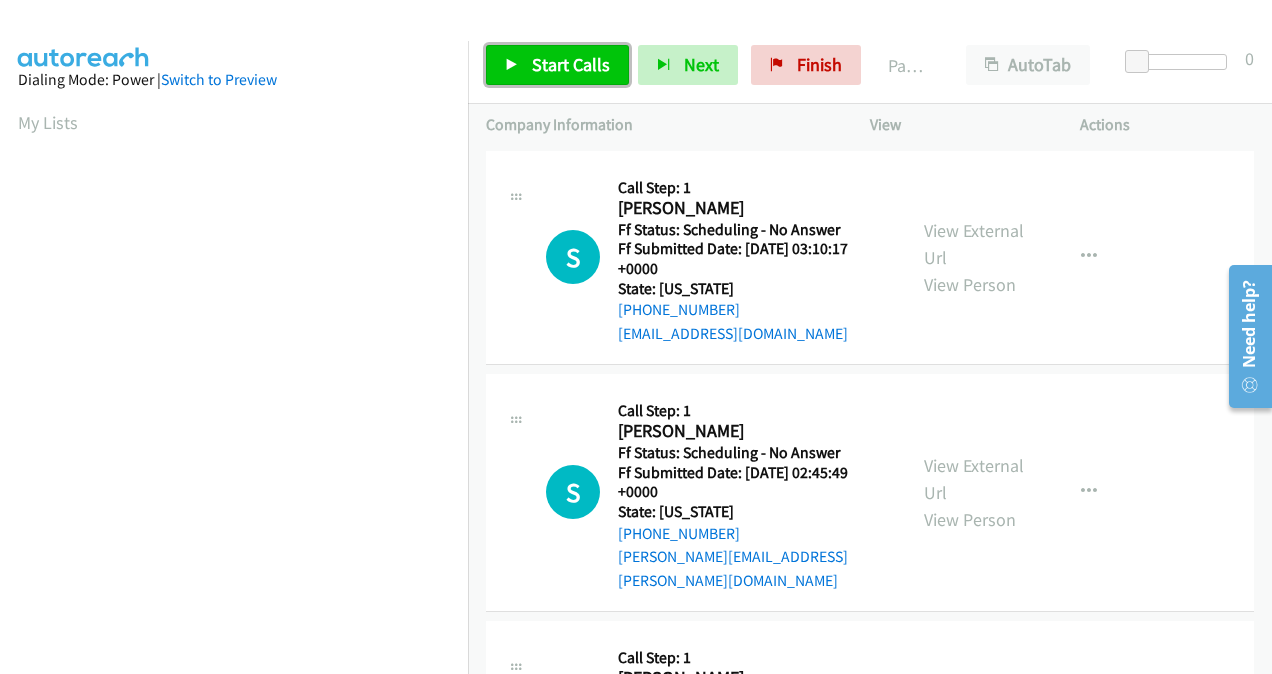 click on "Start Calls" at bounding box center (571, 64) 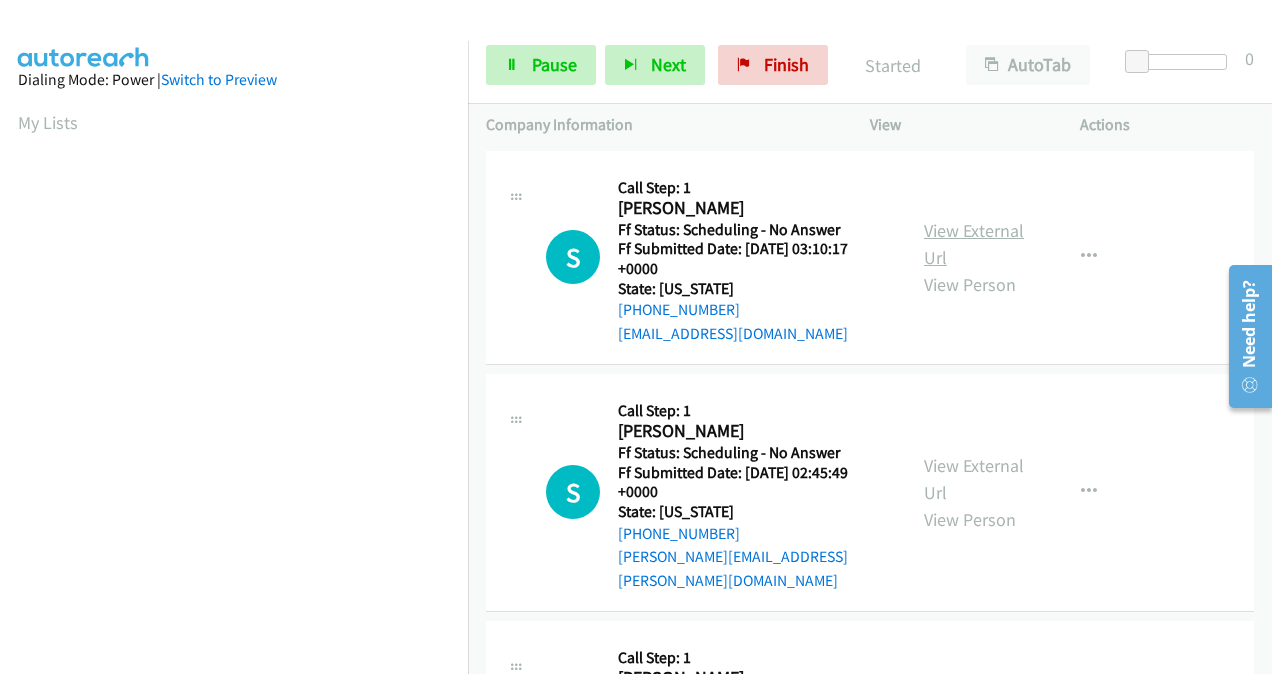 click on "View External Url" at bounding box center (974, 244) 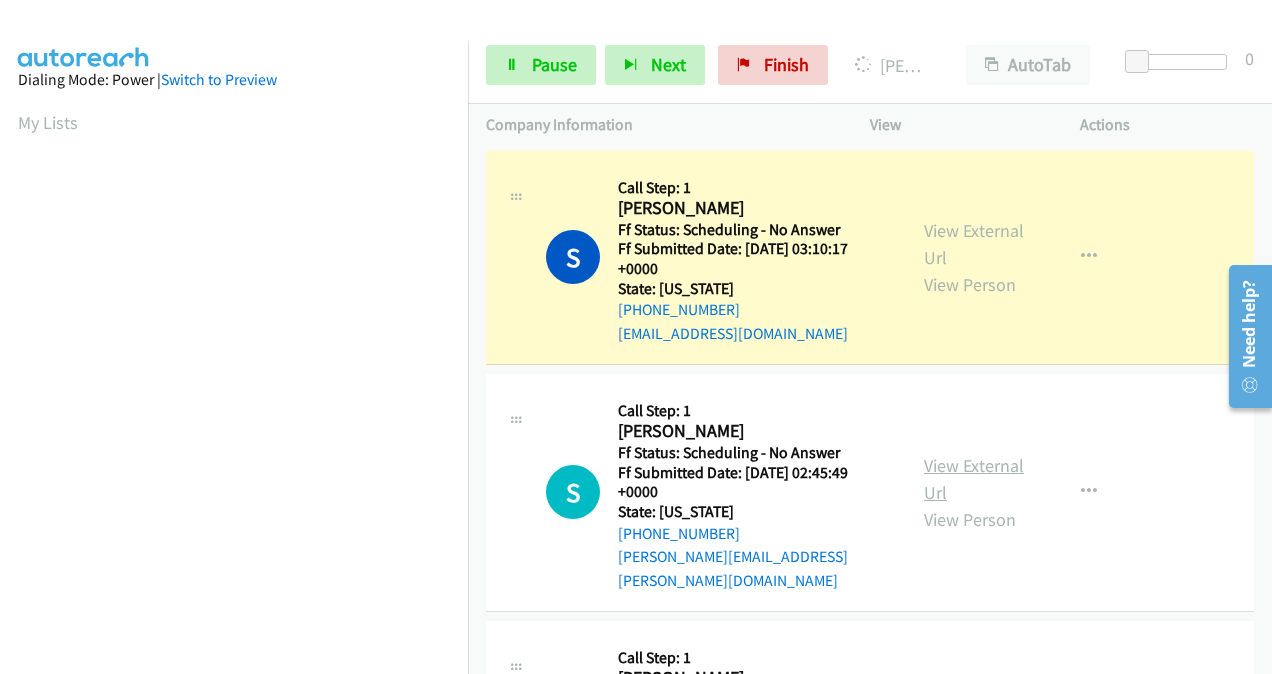 click on "View External Url" at bounding box center (974, 479) 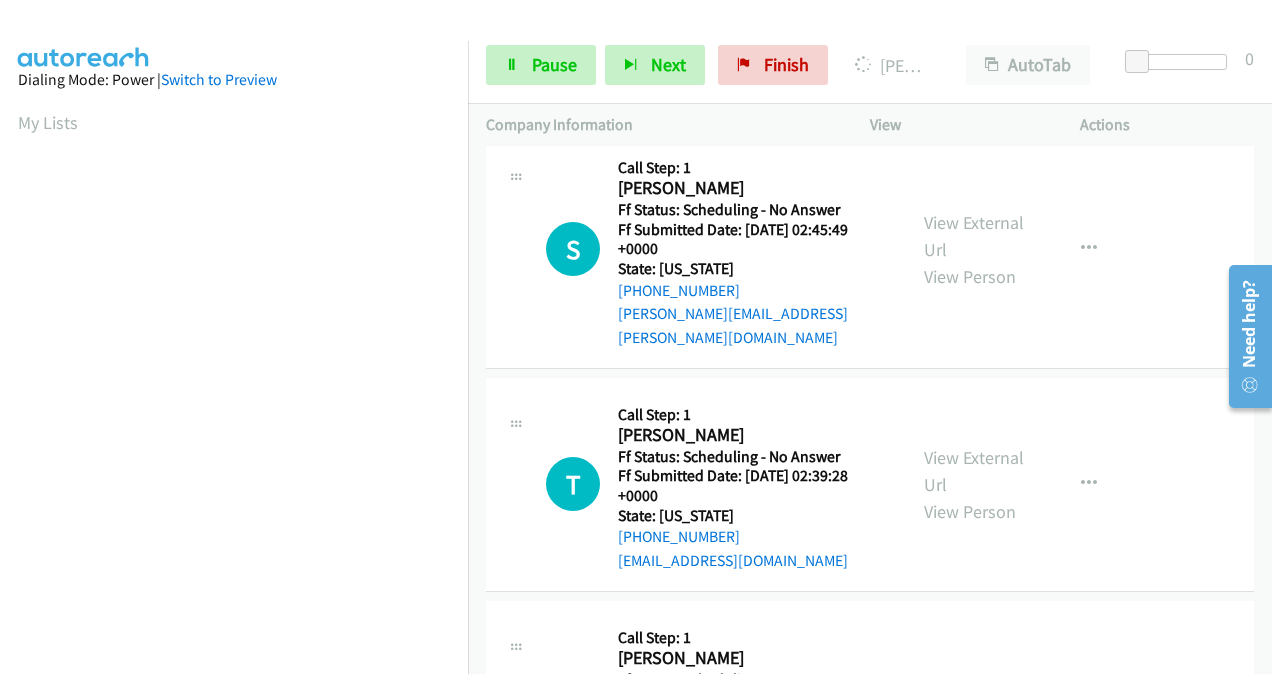 scroll, scrollTop: 300, scrollLeft: 0, axis: vertical 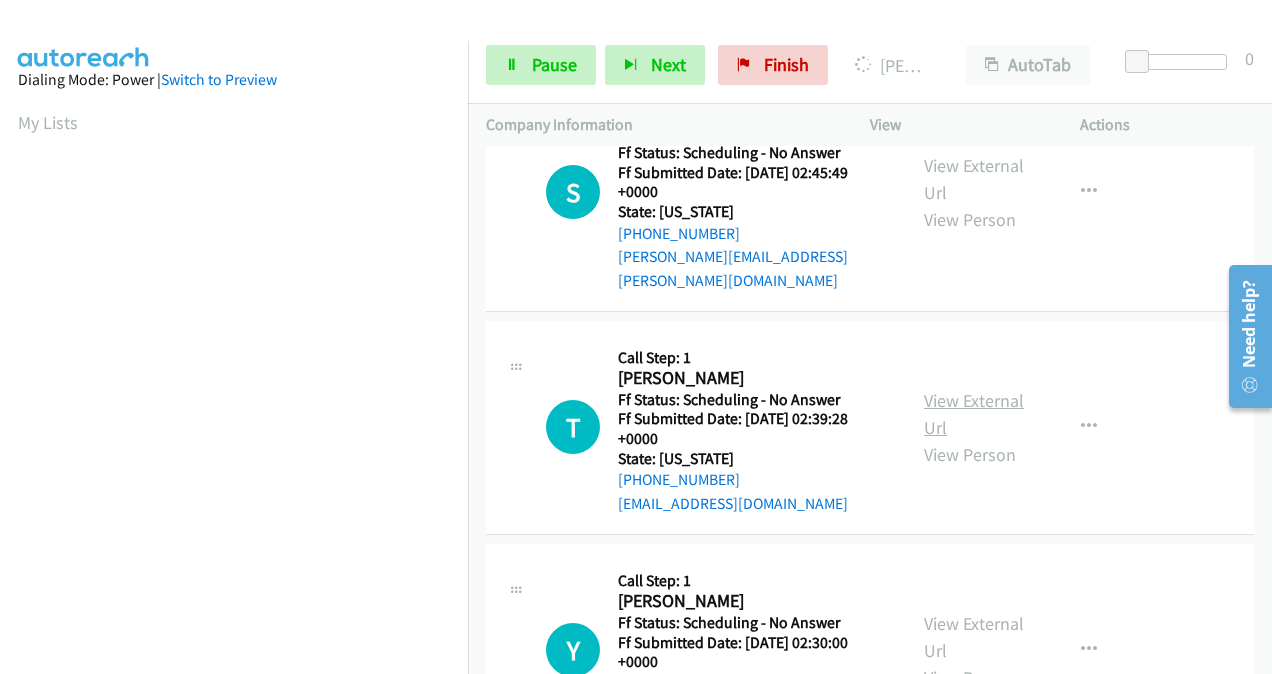 click on "View External Url" at bounding box center [974, 414] 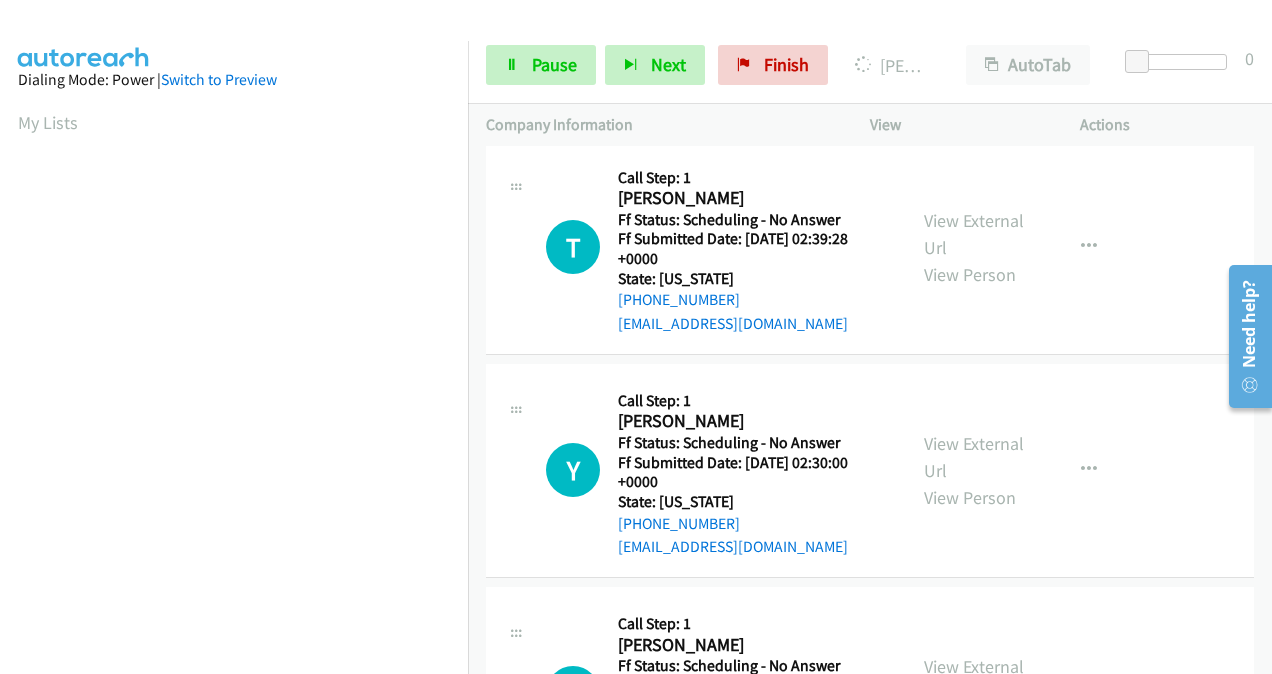 scroll, scrollTop: 500, scrollLeft: 0, axis: vertical 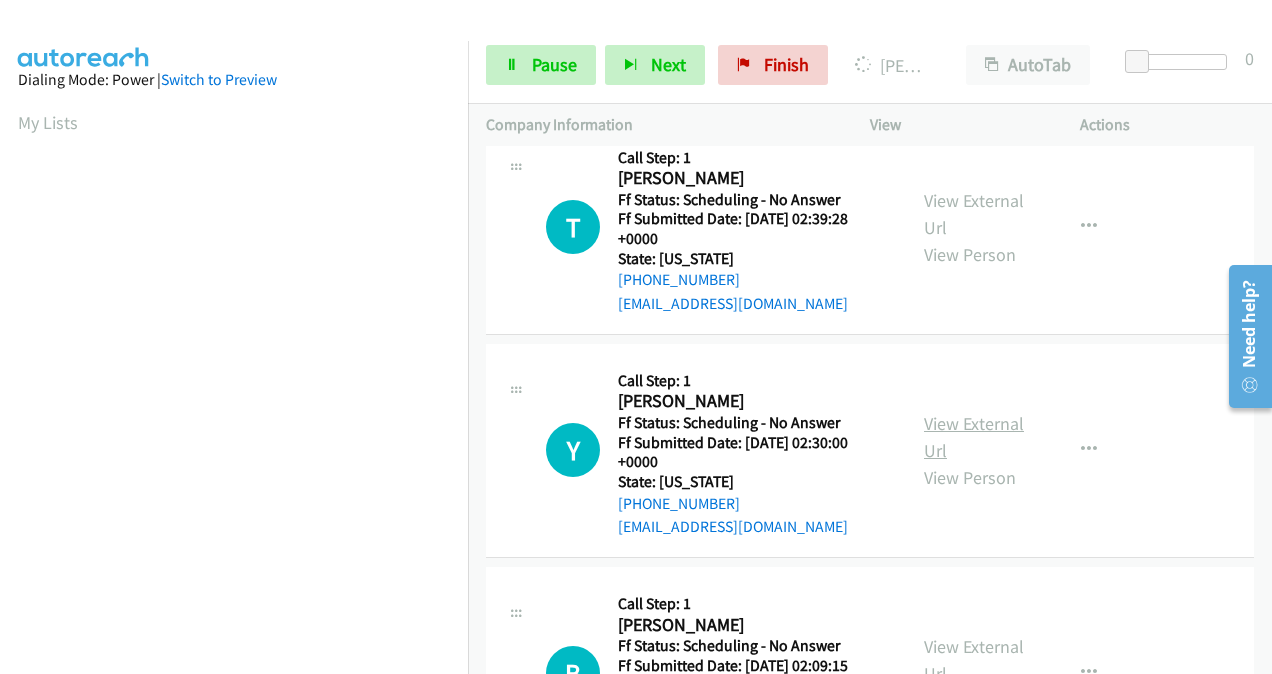click on "View External Url" at bounding box center [974, 437] 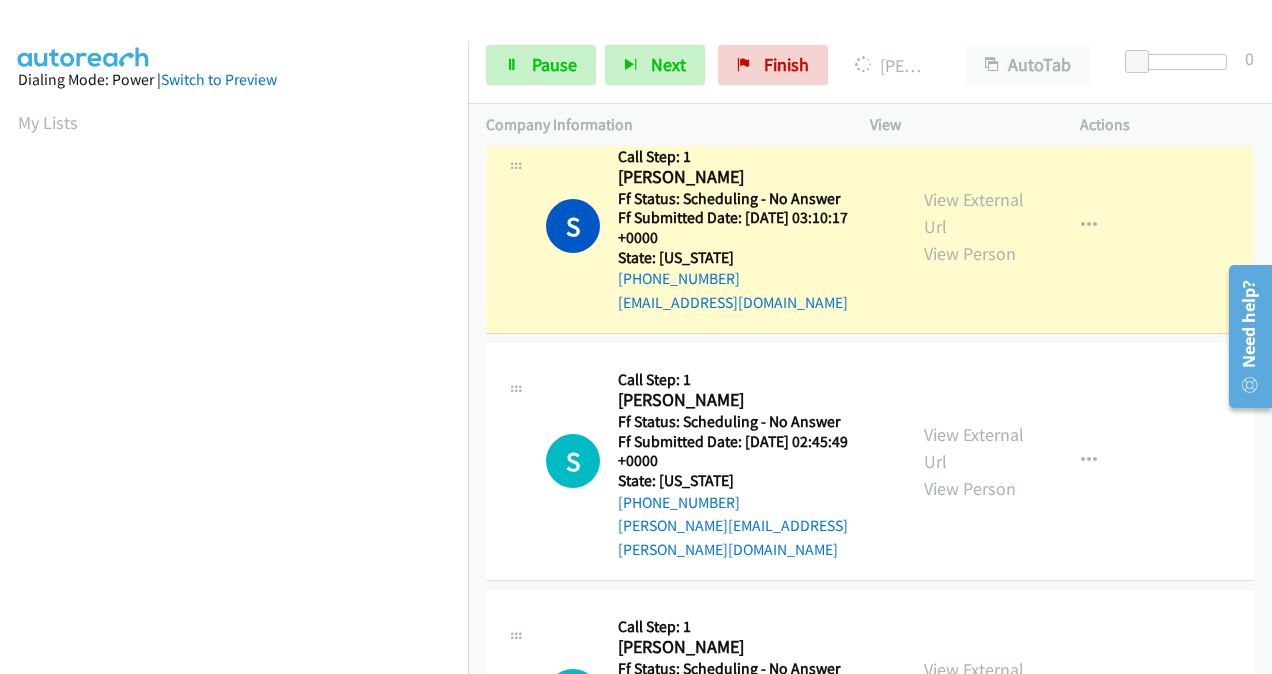 scroll, scrollTop: 0, scrollLeft: 0, axis: both 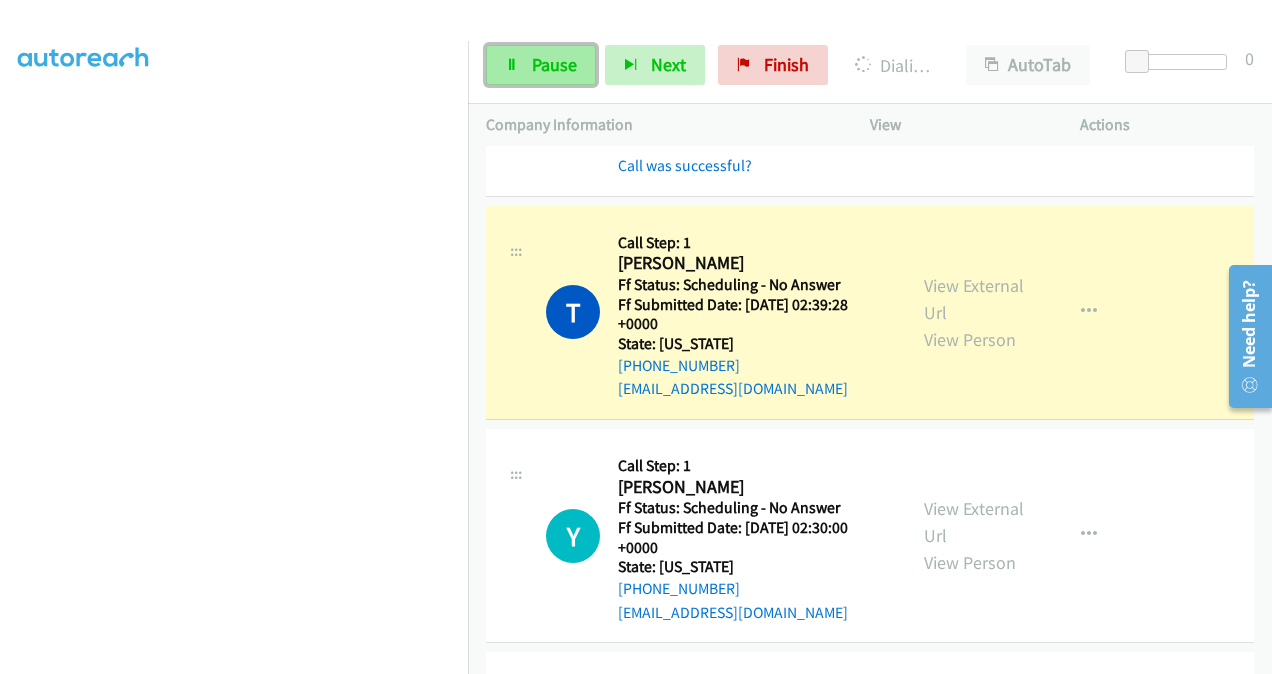 click on "Pause" at bounding box center (554, 64) 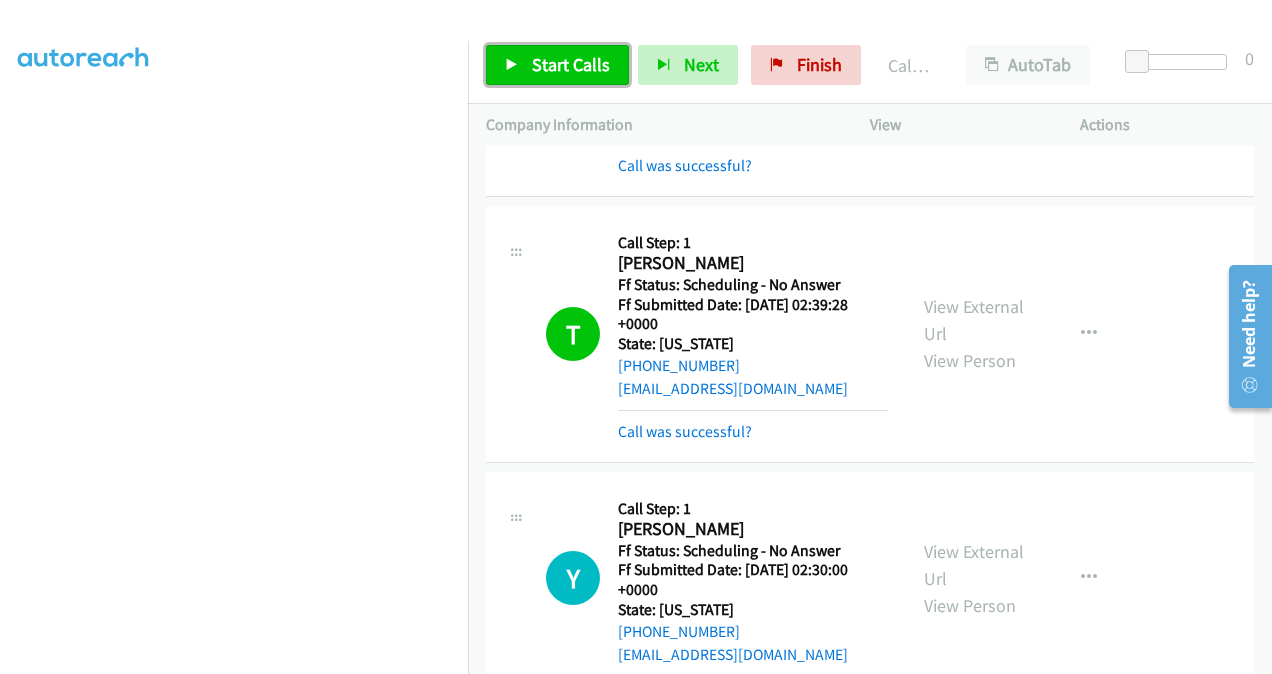click on "Start Calls" at bounding box center [571, 64] 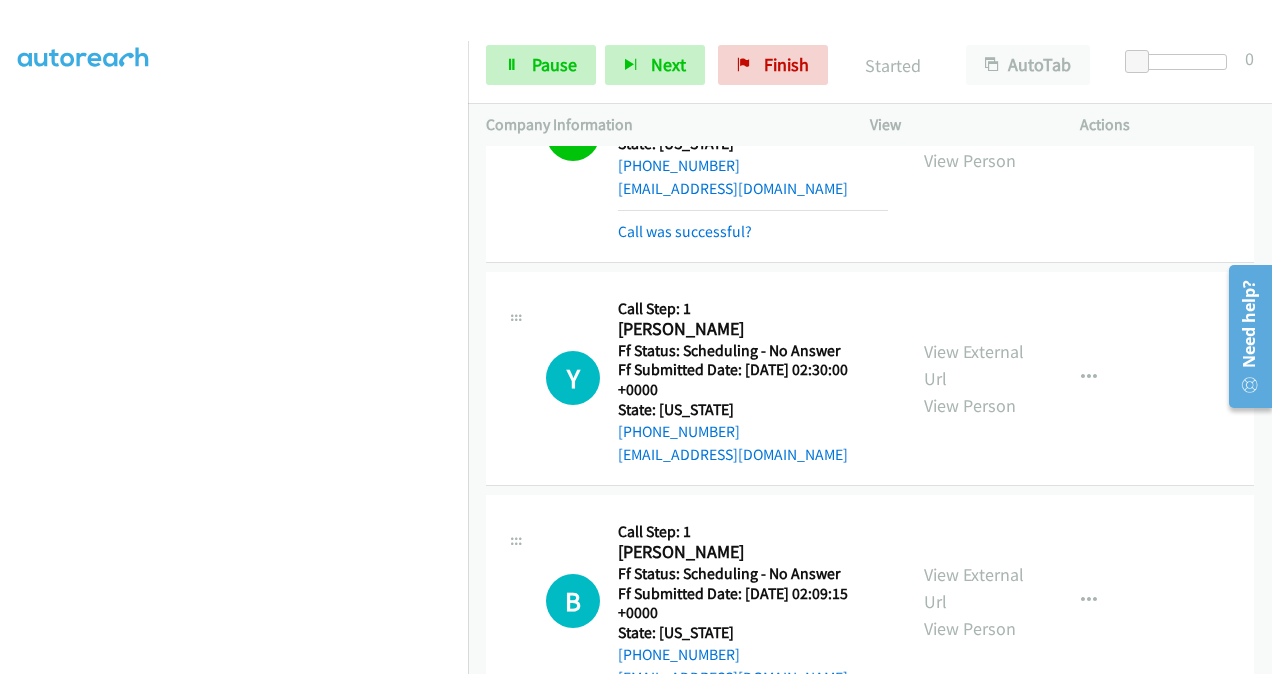 scroll, scrollTop: 800, scrollLeft: 0, axis: vertical 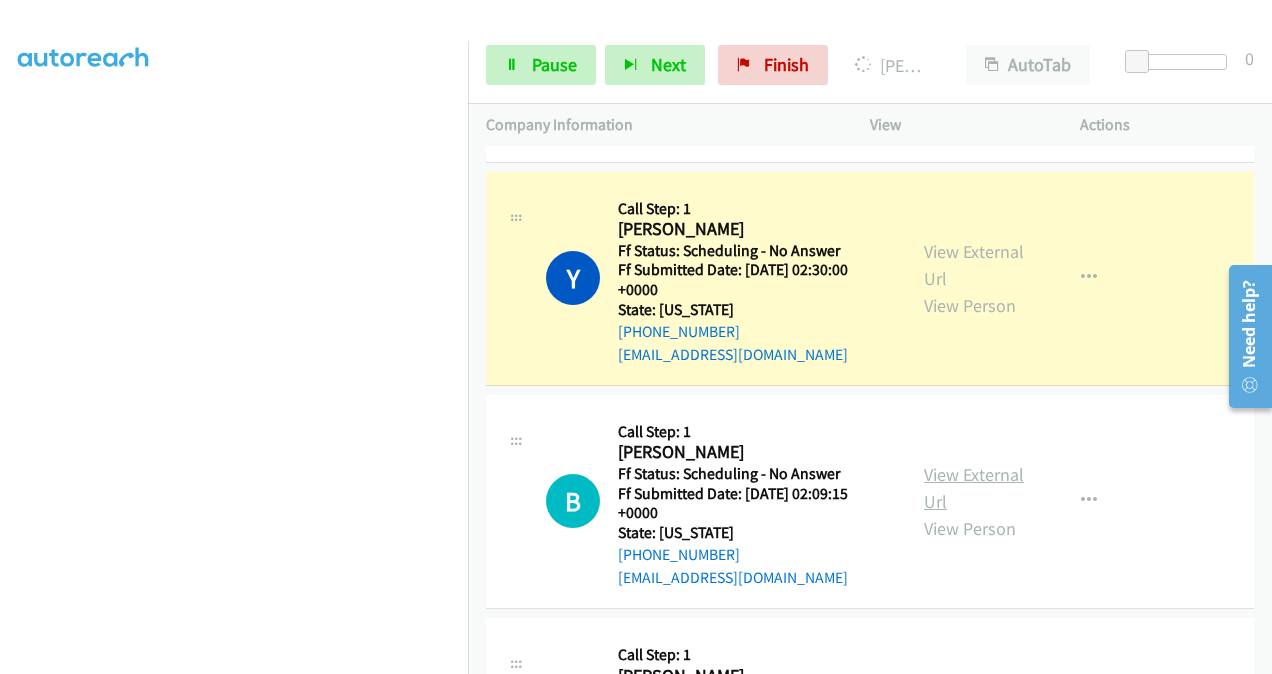 click on "View External Url" at bounding box center (974, 488) 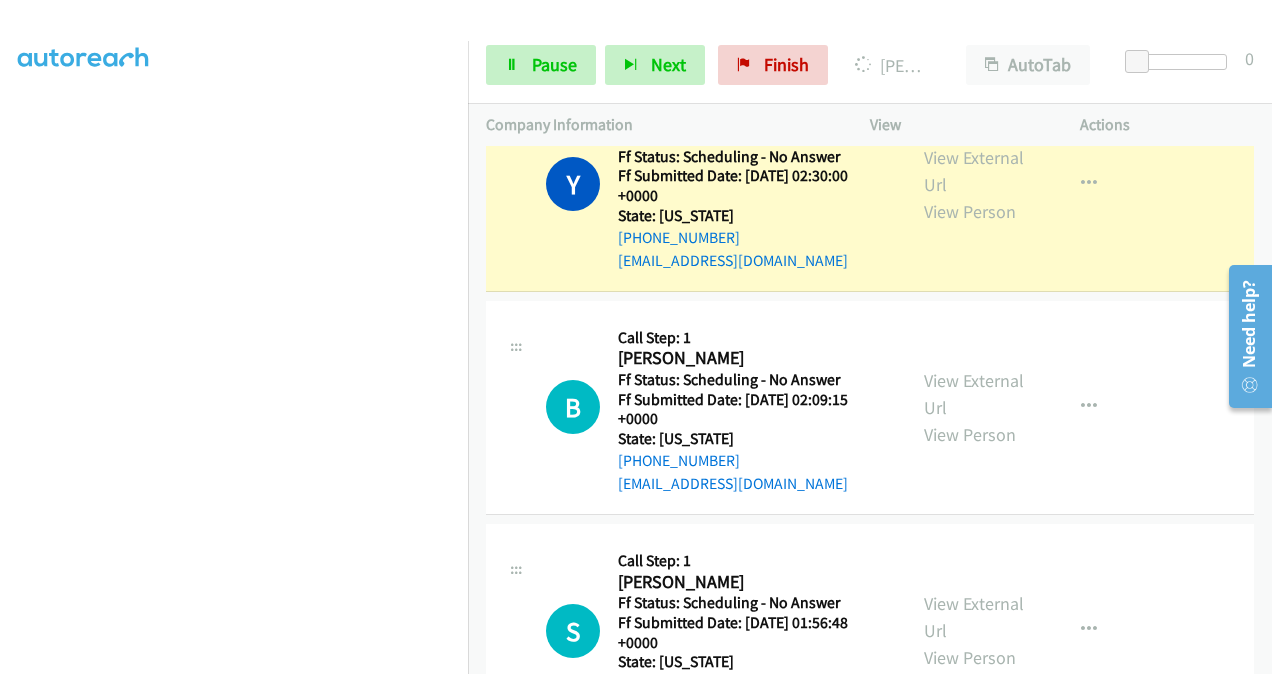 scroll, scrollTop: 1000, scrollLeft: 0, axis: vertical 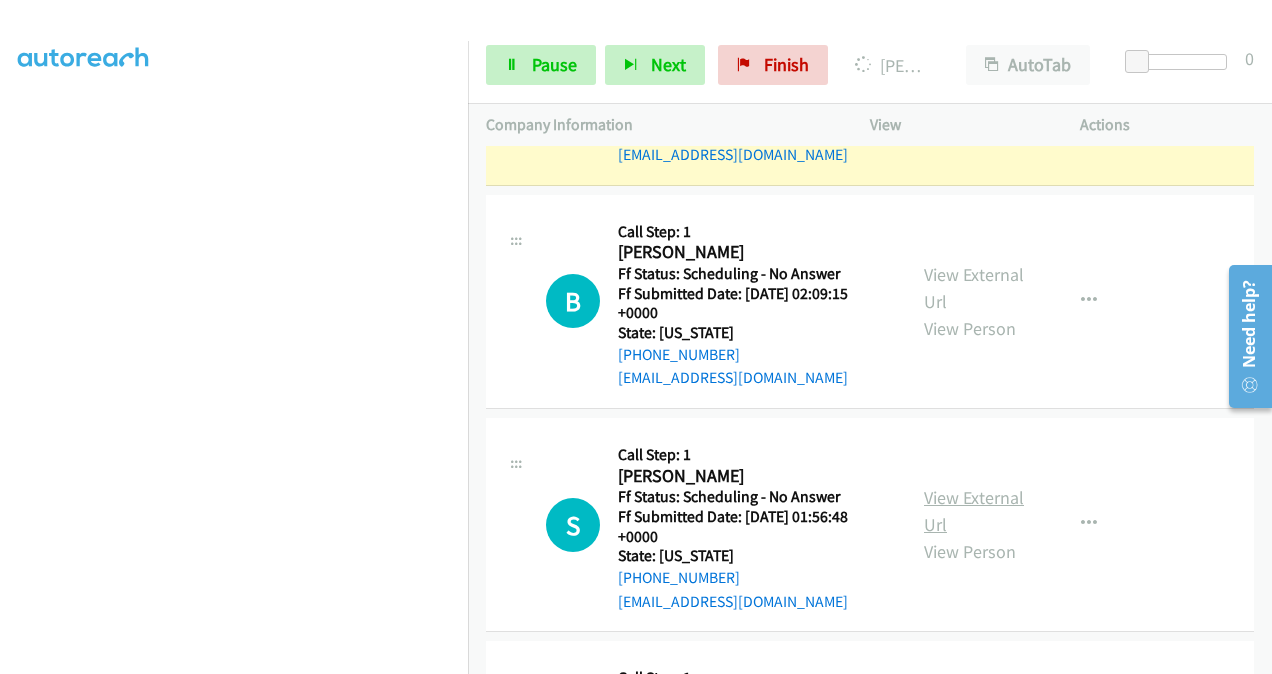click on "View External Url" at bounding box center [974, 511] 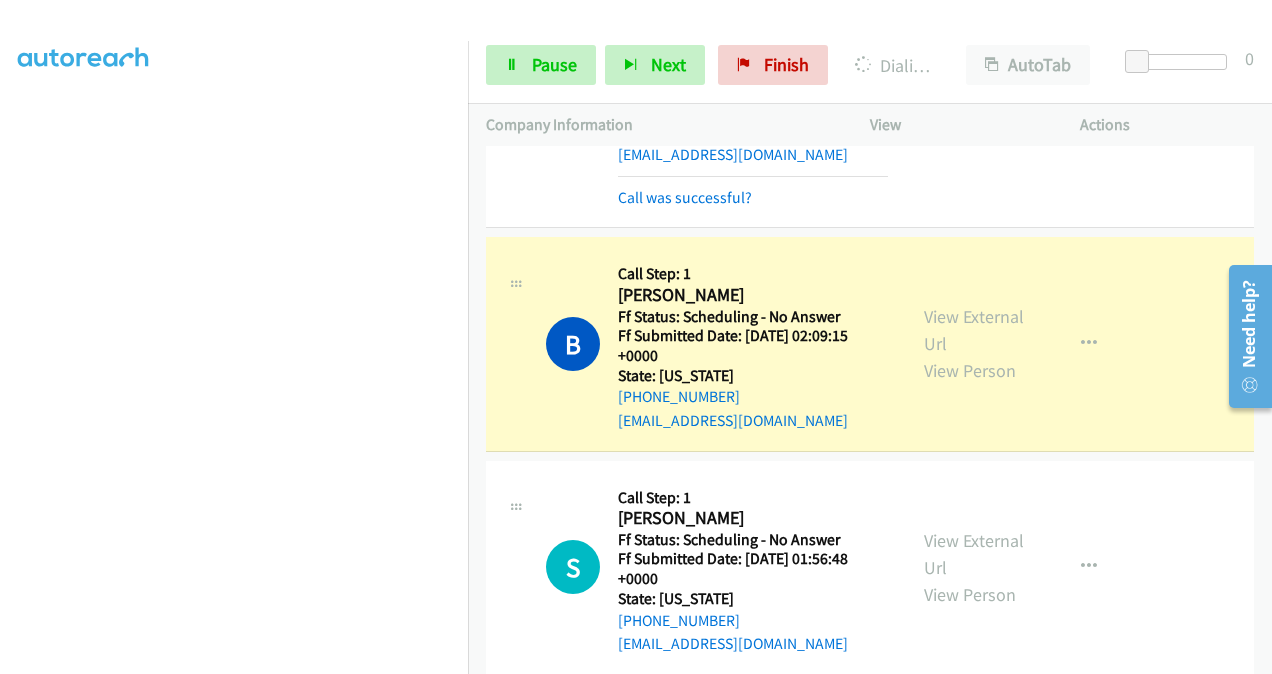 scroll, scrollTop: 1200, scrollLeft: 0, axis: vertical 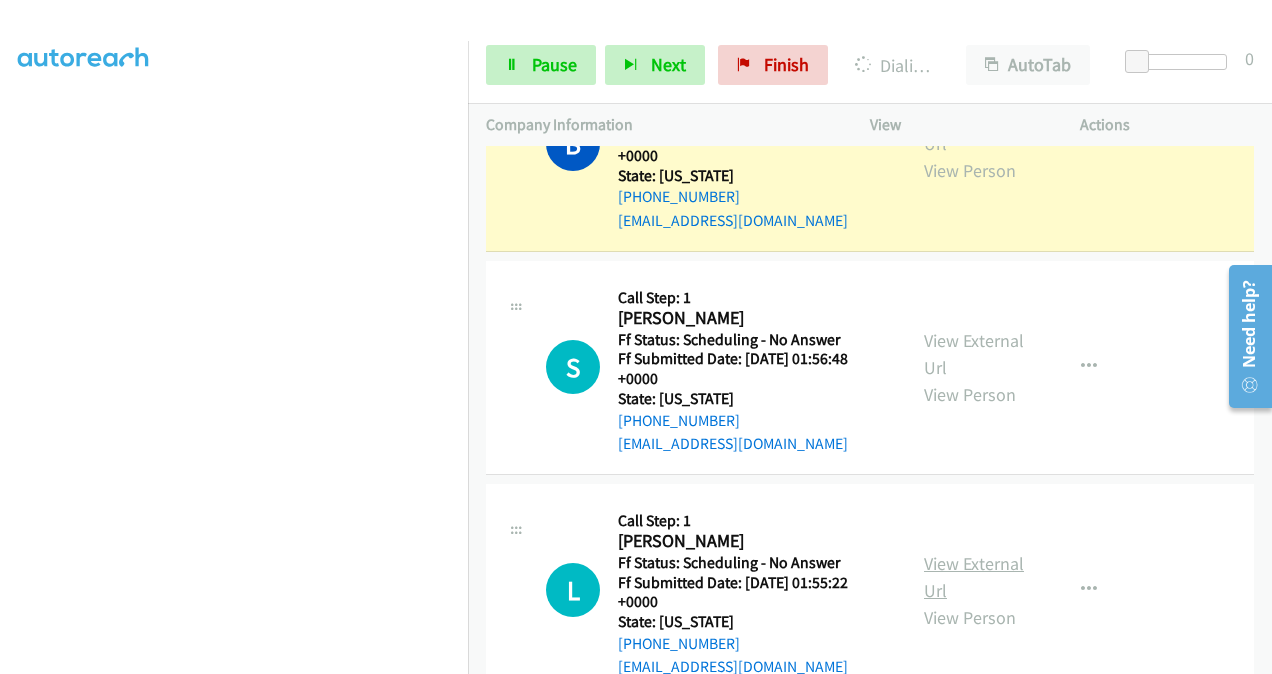 click on "View External Url" at bounding box center (974, 577) 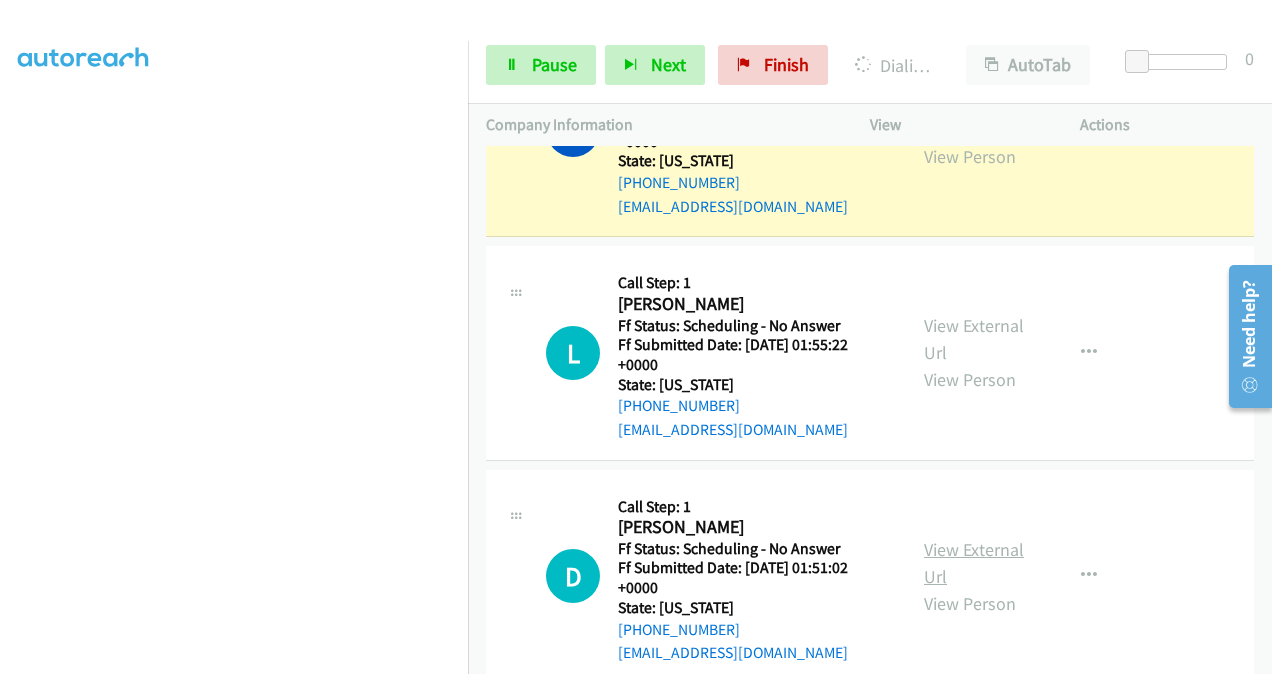 scroll, scrollTop: 1600, scrollLeft: 0, axis: vertical 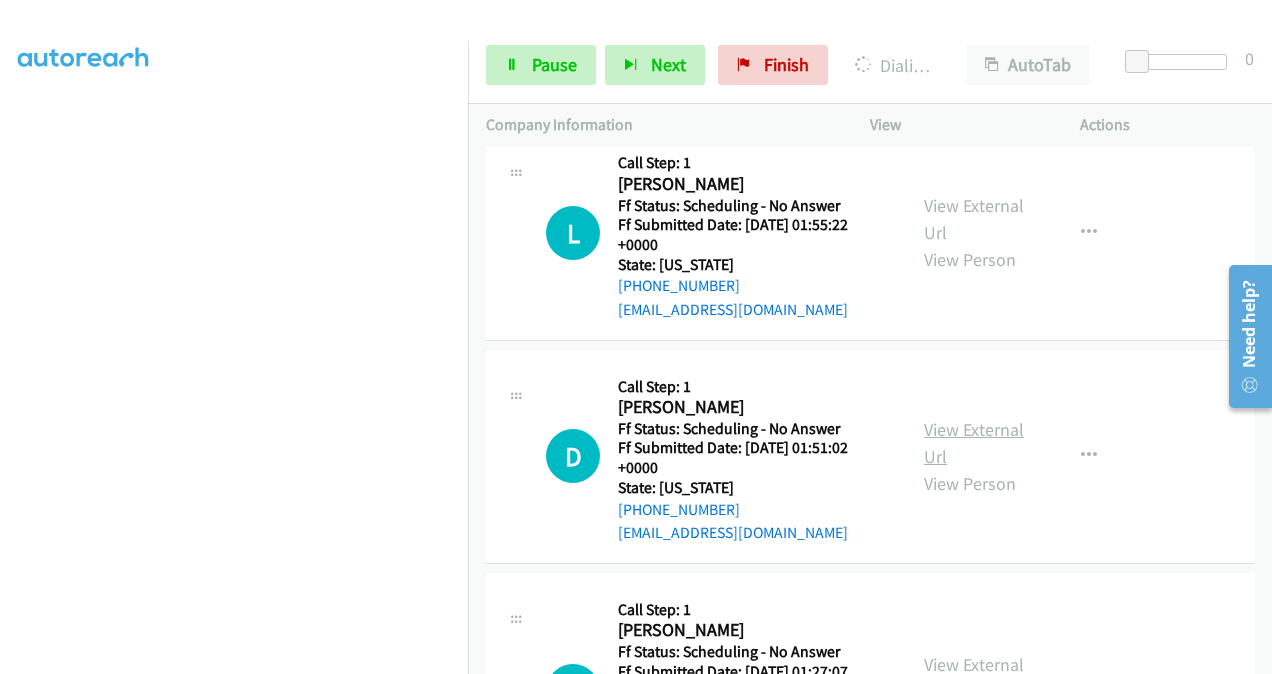 click on "View External Url" at bounding box center [974, 443] 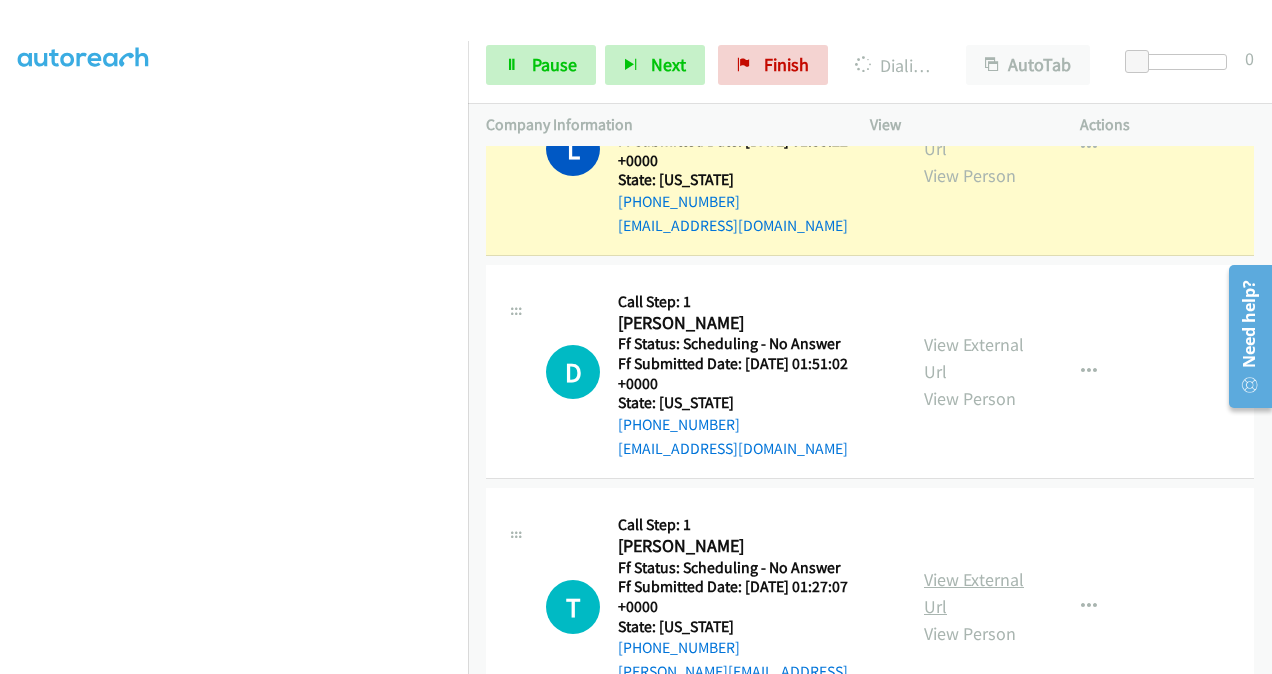 scroll, scrollTop: 1842, scrollLeft: 0, axis: vertical 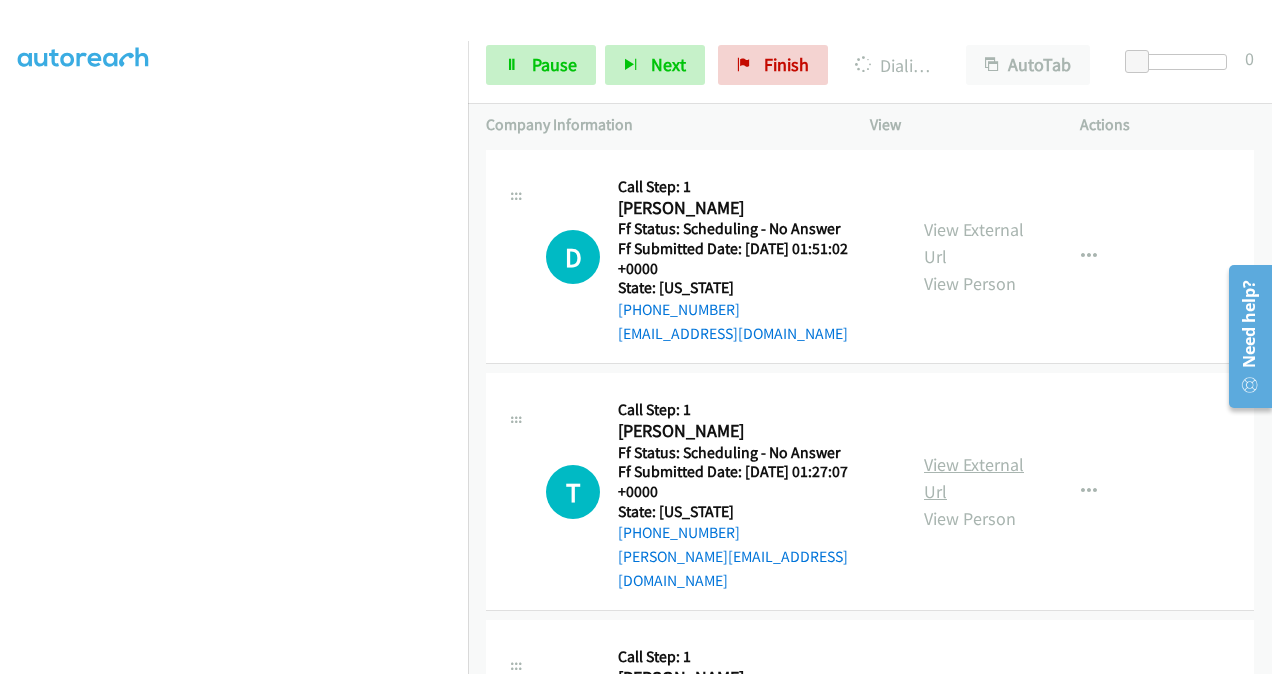 click on "View External Url" at bounding box center [974, 478] 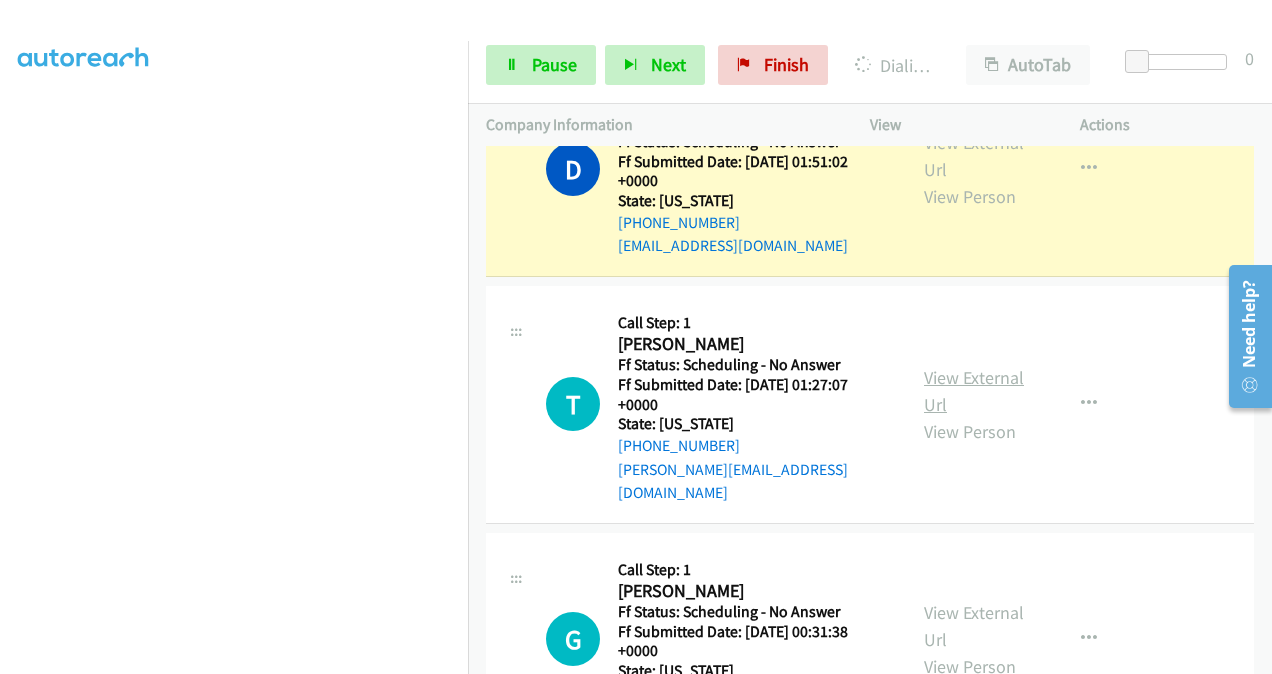 scroll, scrollTop: 2184, scrollLeft: 0, axis: vertical 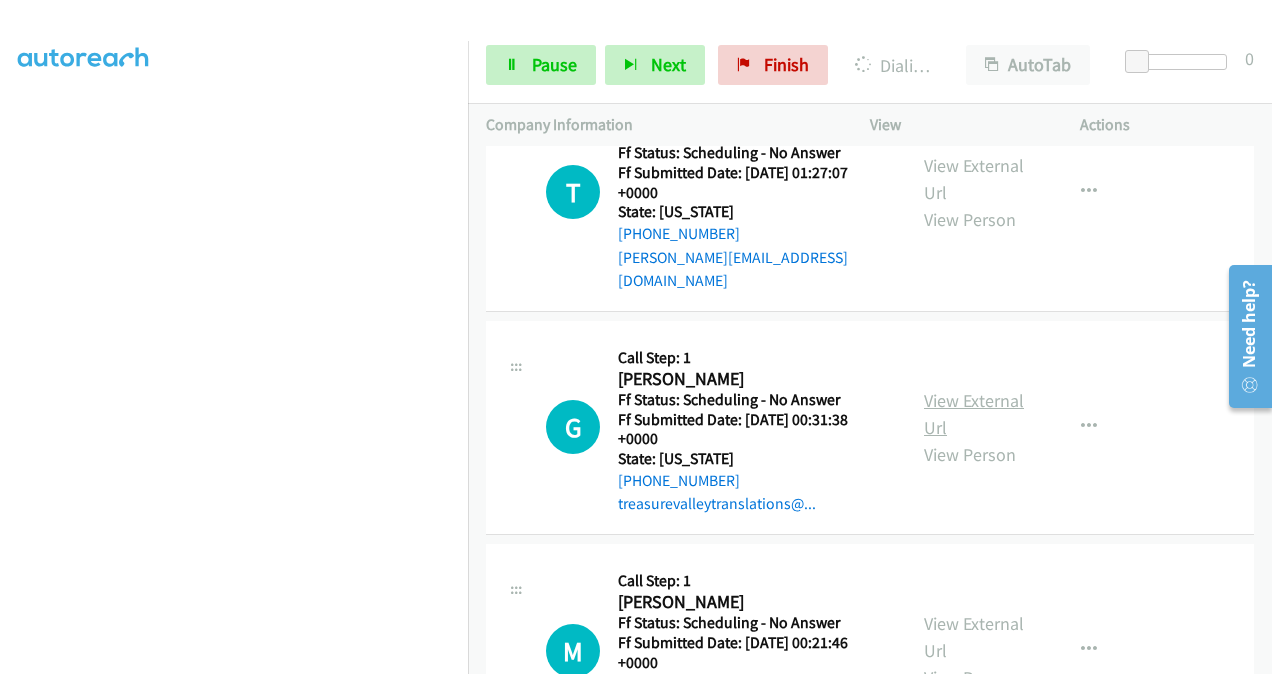click on "View External Url" at bounding box center [974, 414] 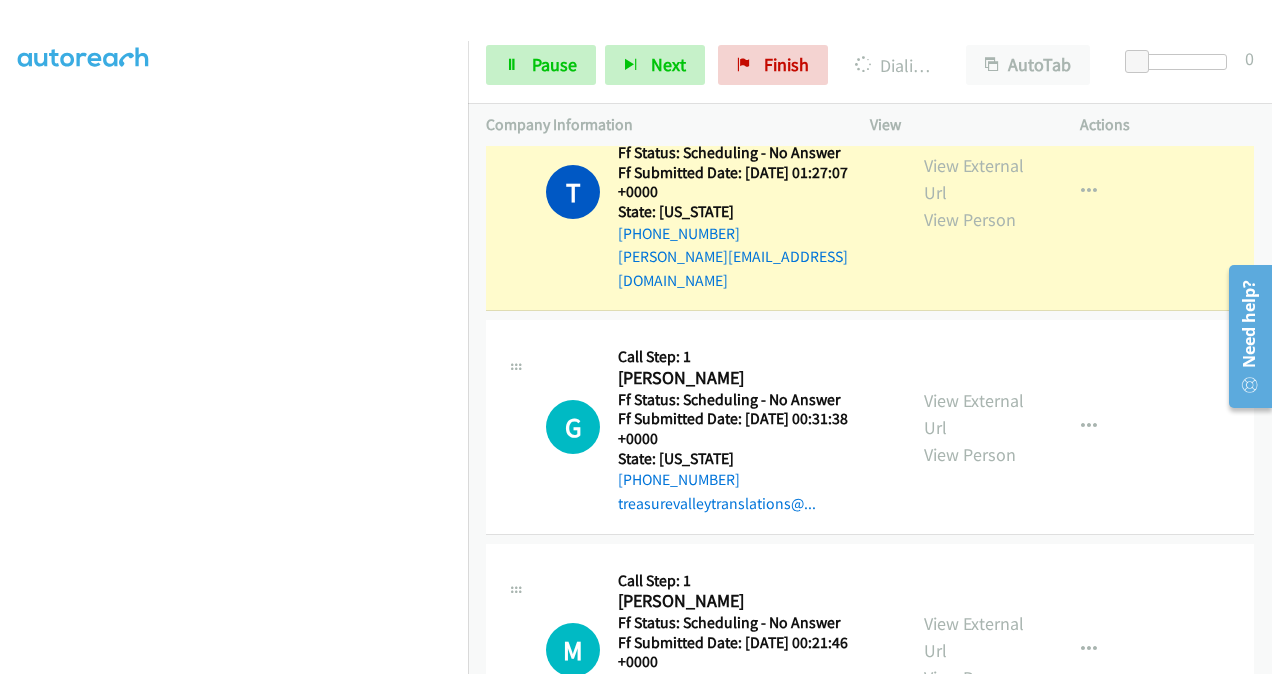 scroll, scrollTop: 2427, scrollLeft: 0, axis: vertical 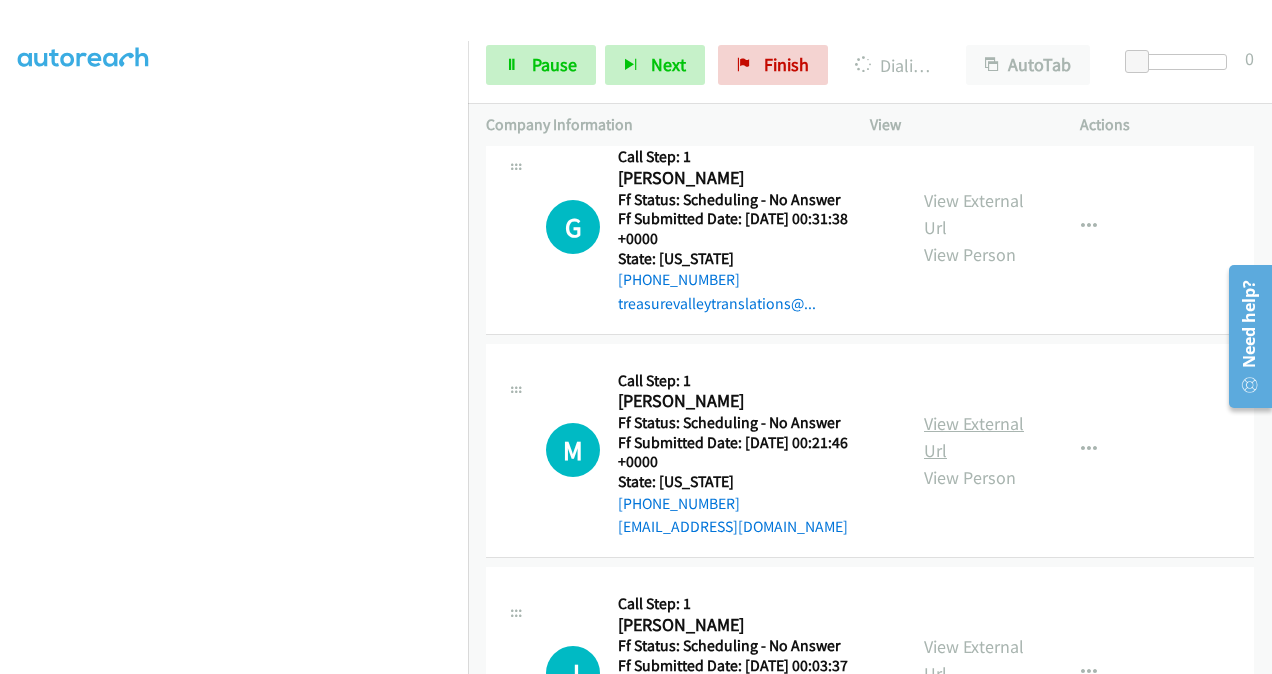click on "View External Url" at bounding box center [974, 437] 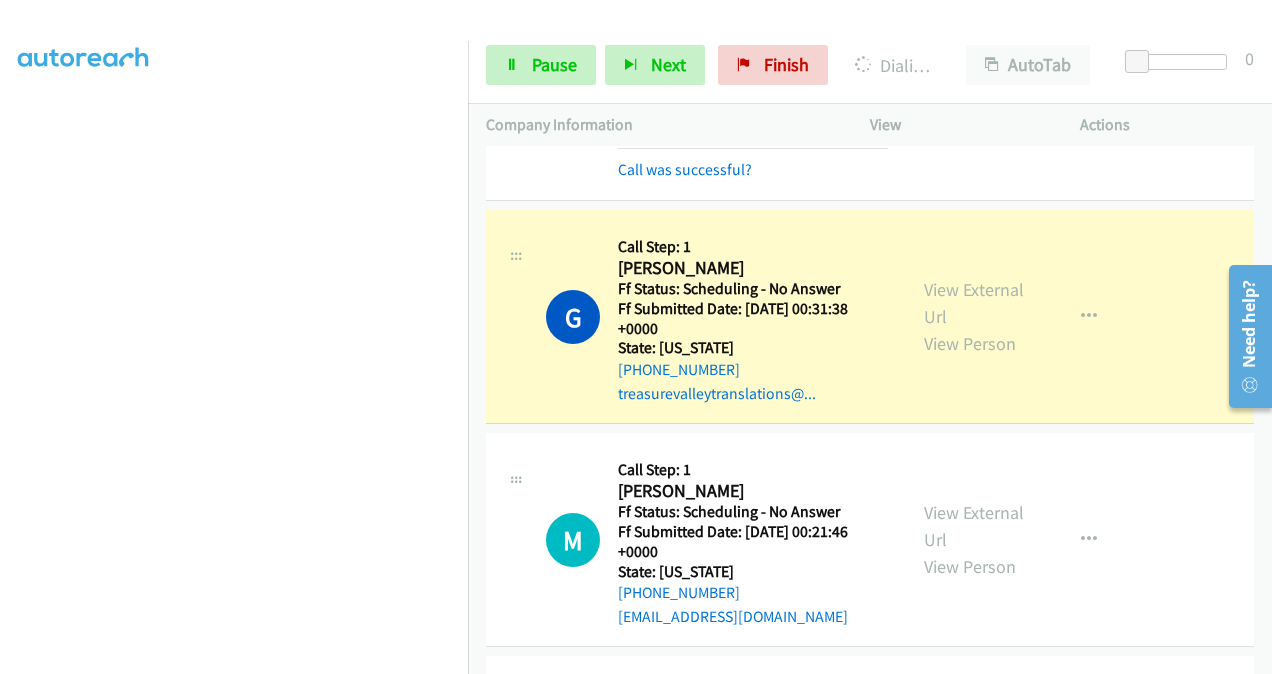 scroll, scrollTop: 2270, scrollLeft: 0, axis: vertical 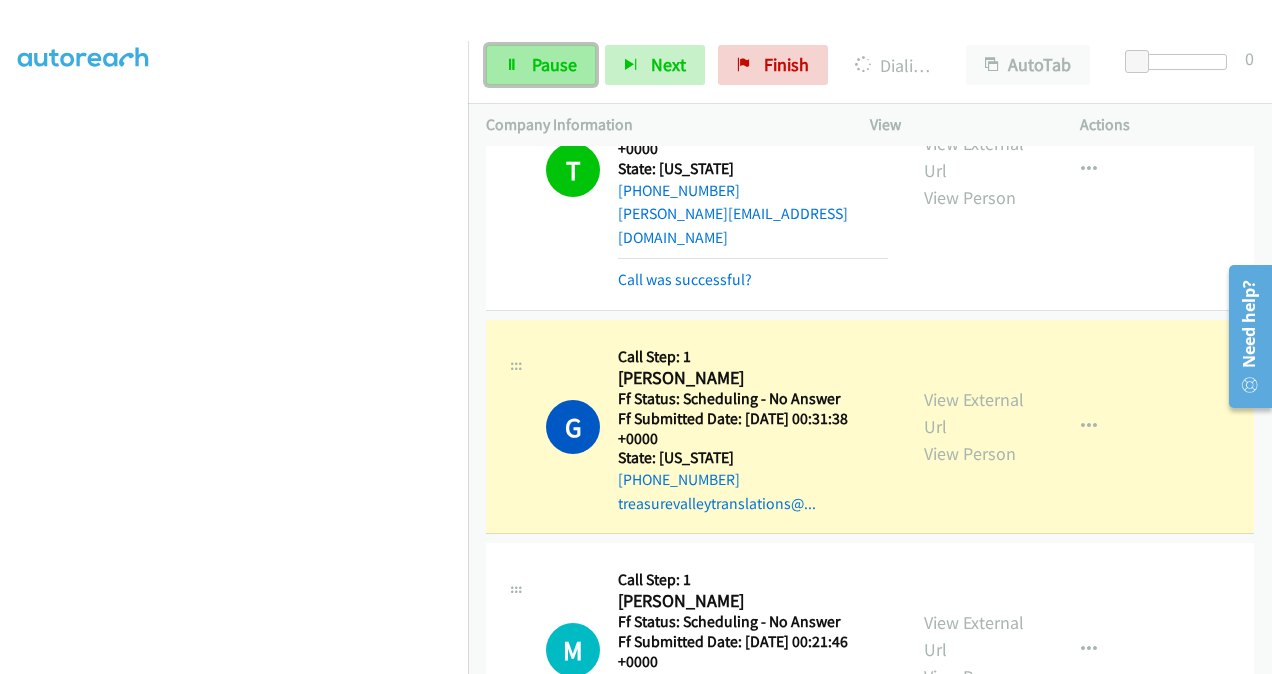 click on "Pause" at bounding box center [554, 64] 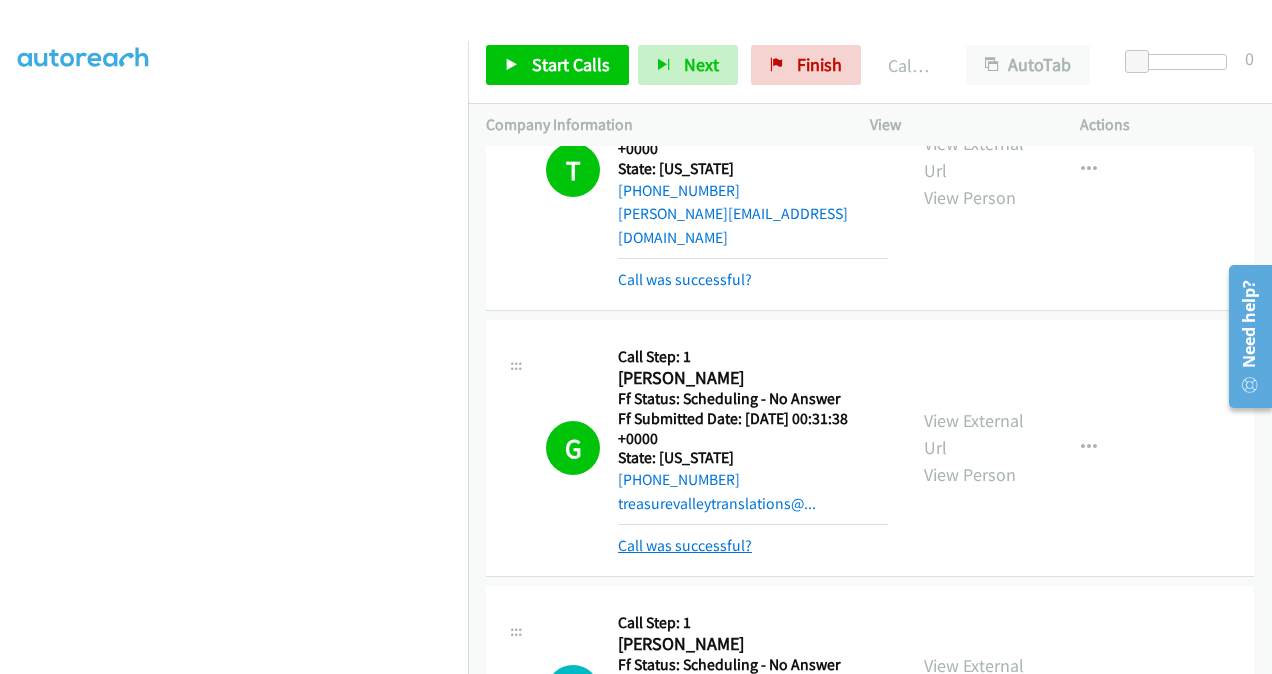 click on "Call was successful?" at bounding box center (685, 545) 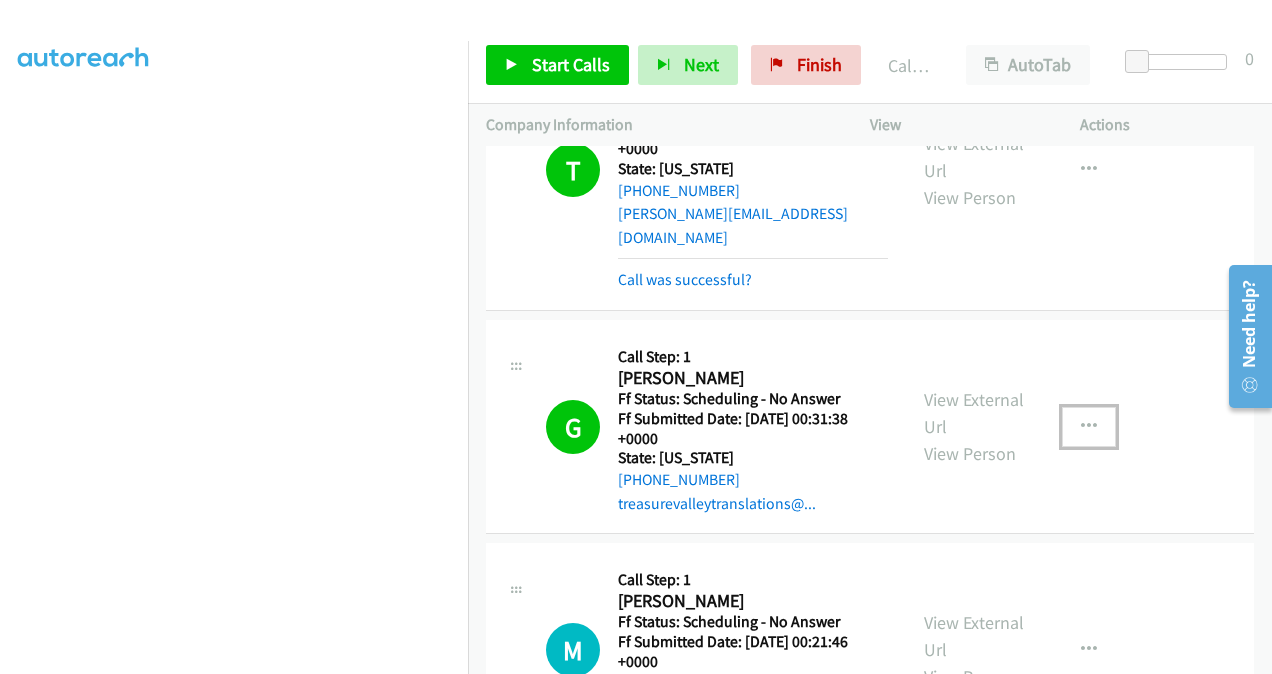 click at bounding box center [1089, 427] 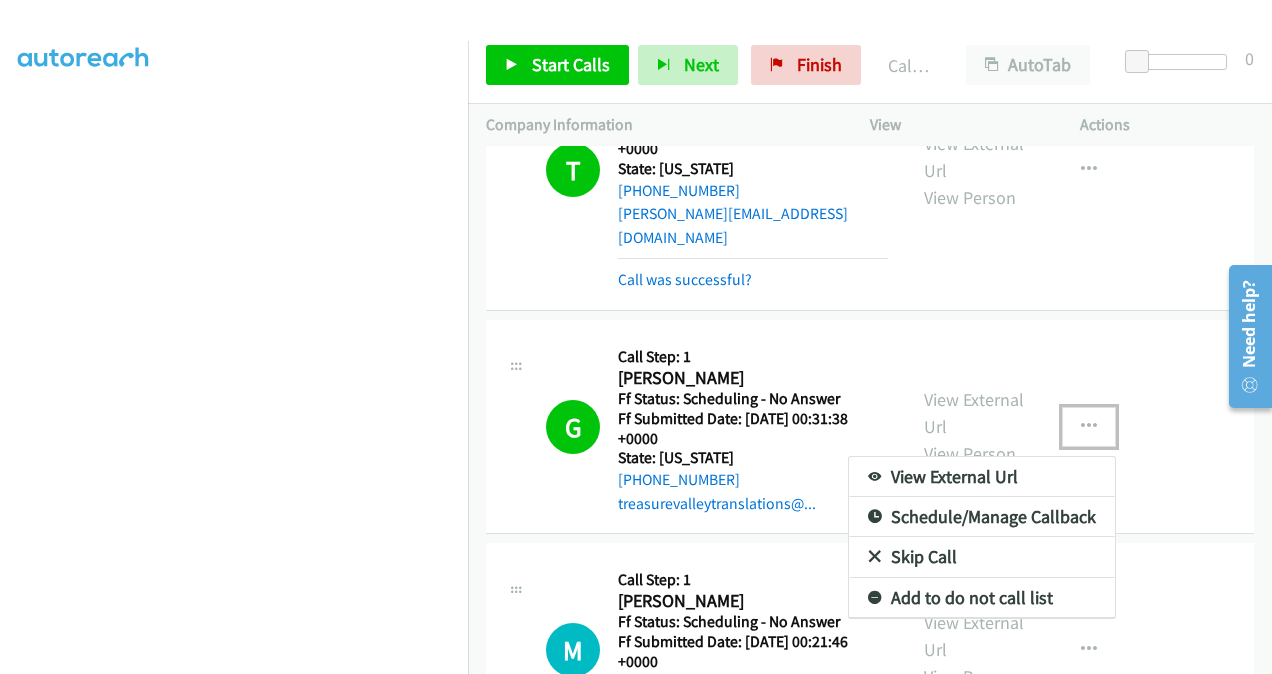 click on "Add to do not call list" at bounding box center (982, 598) 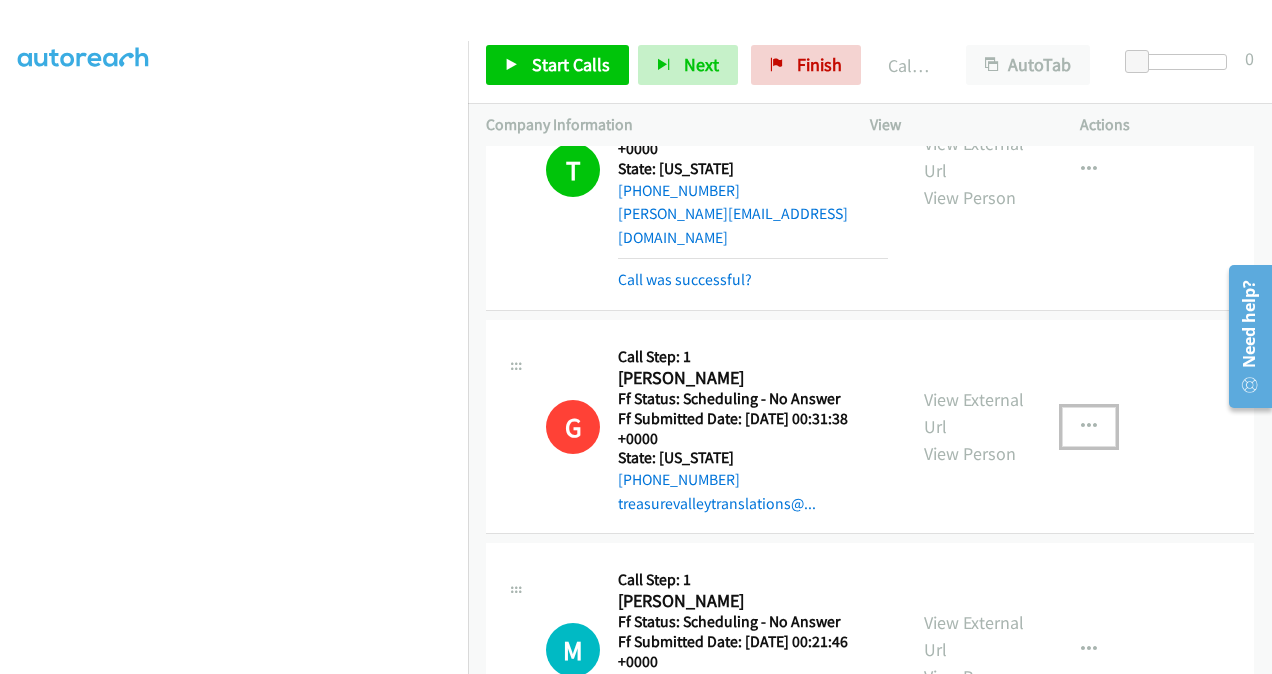 scroll, scrollTop: 2570, scrollLeft: 0, axis: vertical 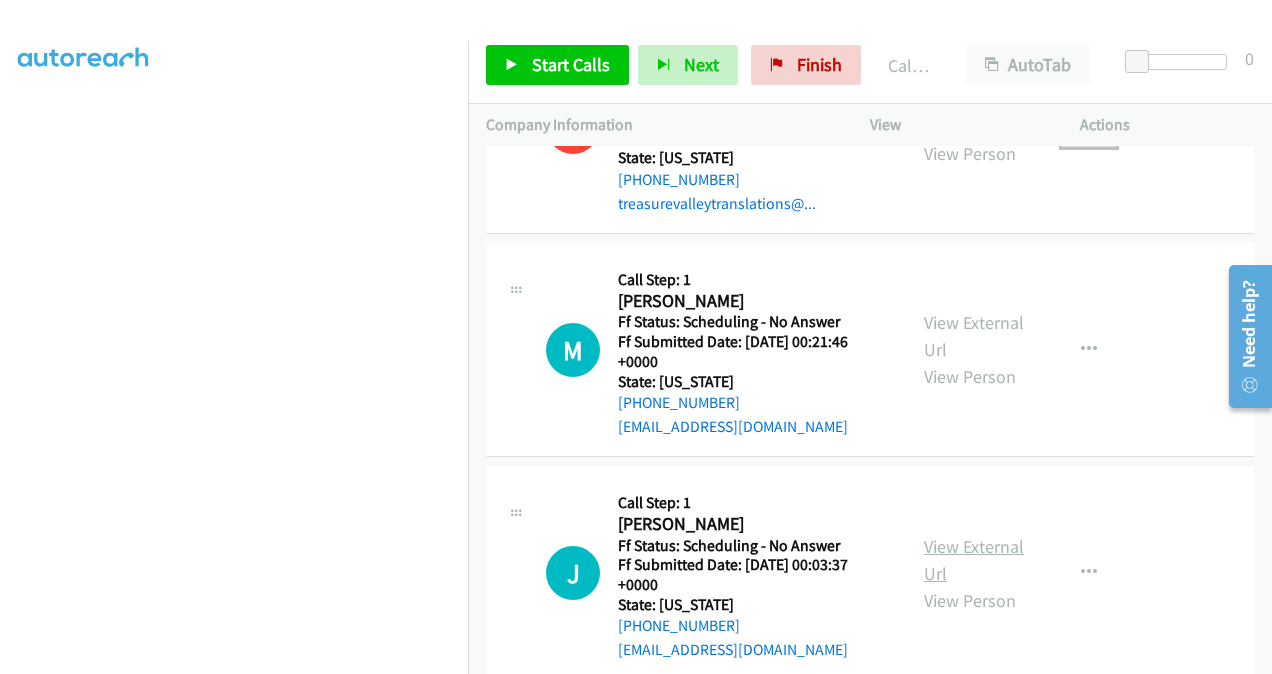 click on "View External Url" at bounding box center (974, 560) 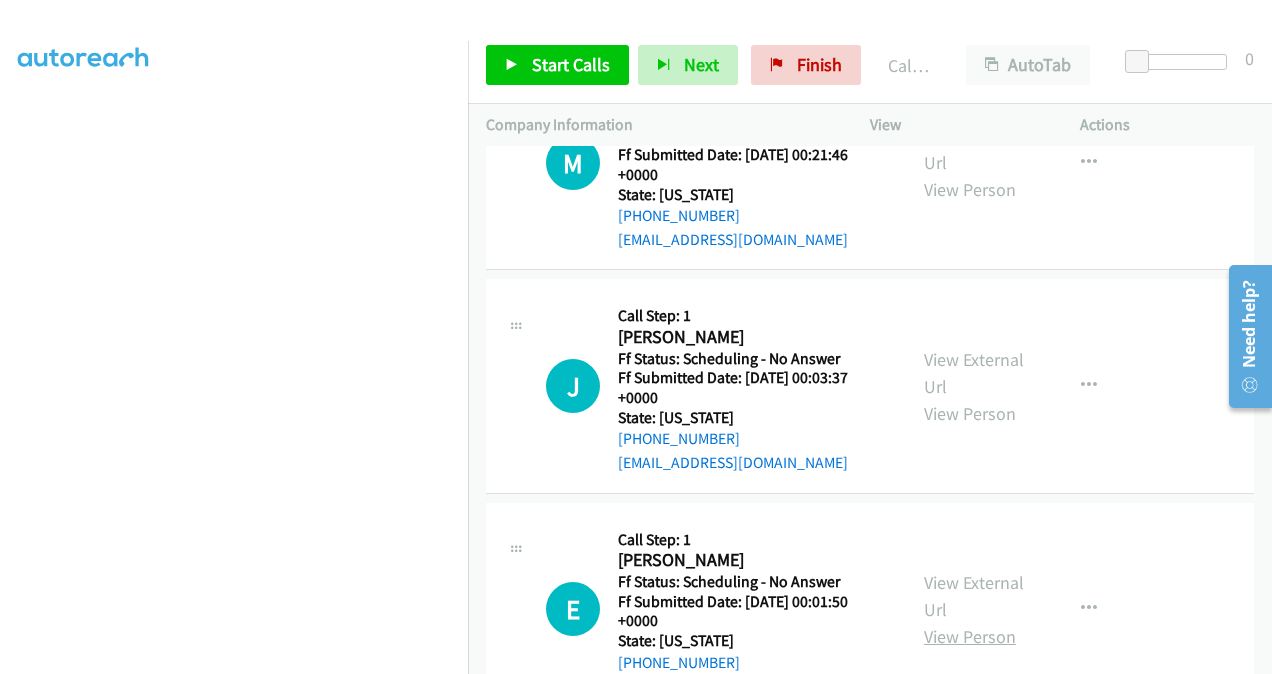 scroll, scrollTop: 2870, scrollLeft: 0, axis: vertical 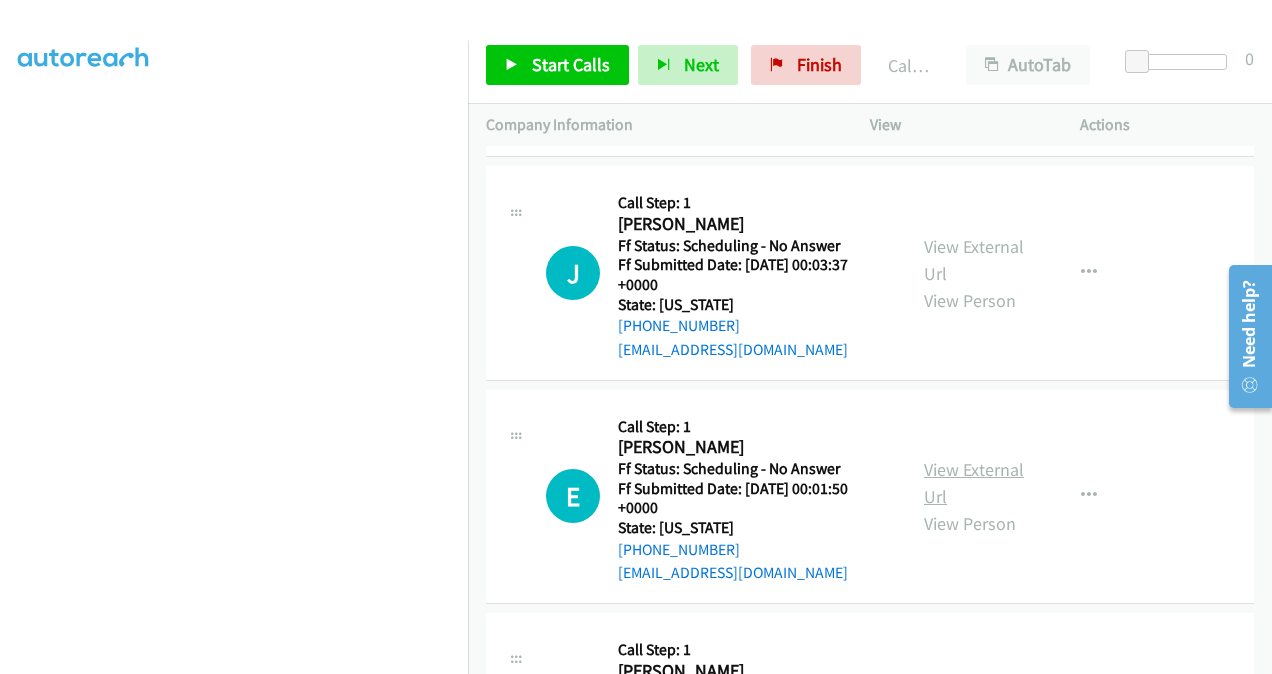 click on "View External Url" at bounding box center (974, 483) 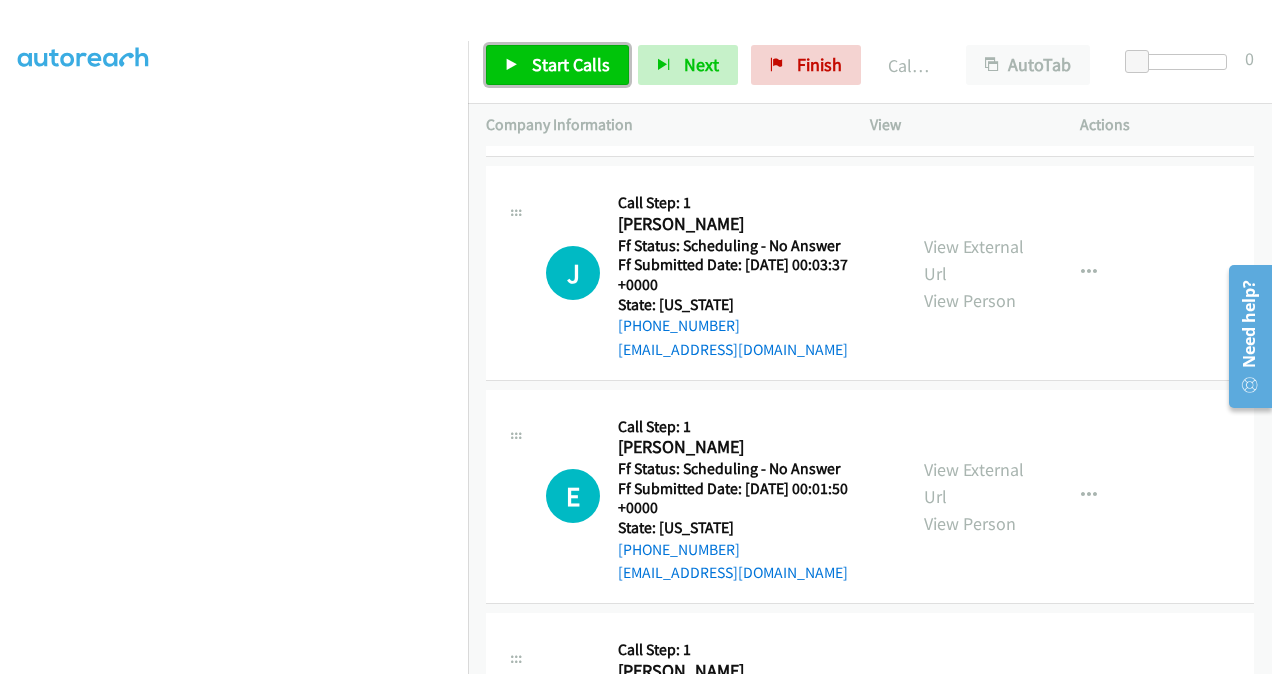 click on "Start Calls" at bounding box center [571, 64] 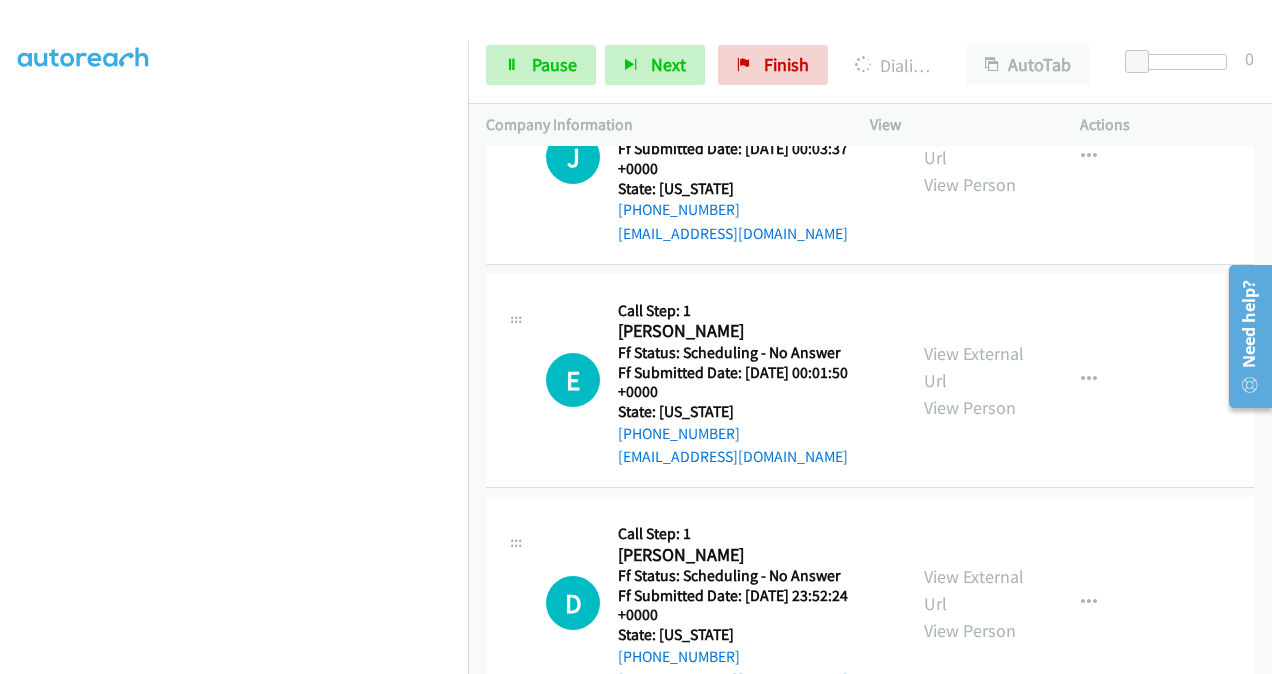 scroll, scrollTop: 3070, scrollLeft: 0, axis: vertical 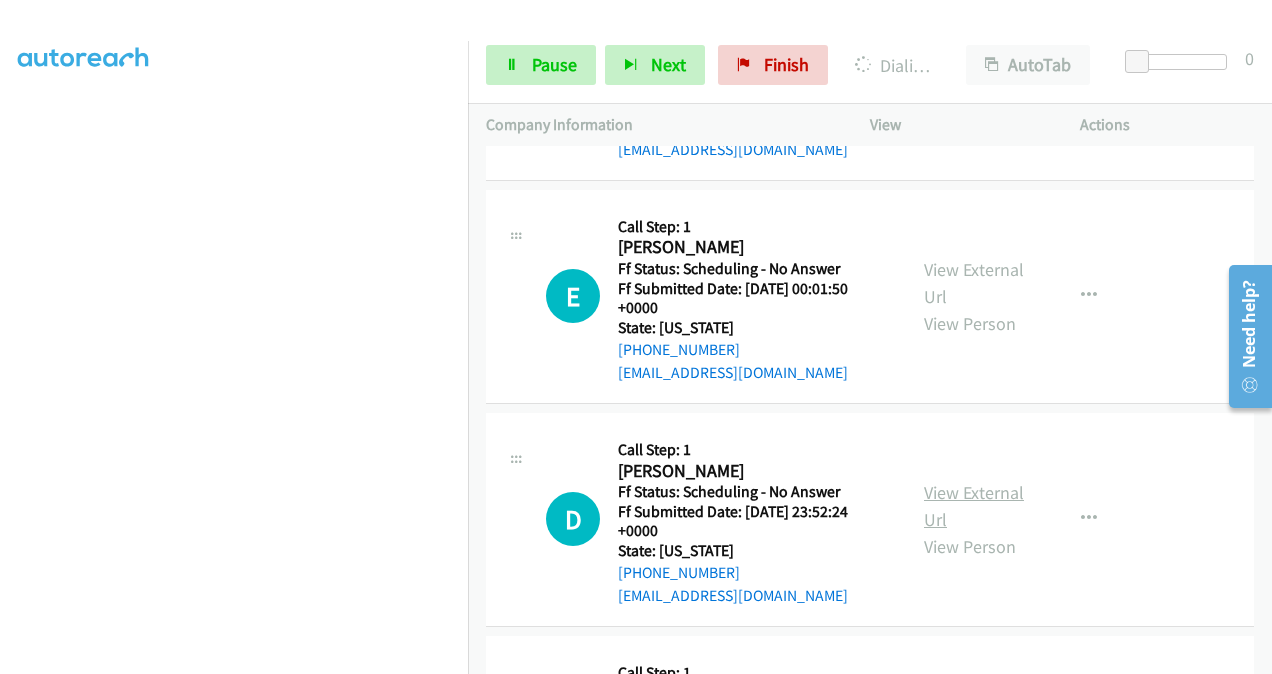 click on "View External Url" at bounding box center (974, 506) 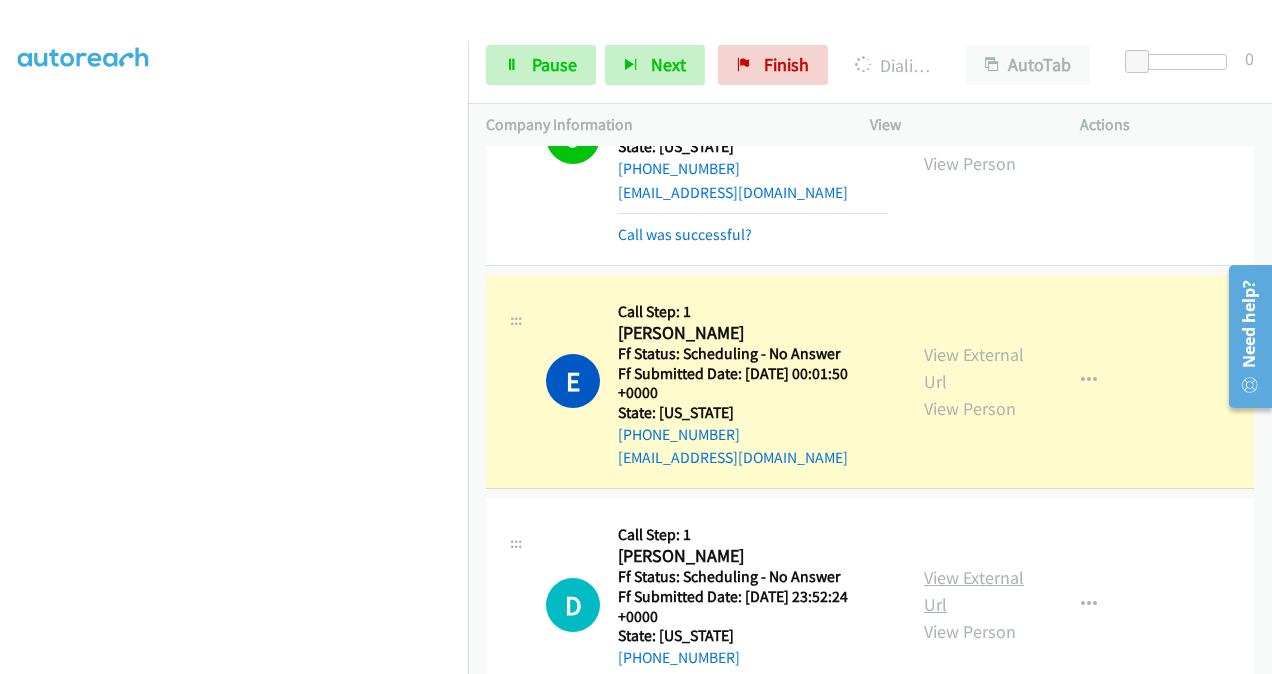 scroll, scrollTop: 3154, scrollLeft: 0, axis: vertical 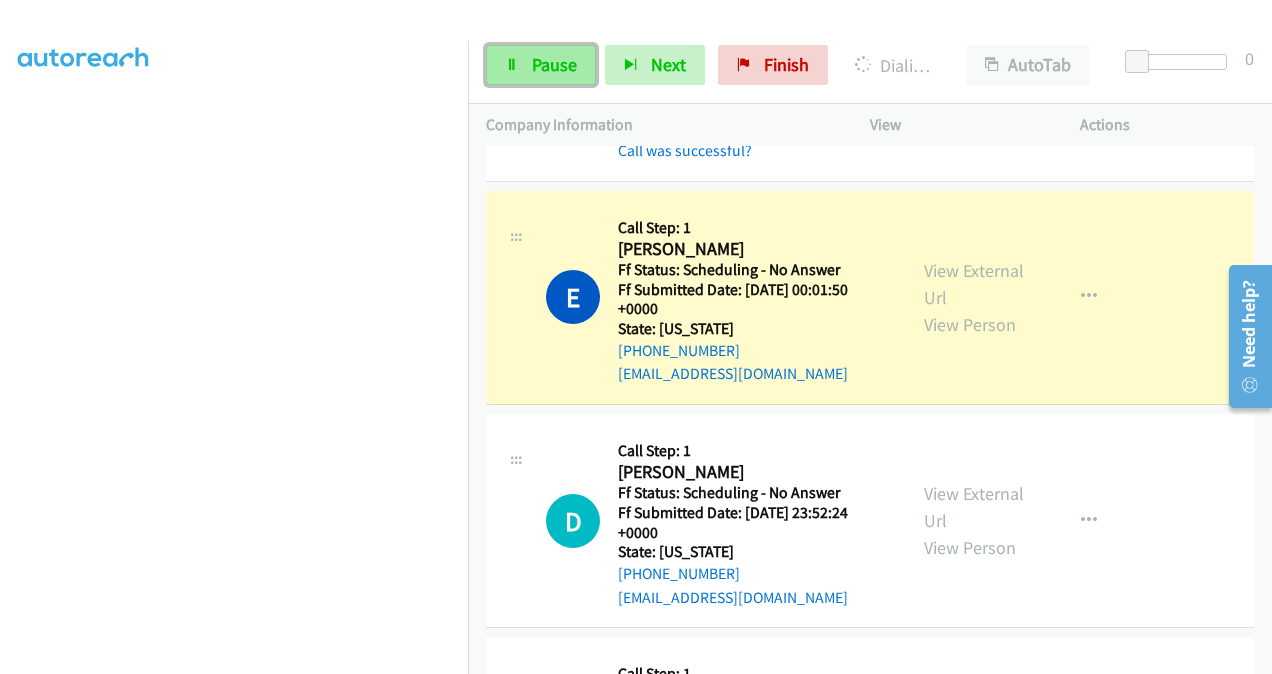 click on "Pause" at bounding box center (554, 64) 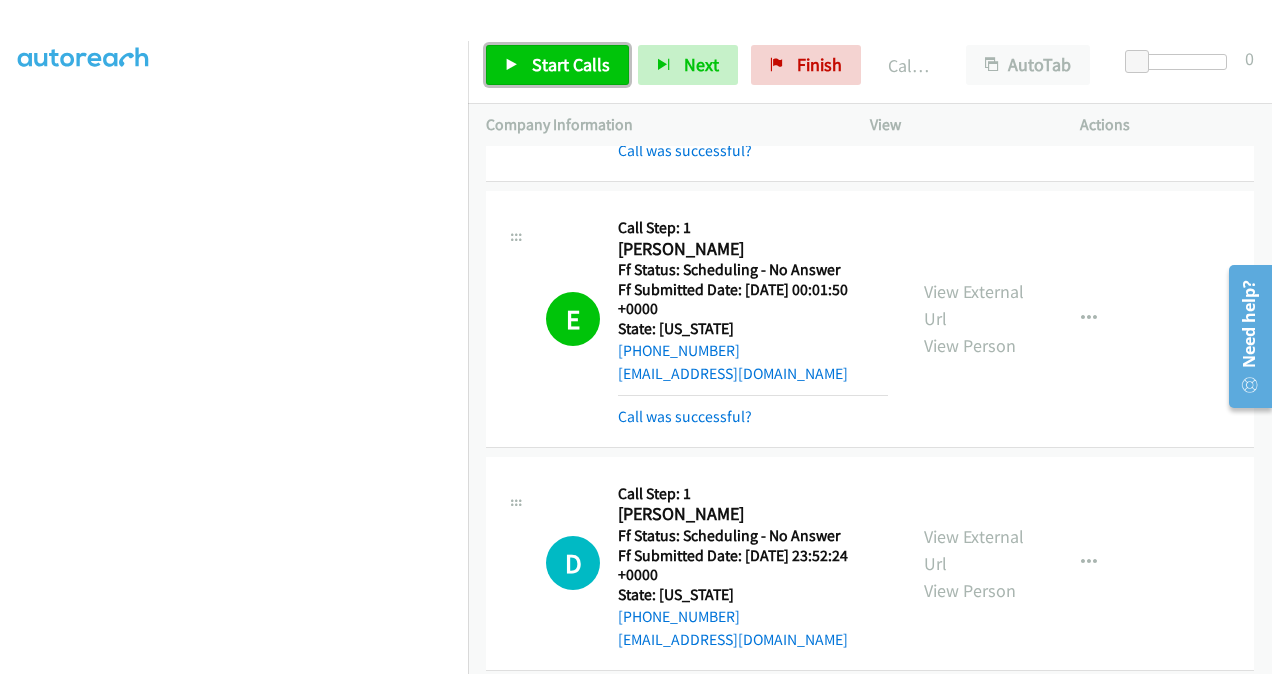 click on "Start Calls" at bounding box center [571, 64] 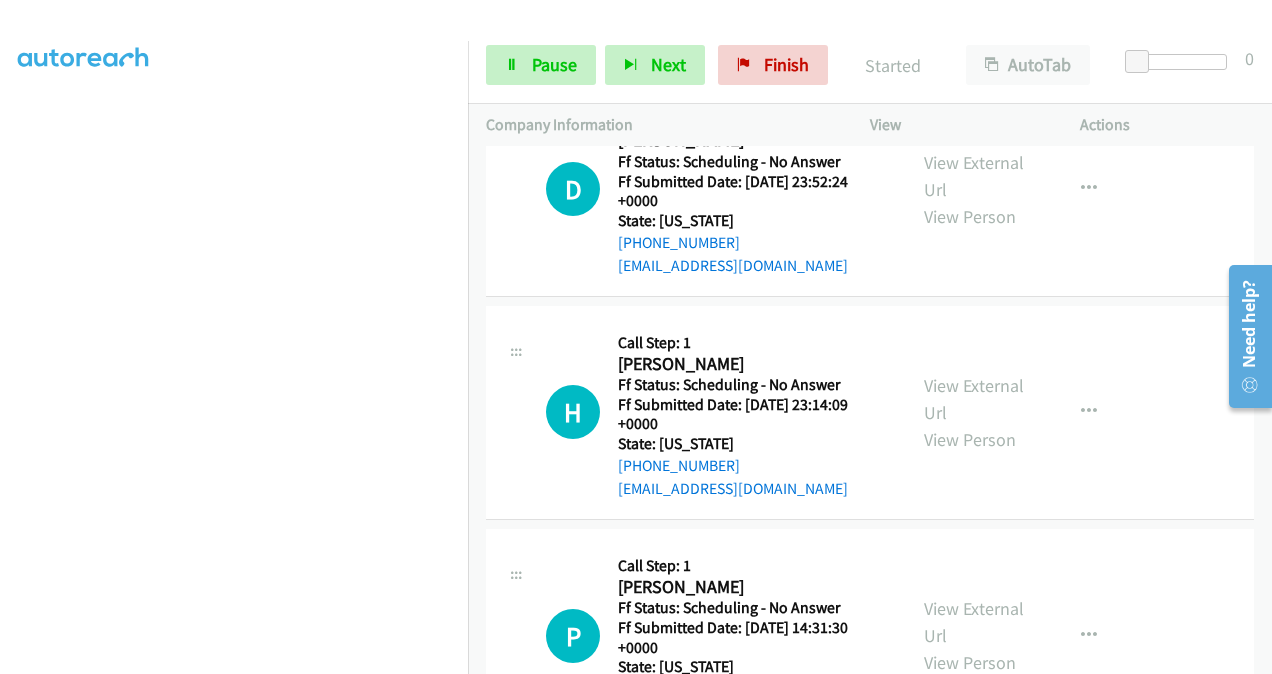 scroll, scrollTop: 3554, scrollLeft: 0, axis: vertical 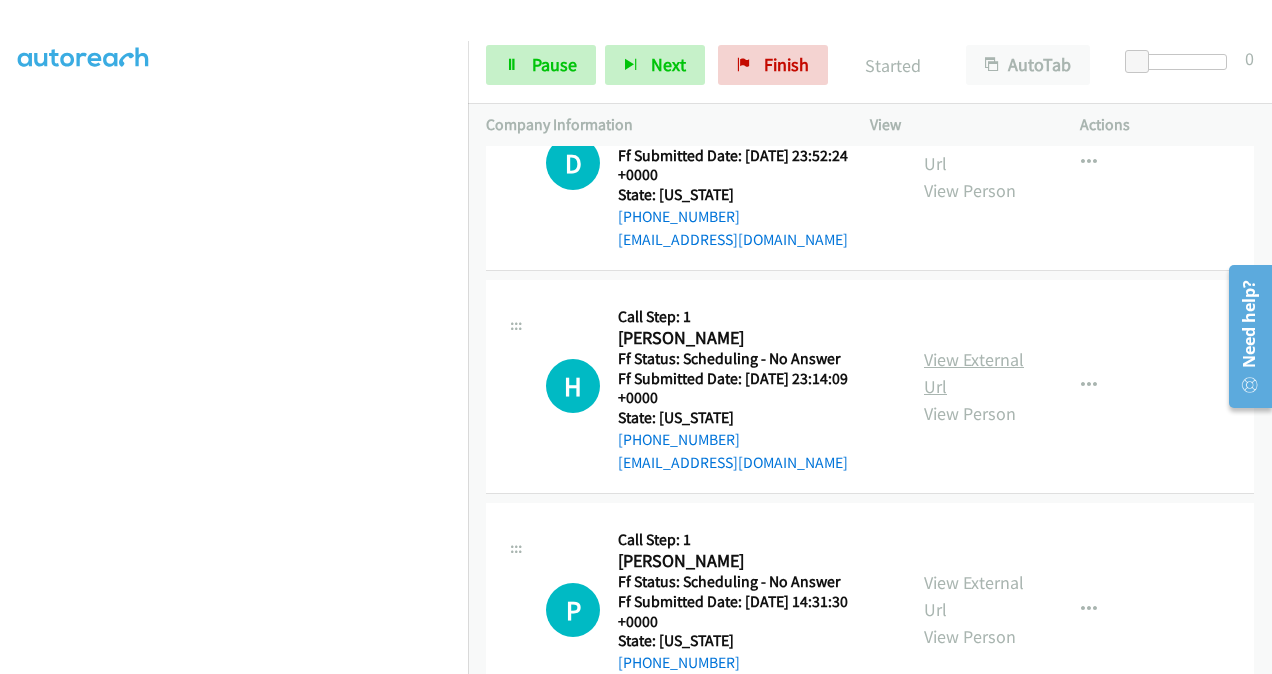 click on "View External Url" at bounding box center (974, 373) 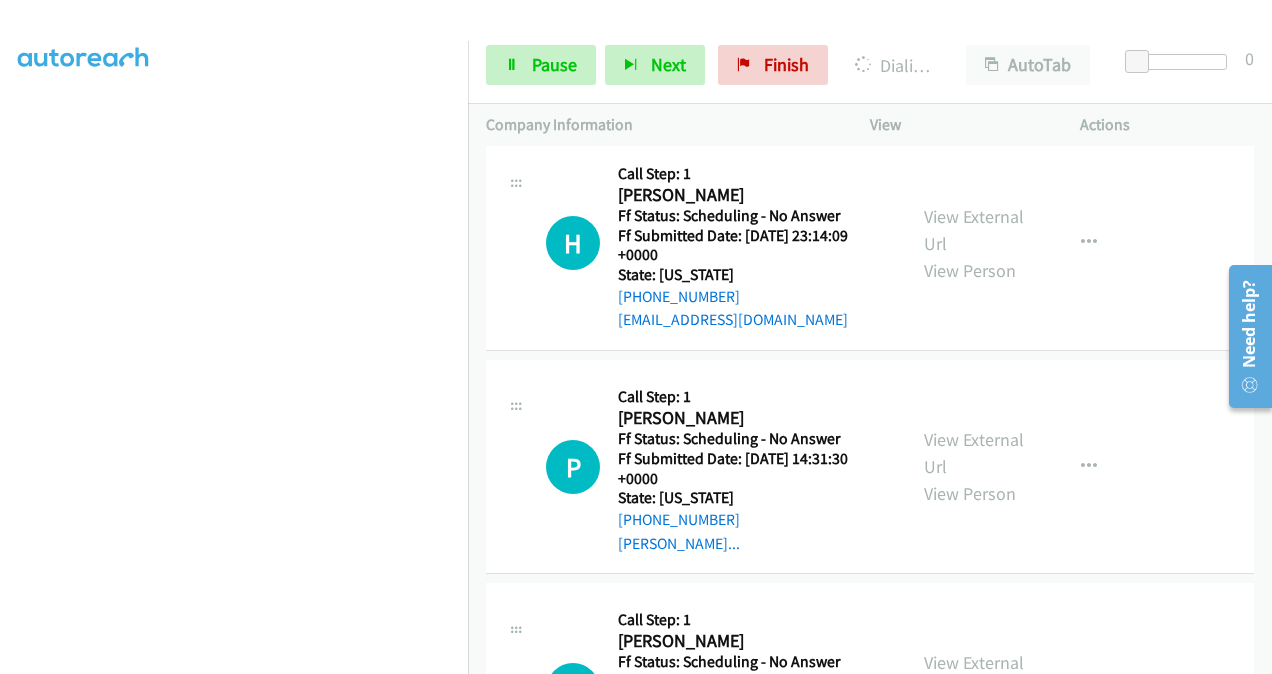 scroll, scrollTop: 3654, scrollLeft: 0, axis: vertical 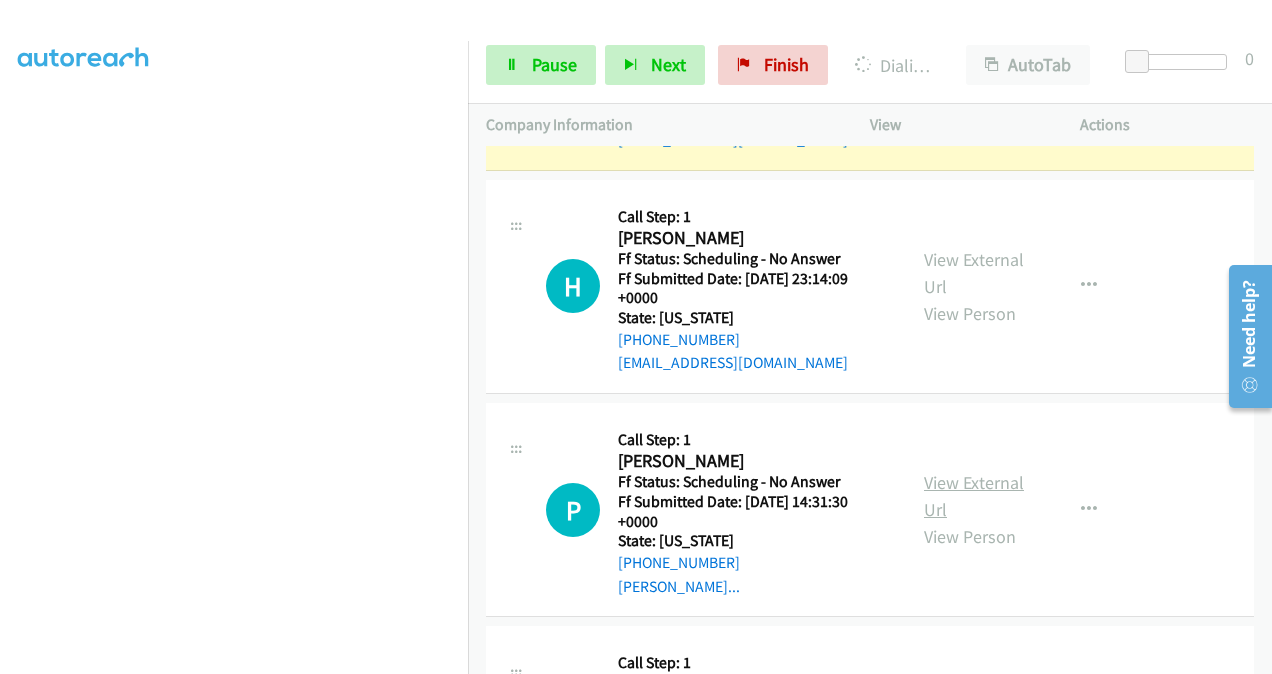 click on "View External Url" at bounding box center [974, 496] 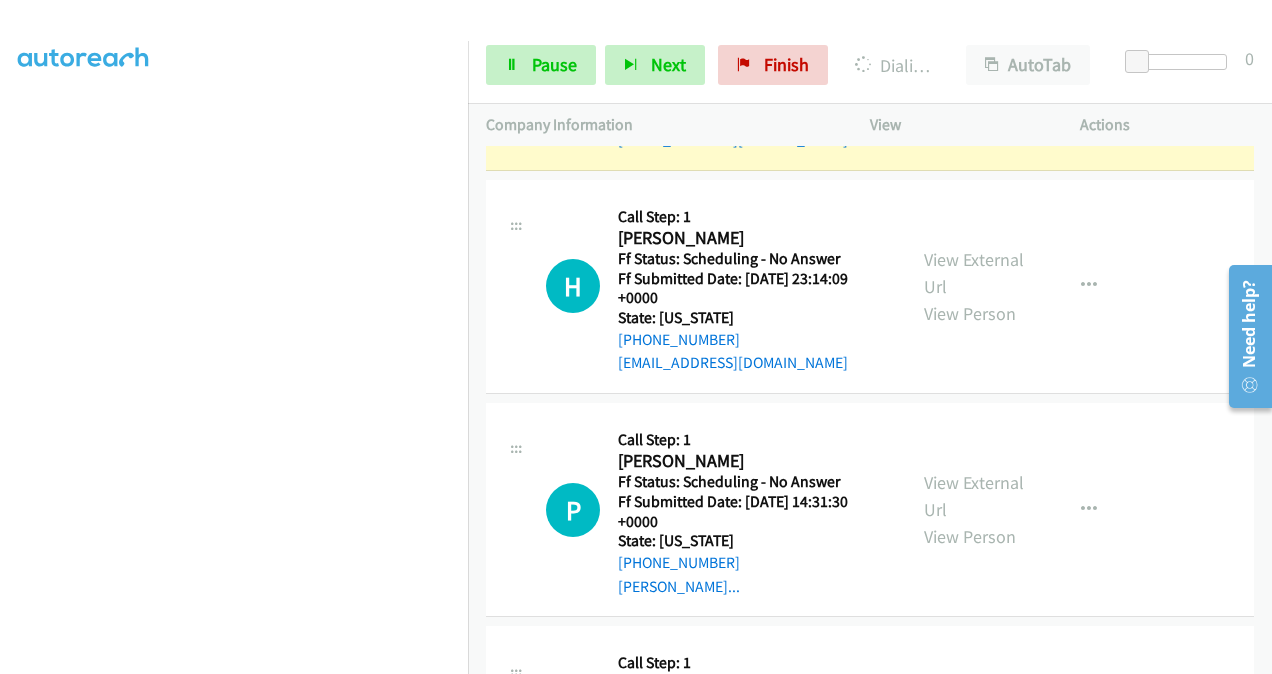 scroll, scrollTop: 3854, scrollLeft: 0, axis: vertical 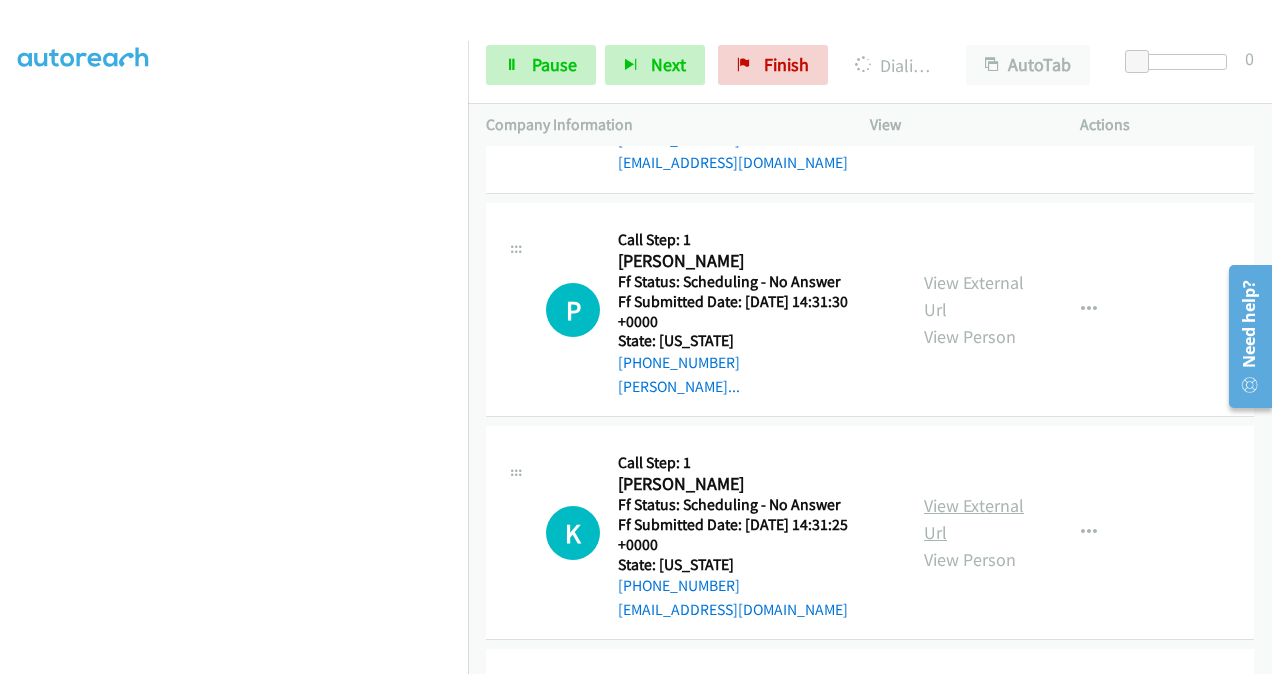 click on "View External Url" at bounding box center [974, 519] 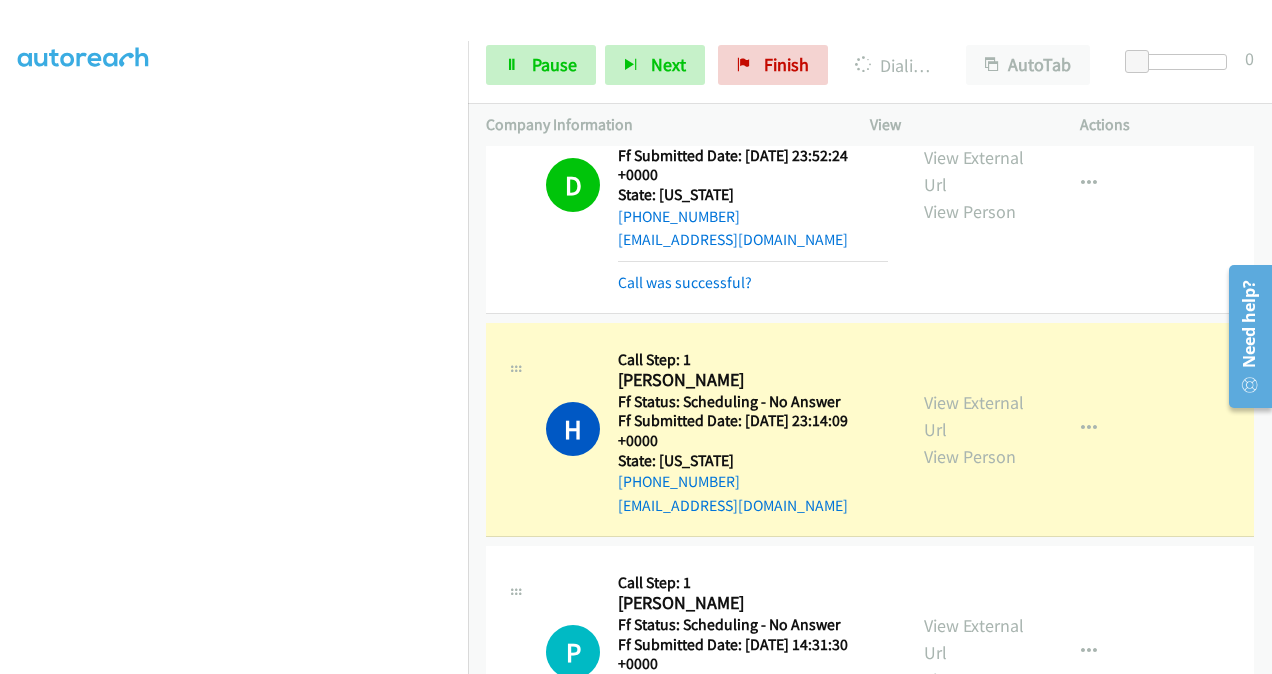 scroll, scrollTop: 3654, scrollLeft: 0, axis: vertical 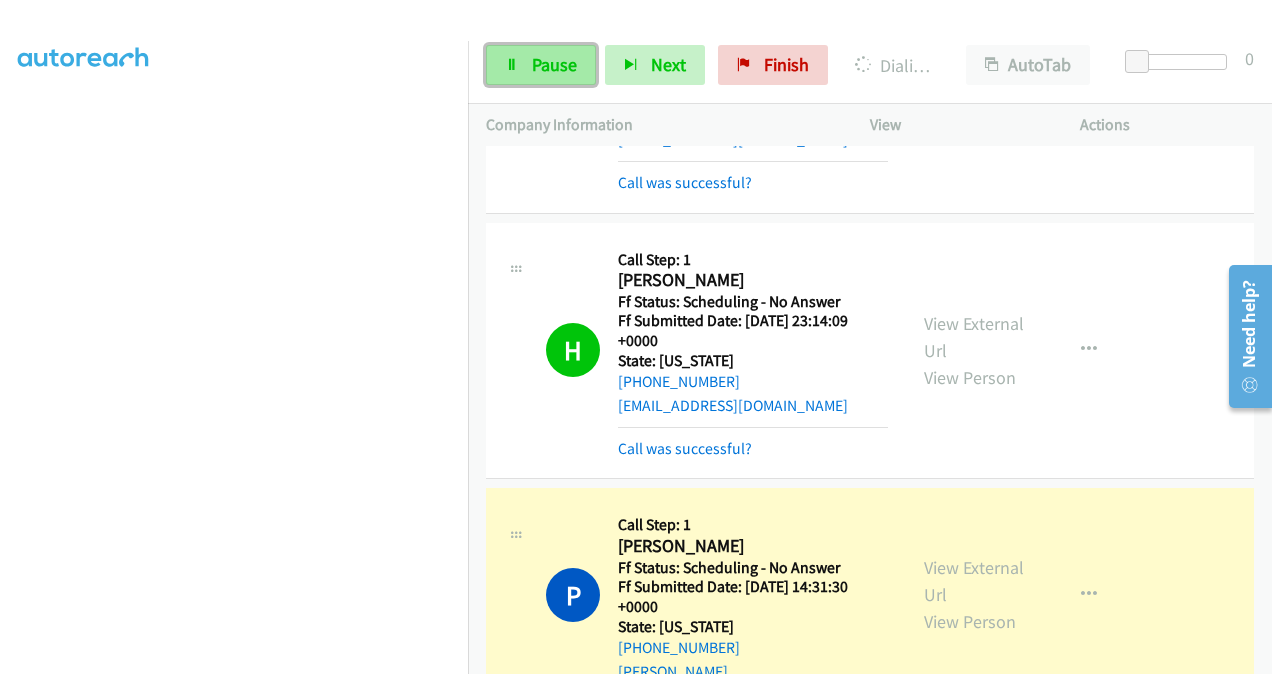 click on "Pause" at bounding box center (554, 64) 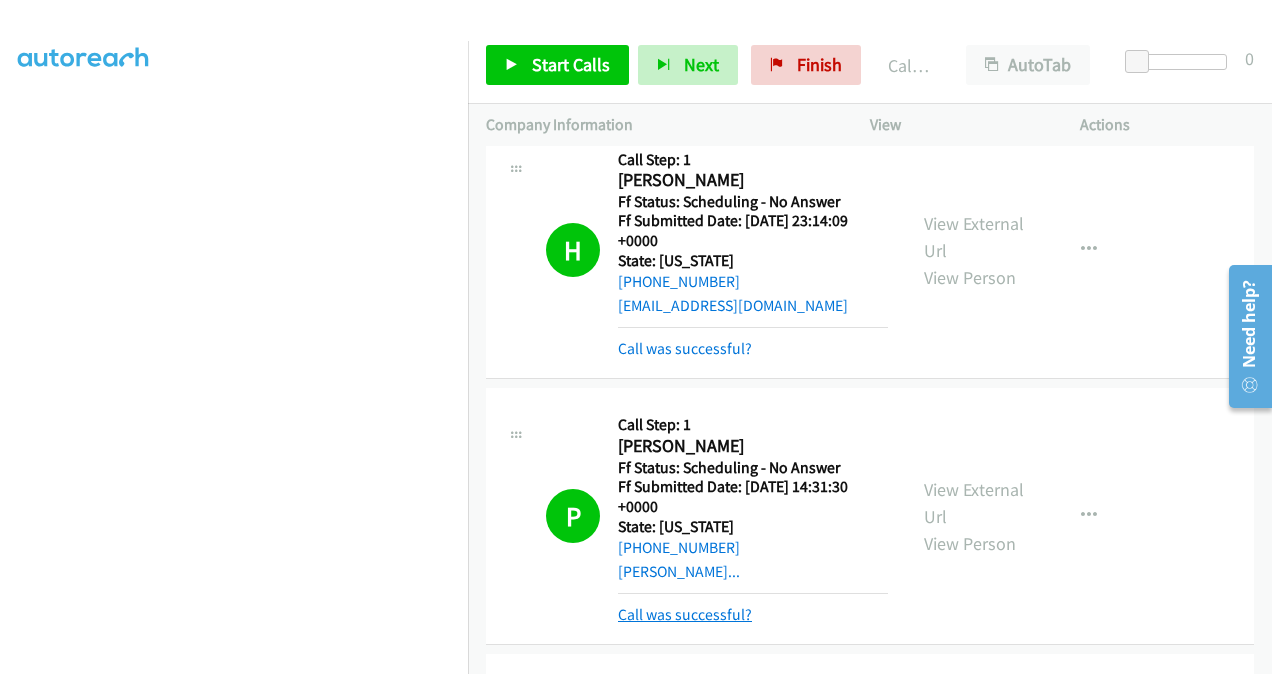 scroll, scrollTop: 3854, scrollLeft: 0, axis: vertical 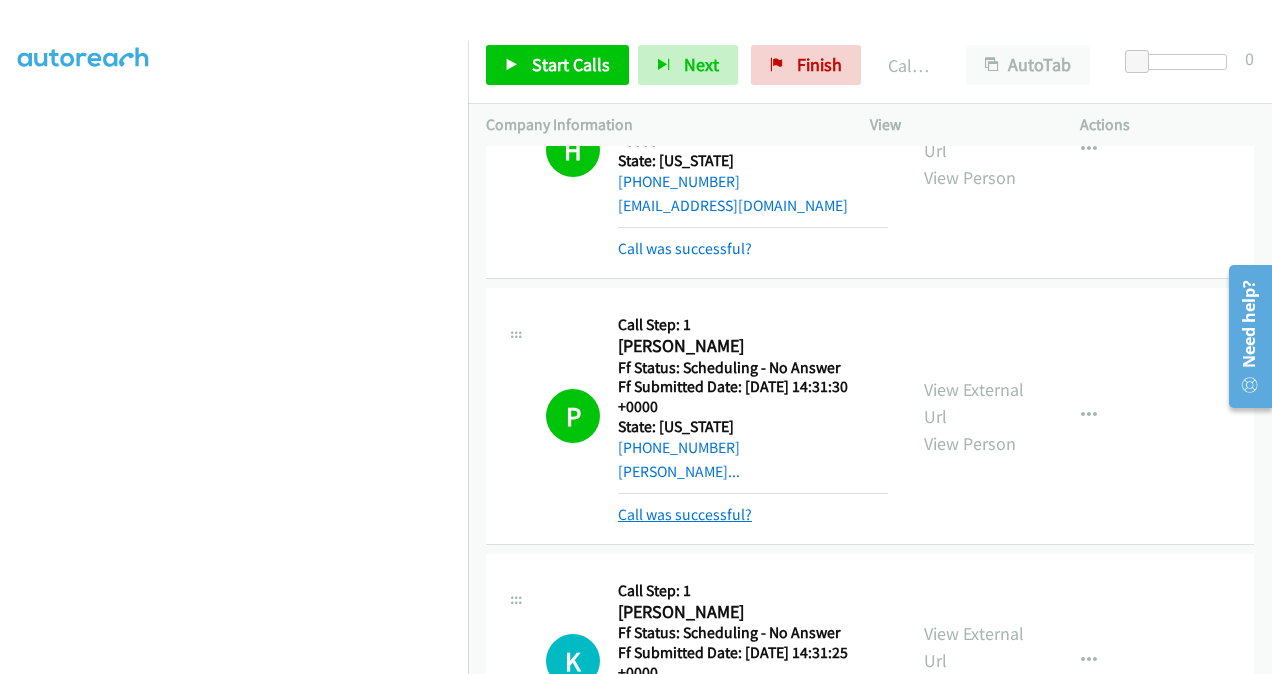 click on "Call was successful?" at bounding box center (685, 514) 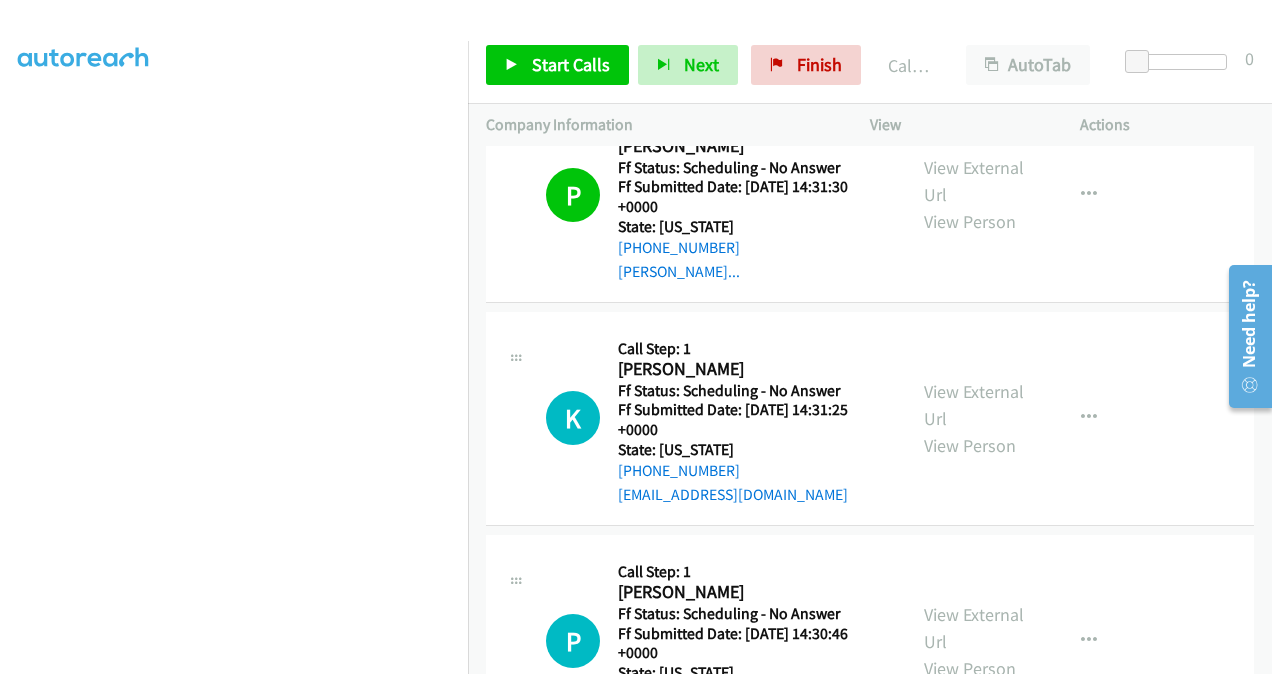 scroll, scrollTop: 4054, scrollLeft: 0, axis: vertical 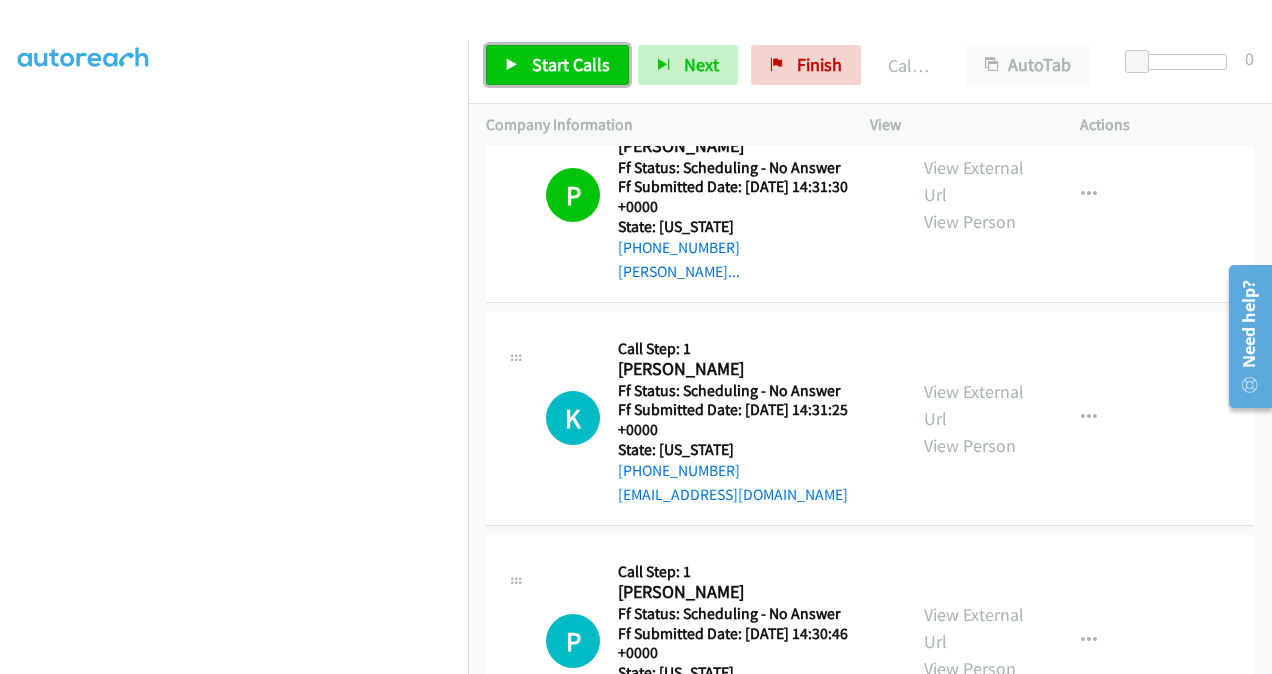 click on "Start Calls" at bounding box center (571, 64) 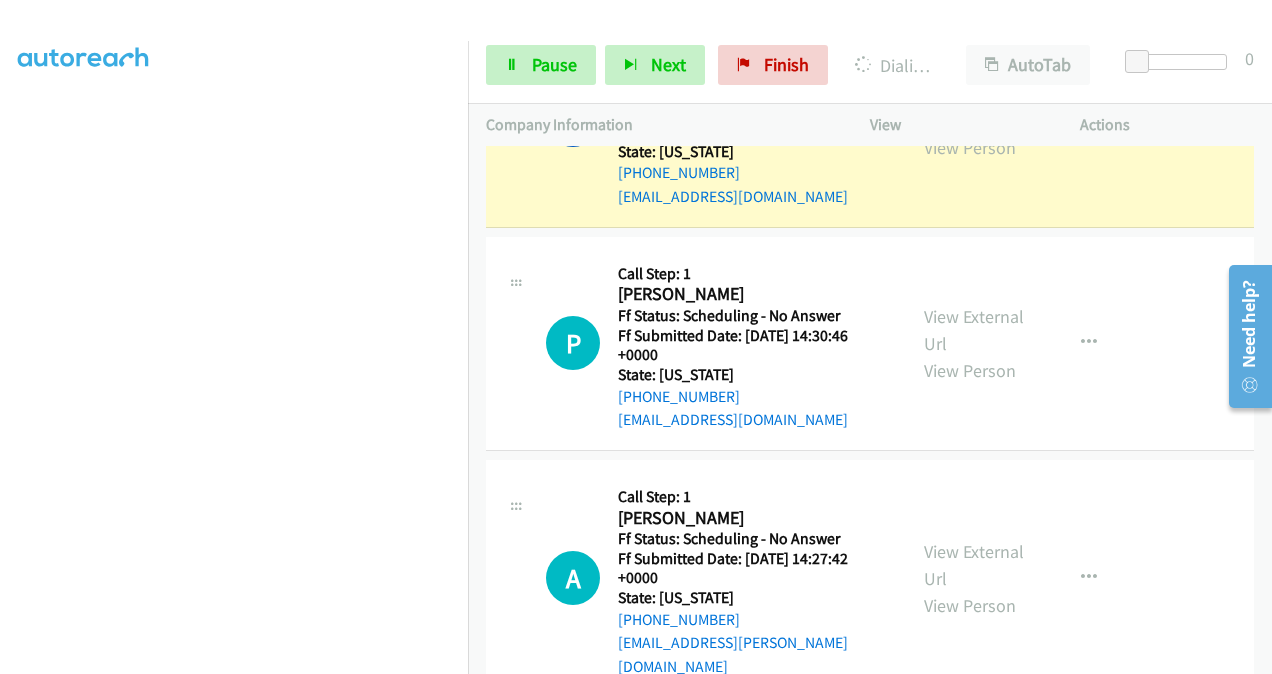 scroll, scrollTop: 4354, scrollLeft: 0, axis: vertical 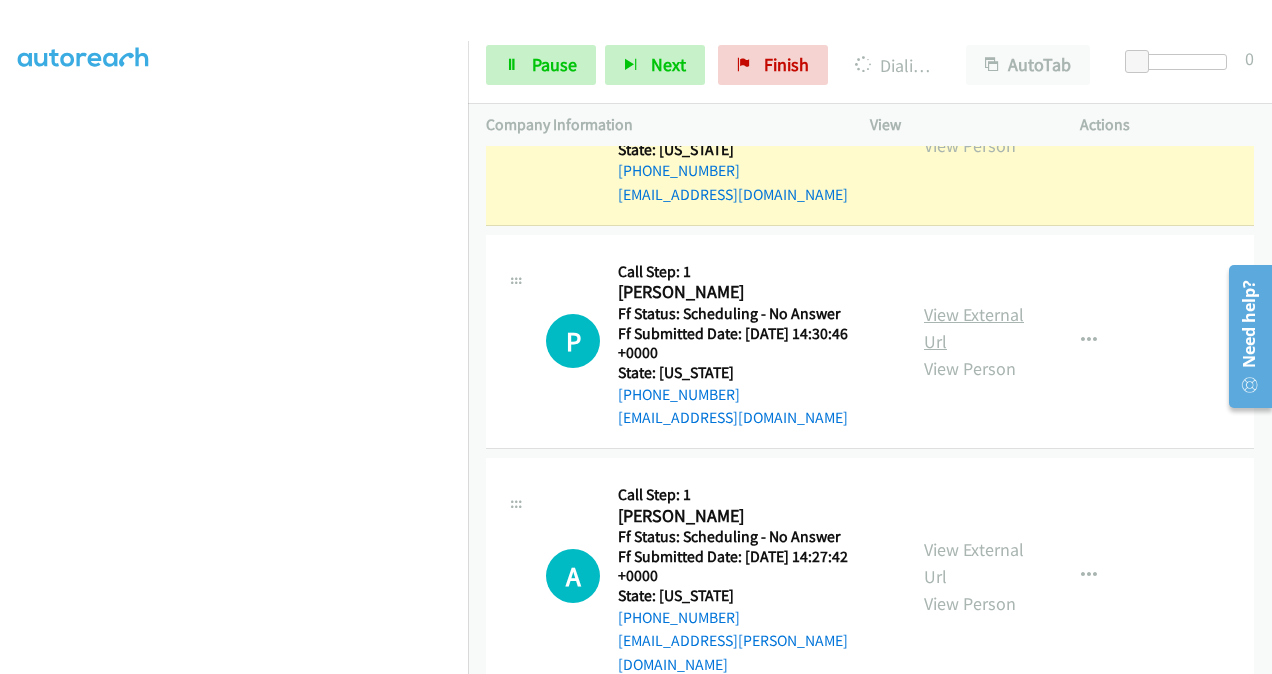 click on "View External Url" at bounding box center (974, 328) 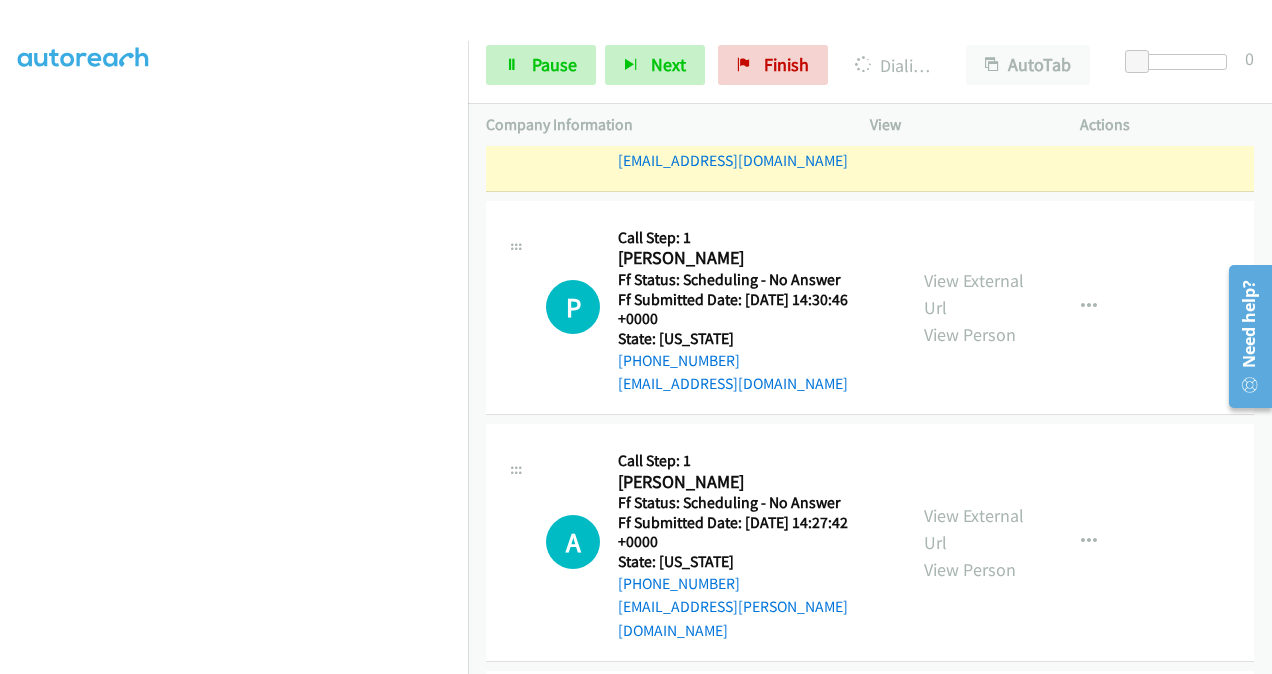 scroll, scrollTop: 4454, scrollLeft: 0, axis: vertical 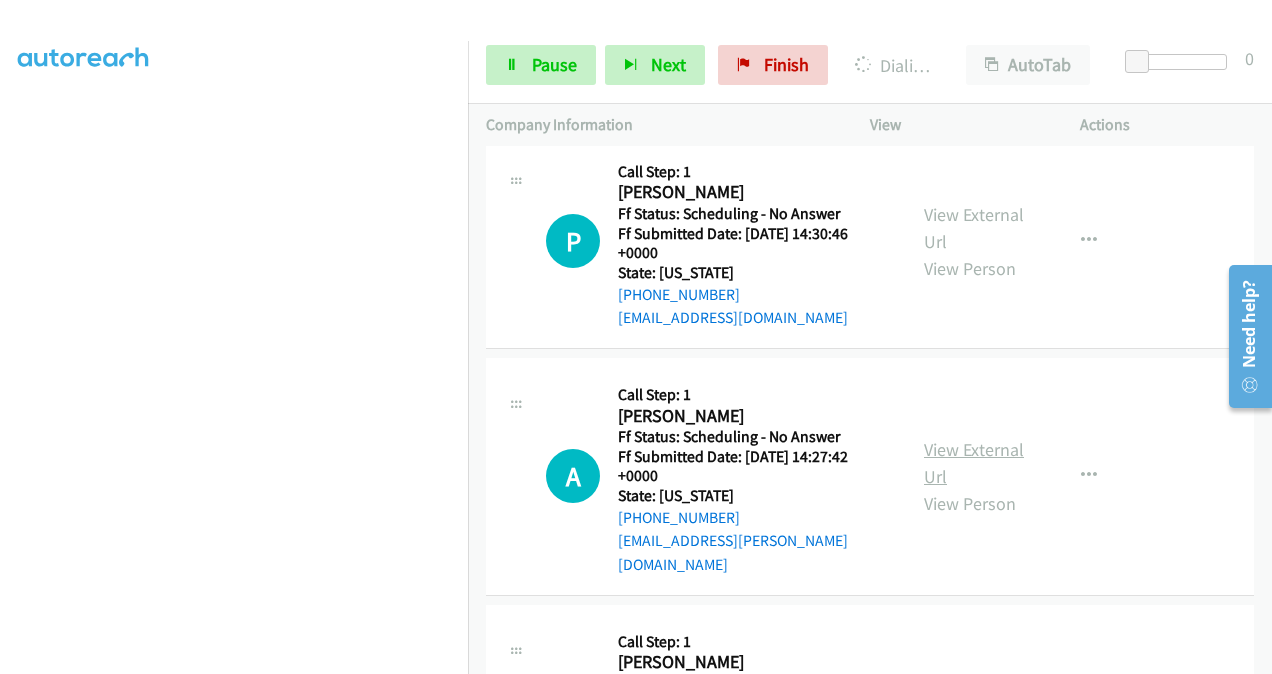 click on "View External Url" at bounding box center (974, 463) 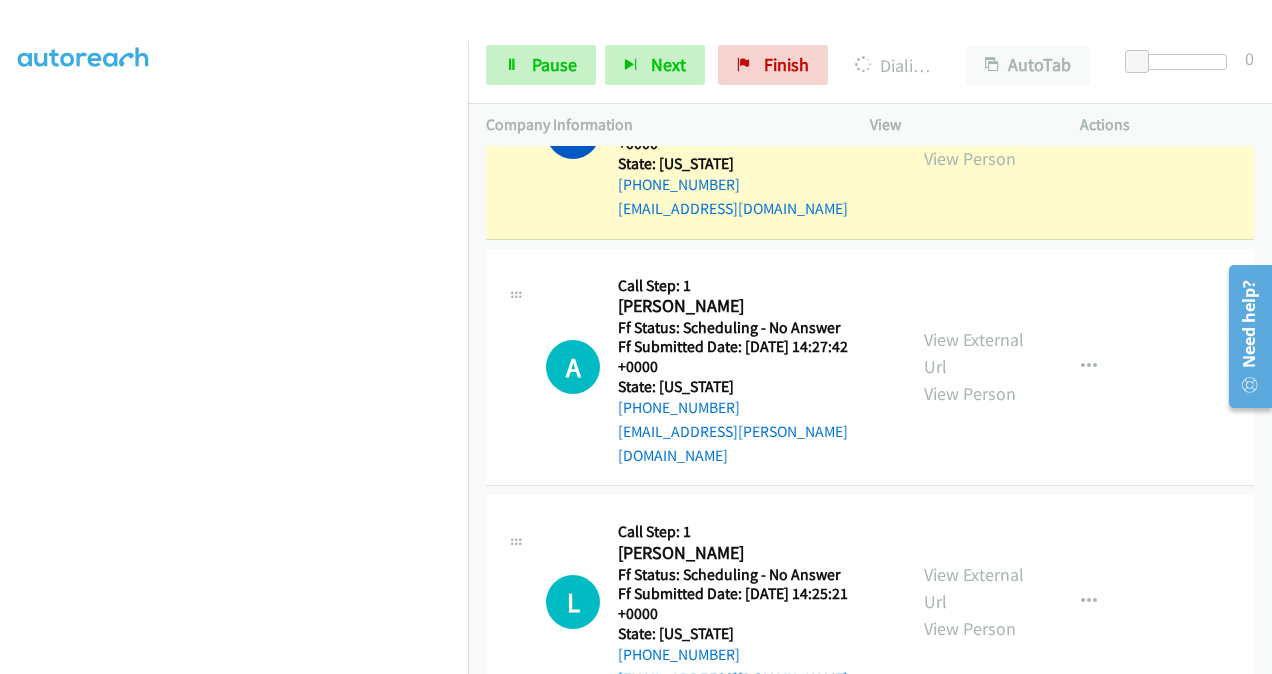 scroll, scrollTop: 4796, scrollLeft: 0, axis: vertical 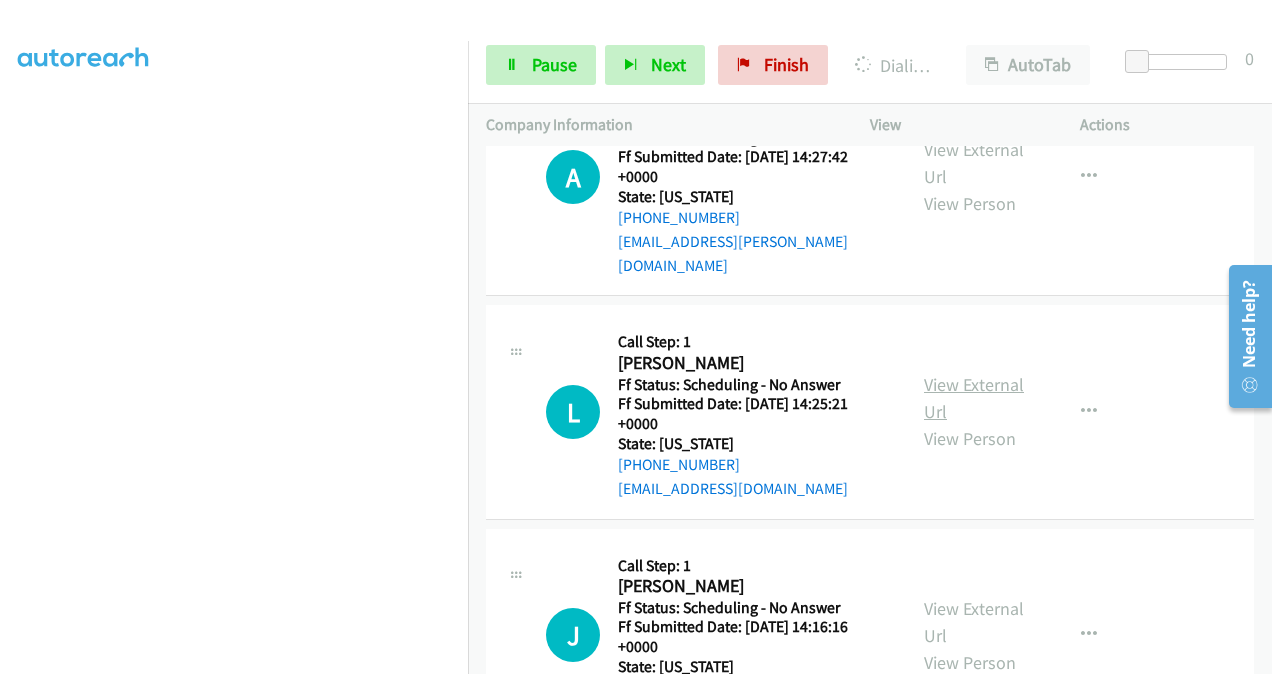 click on "View External Url" at bounding box center [974, 398] 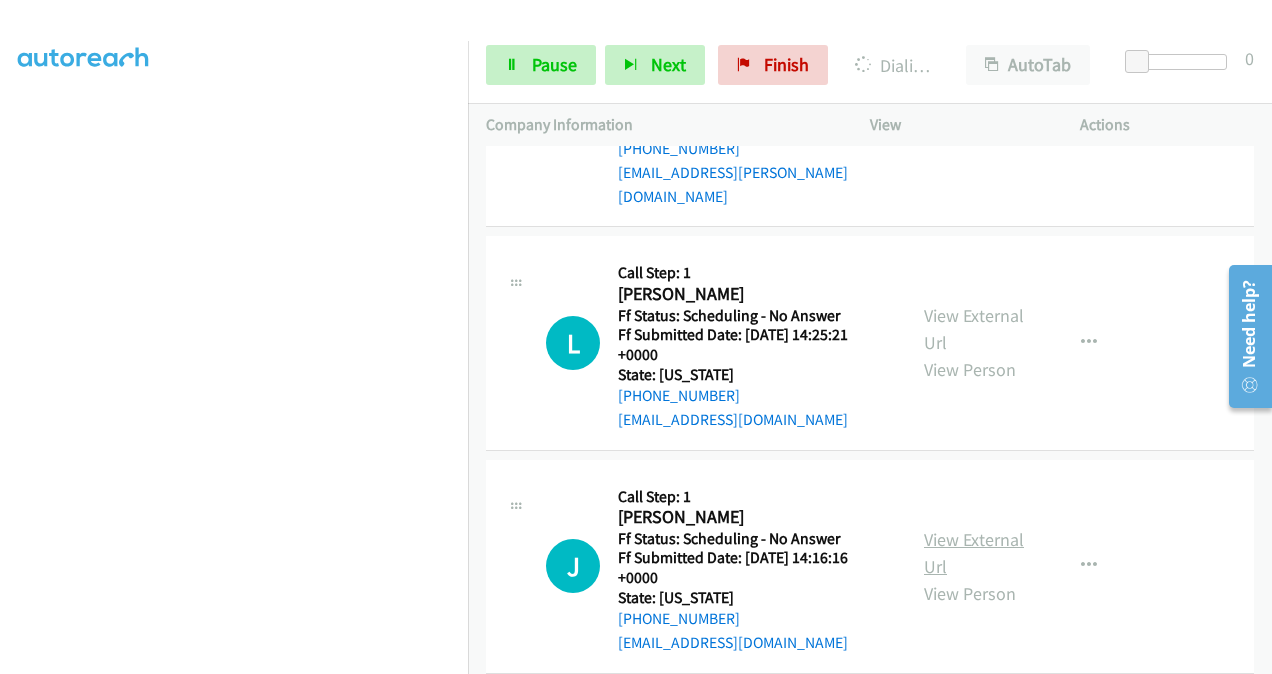 scroll, scrollTop: 4896, scrollLeft: 0, axis: vertical 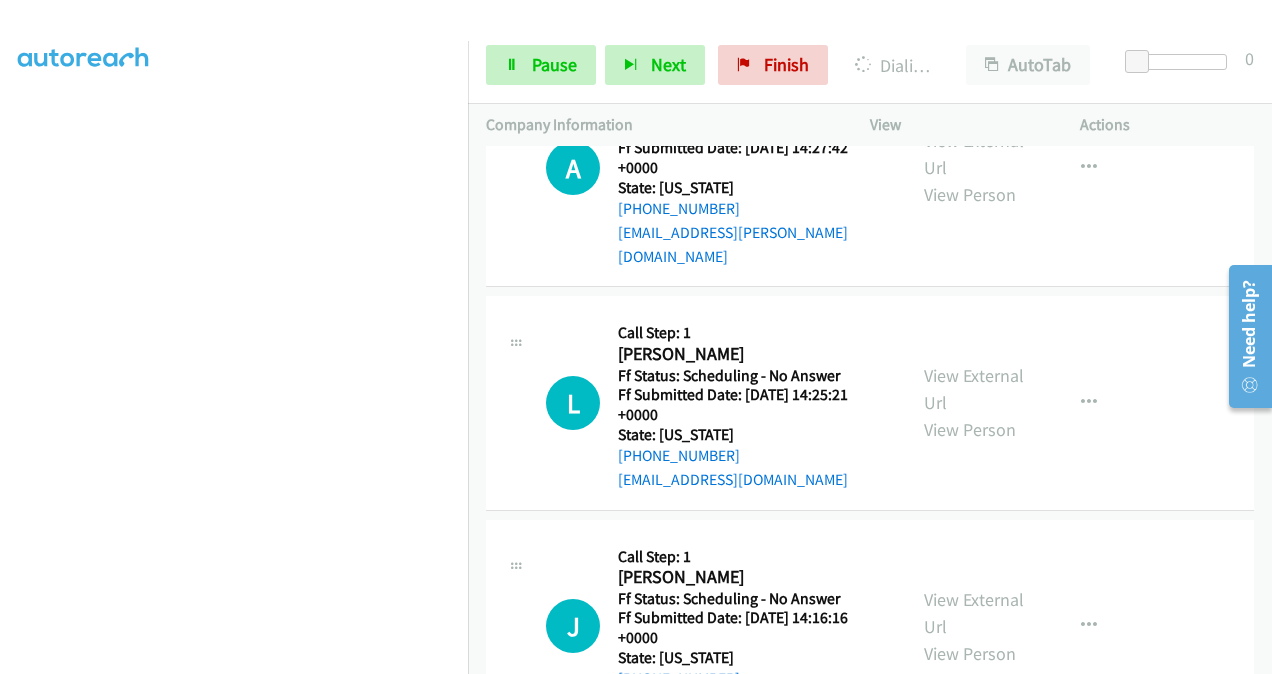 click on "S
Callback Scheduled
Call Step: 1
Scott Eastman
America/New_York
Ff Status: Scheduling - No Answer
Ff Submitted Date: 2025-07-17 03:10:17 +0000
State: New York
+1 307-699-3209
scottjeastman@gmail.com
Call was successful?
View External Url
View Person
View External Url
Email
Schedule/Manage Callback
Skip Call
Add to do not call list
S
Callback Scheduled
Call Step: 1
Shari Hardison
America/New_York
Ff Status: Scheduling - No Answer
Ff Submitted Date: 2025-07-17 02:45:49 +0000
State: Florida
+1 904-305-9687
shari.hardison@gmail.com
Call was successful?
View External Url
View Person
View External Url
Email
Schedule/Manage Callback
Skip Call
Add to do not call list
T" at bounding box center (870, -586) 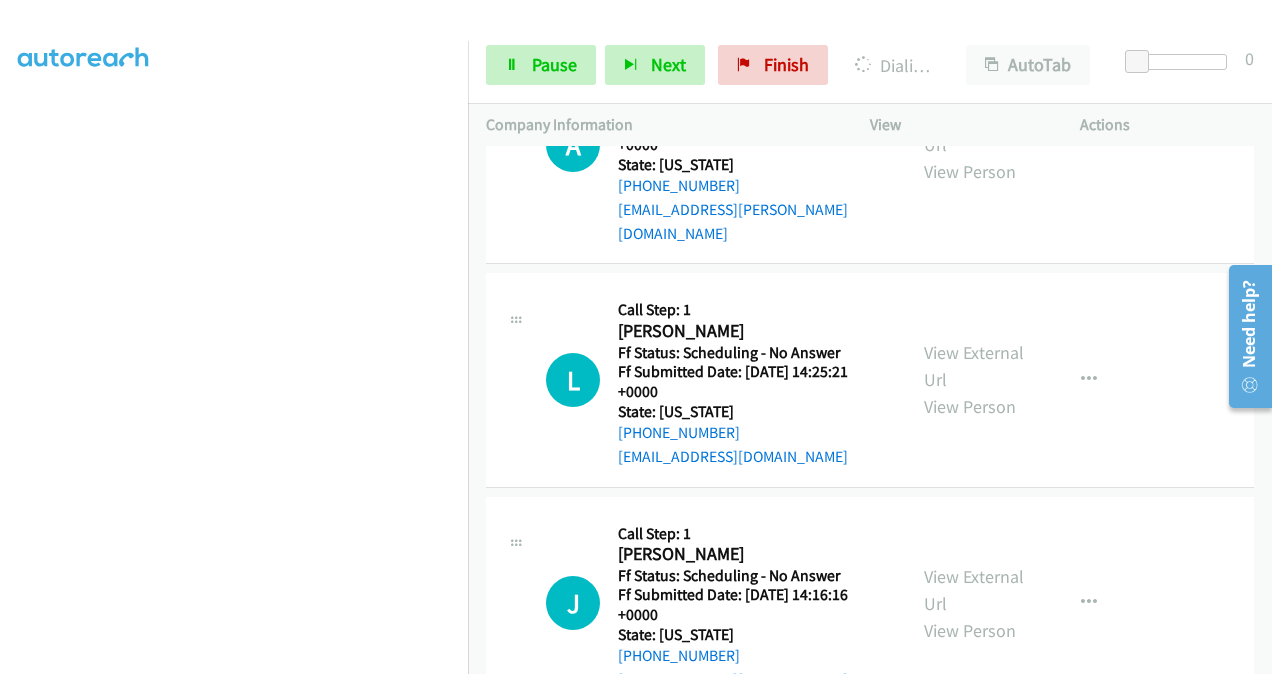 scroll, scrollTop: 4796, scrollLeft: 0, axis: vertical 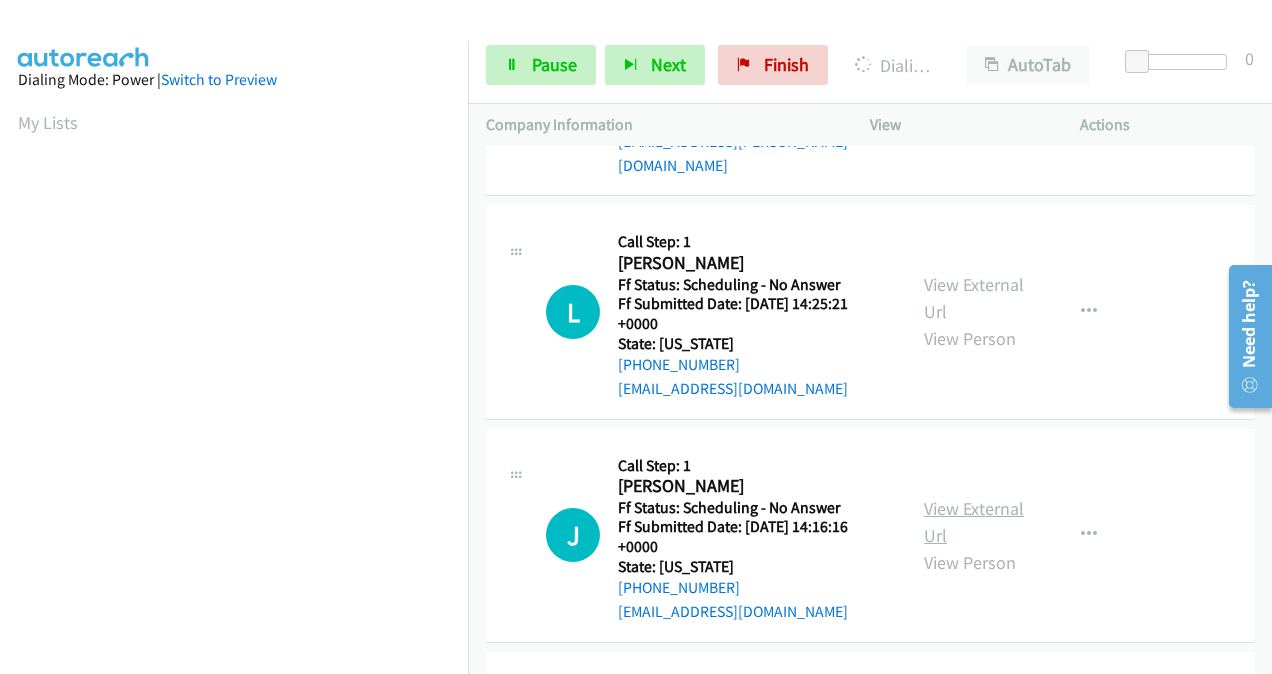 click on "View External Url" at bounding box center [974, 522] 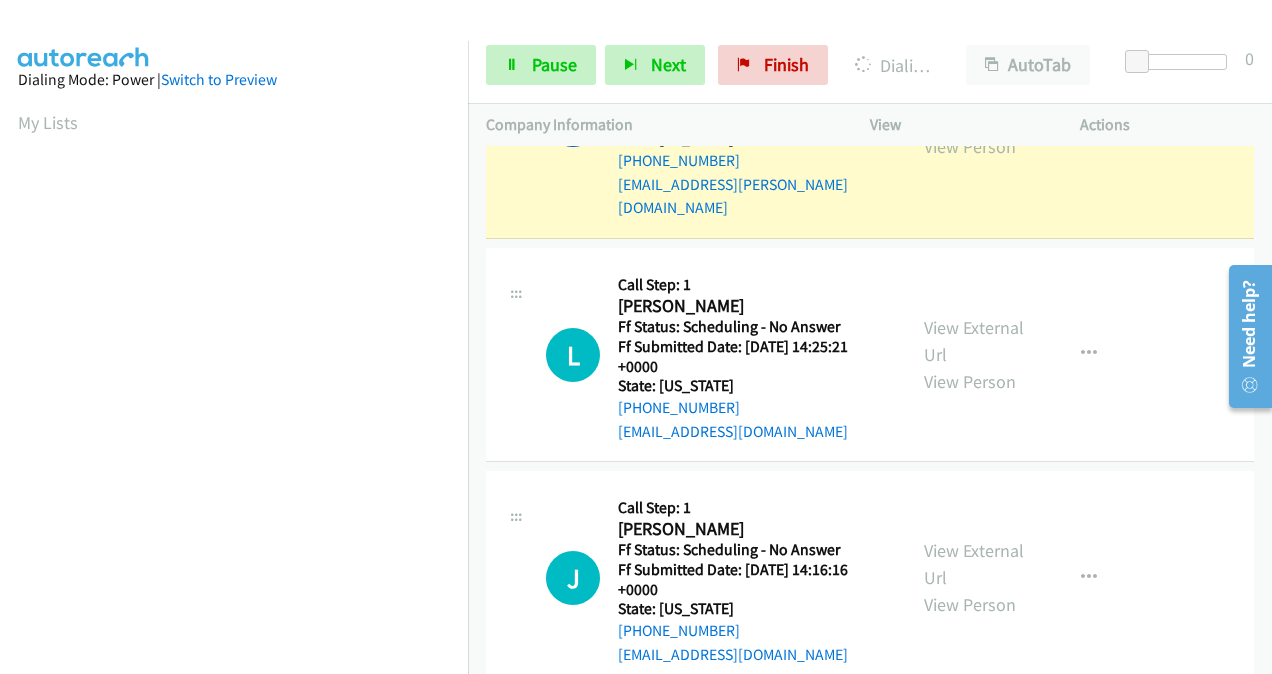 scroll, scrollTop: 448, scrollLeft: 0, axis: vertical 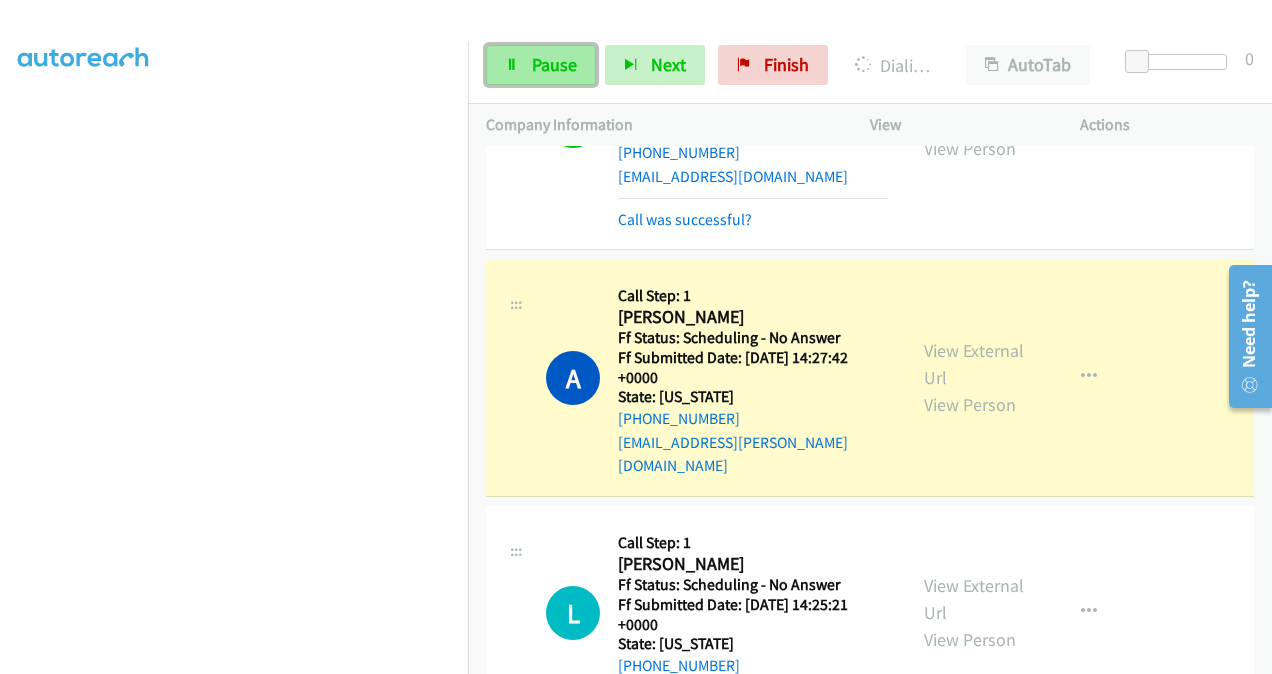 click on "Pause" at bounding box center (541, 65) 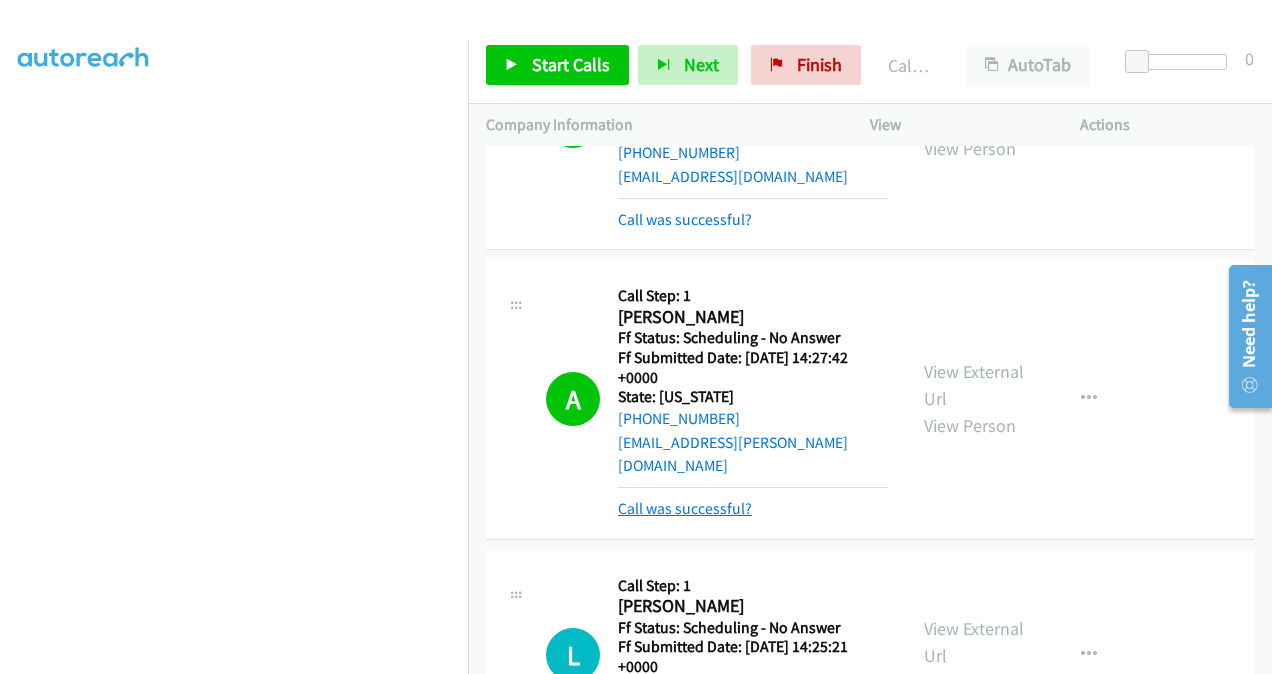 click on "Call was successful?" at bounding box center [685, 508] 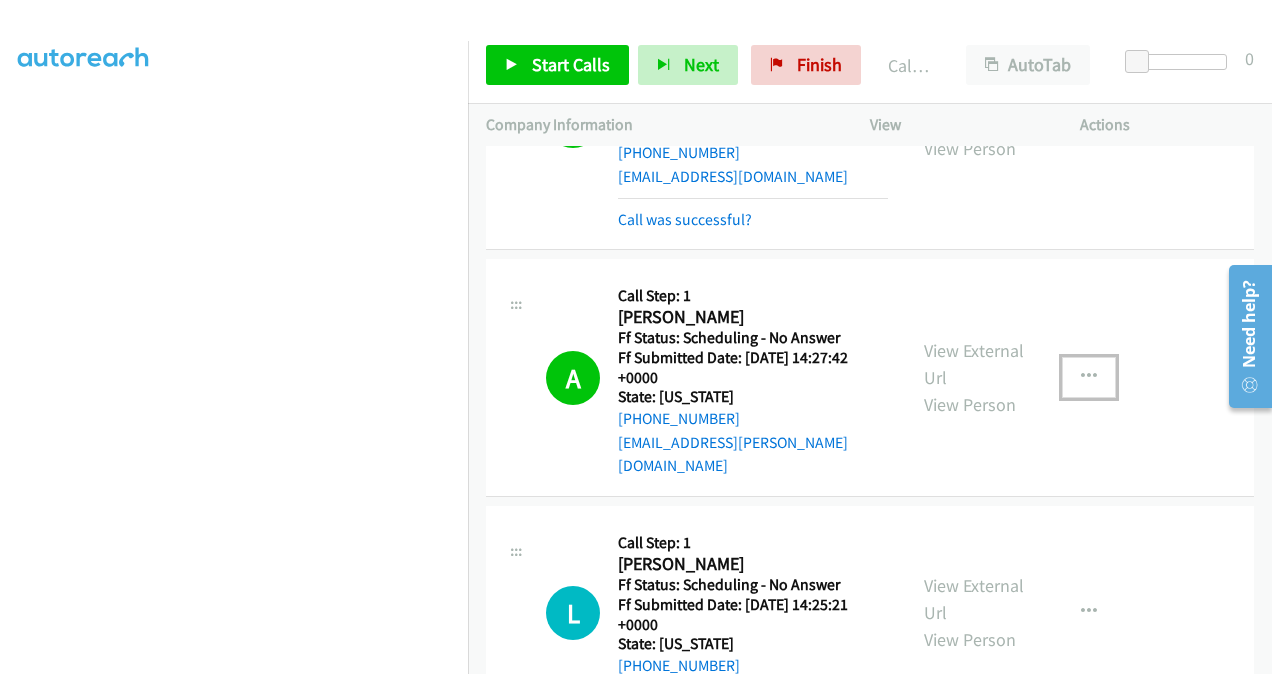 click at bounding box center [1089, 377] 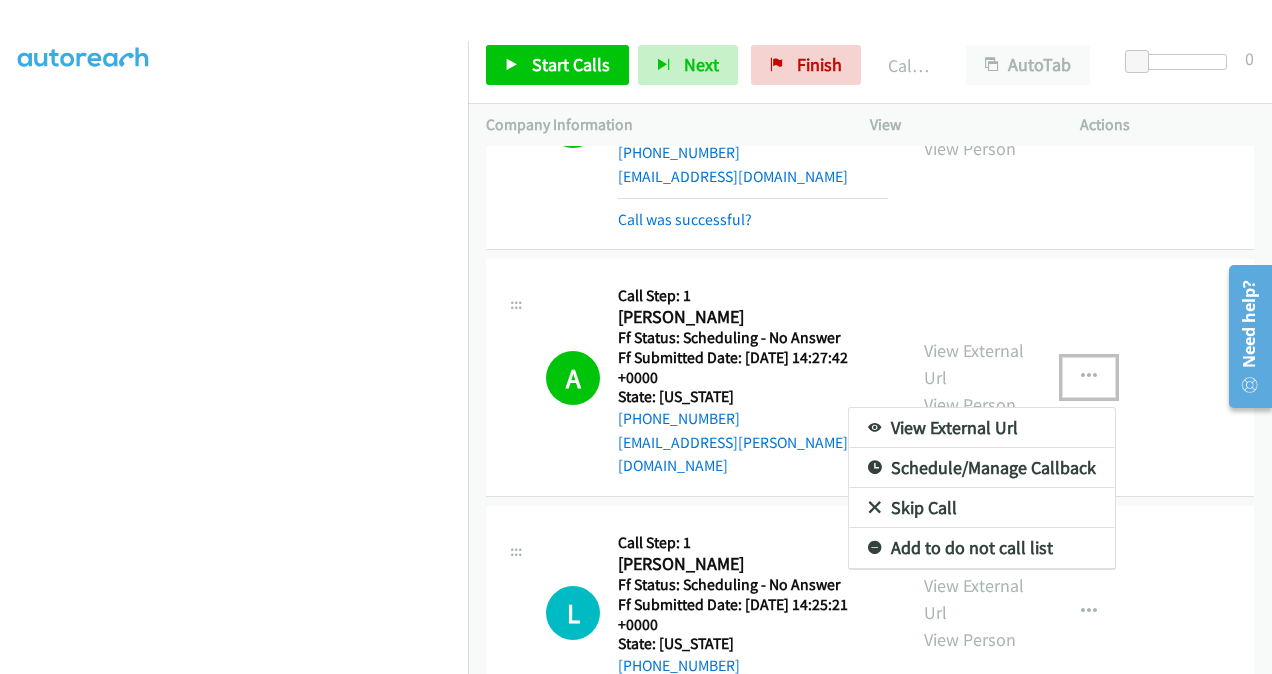 click on "Add to do not call list" at bounding box center [982, 548] 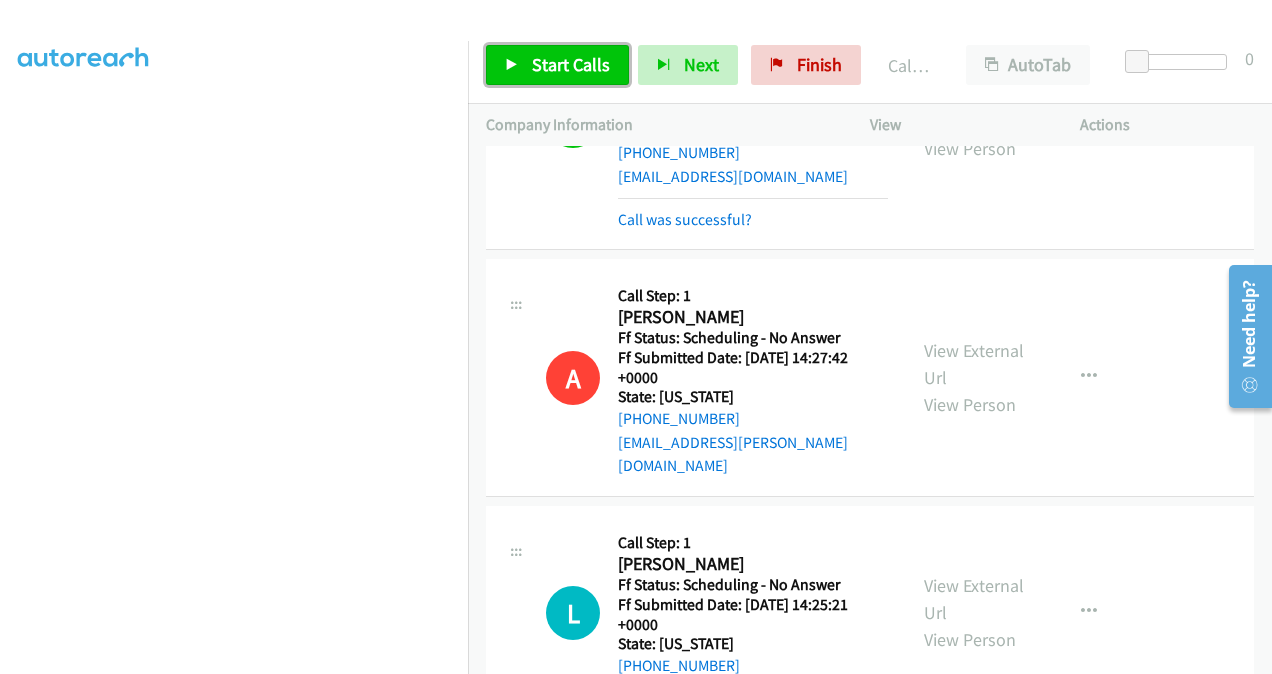 click on "Start Calls" at bounding box center [571, 64] 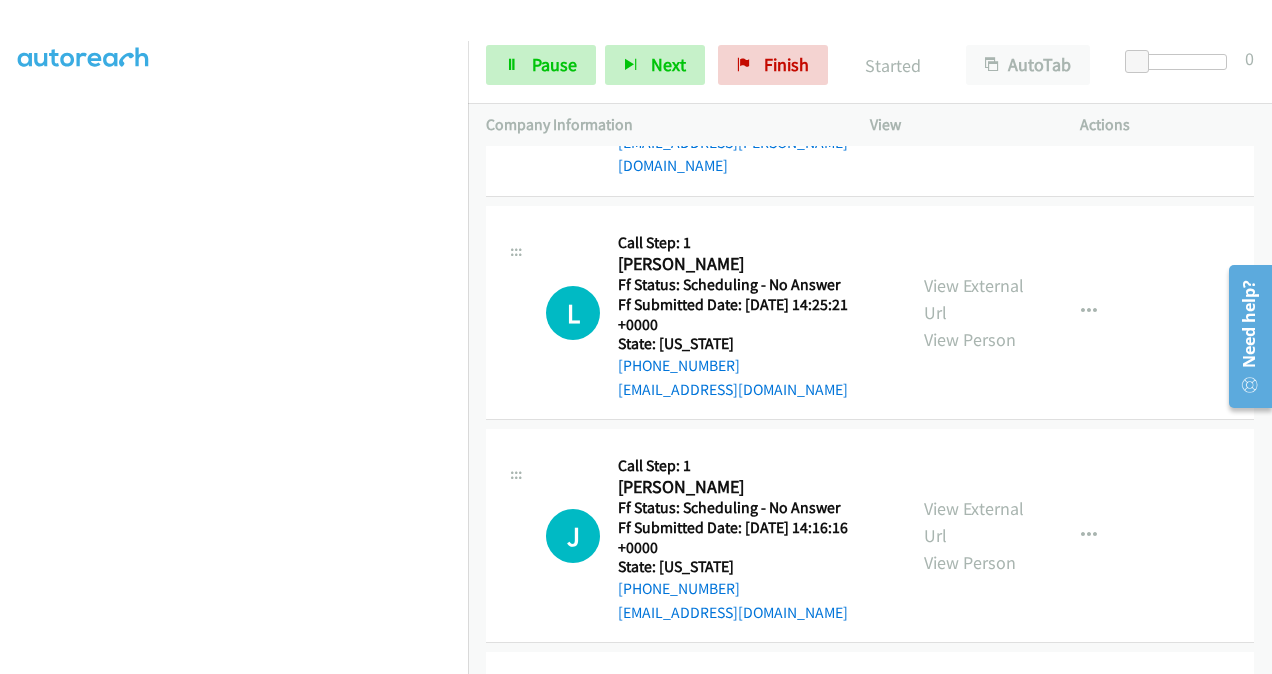 scroll, scrollTop: 5138, scrollLeft: 0, axis: vertical 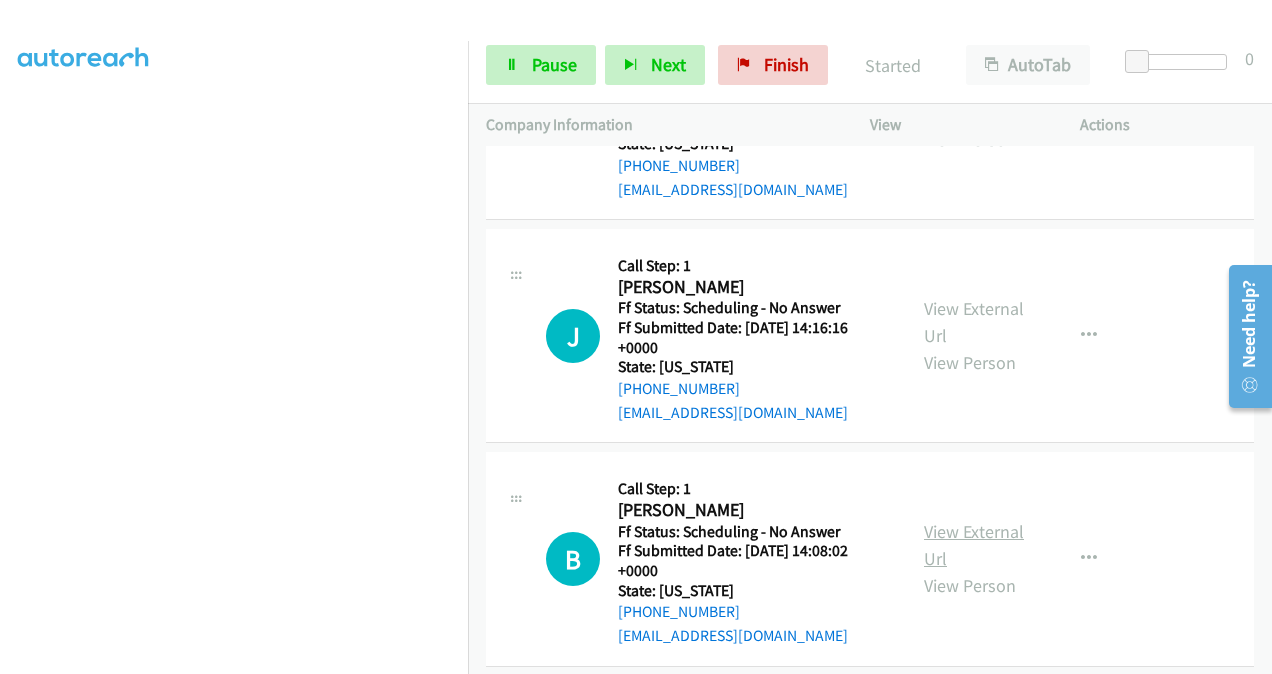 click on "View External Url" at bounding box center (974, 545) 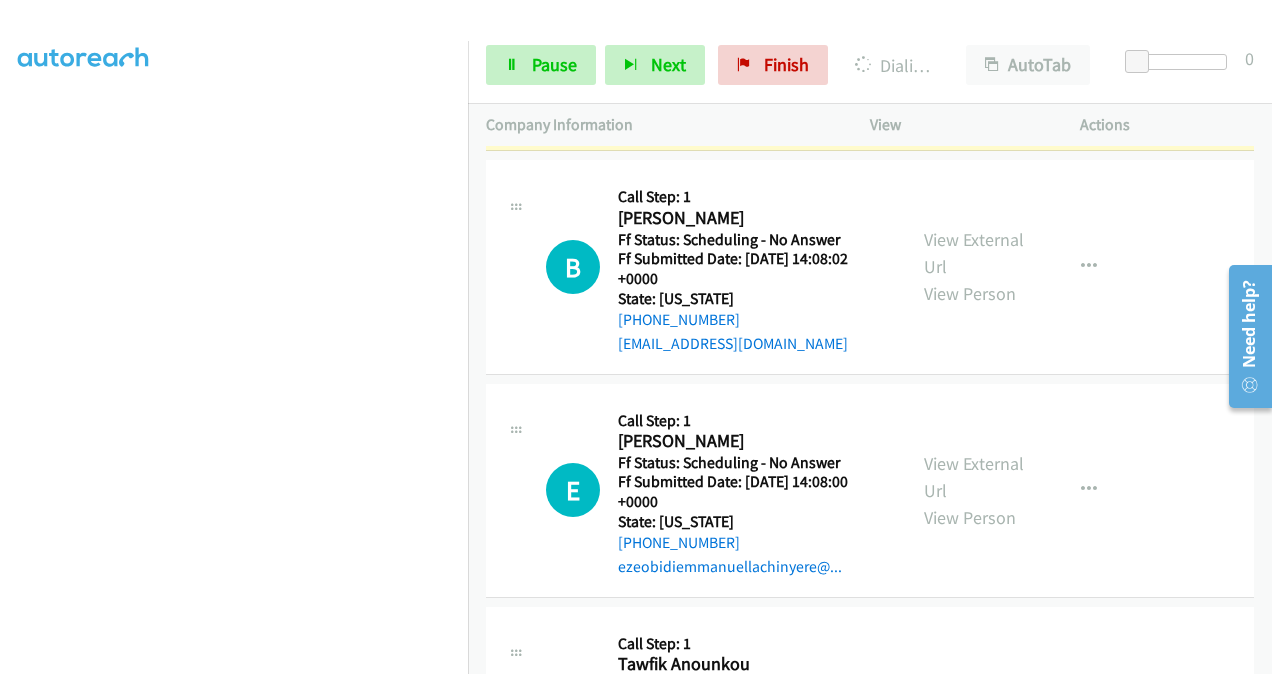scroll, scrollTop: 5538, scrollLeft: 0, axis: vertical 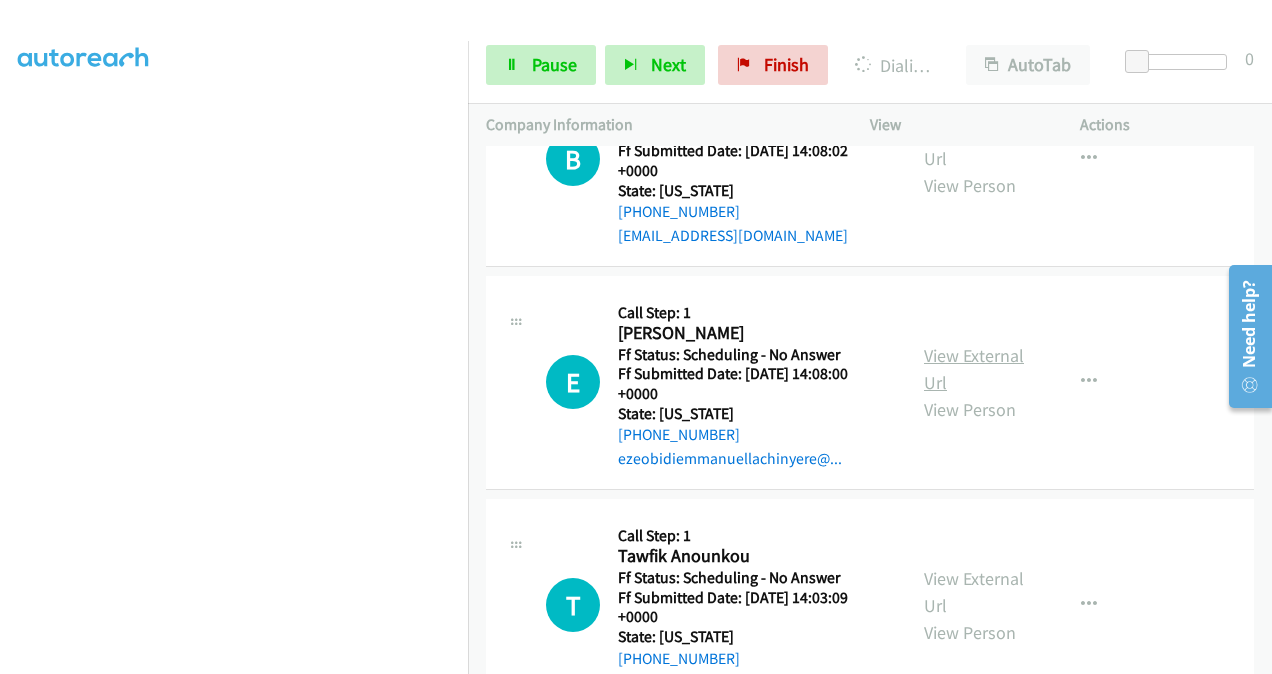 click on "View External Url" at bounding box center (974, 369) 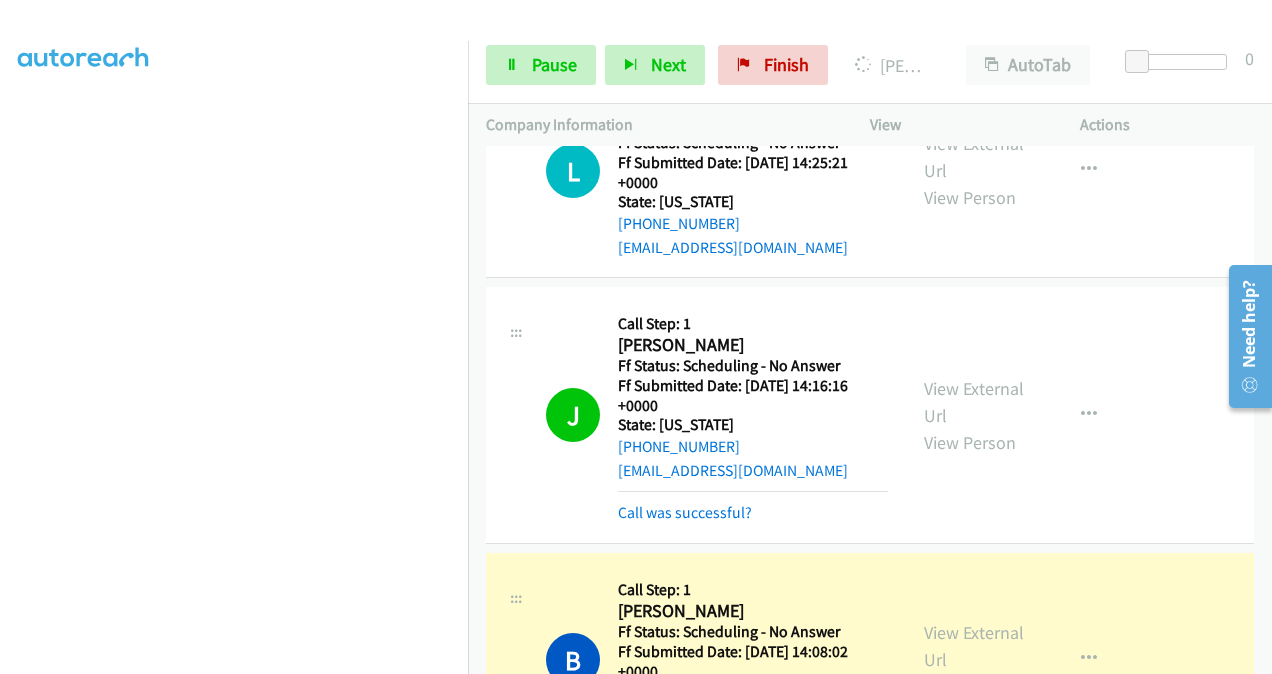 scroll, scrollTop: 5280, scrollLeft: 0, axis: vertical 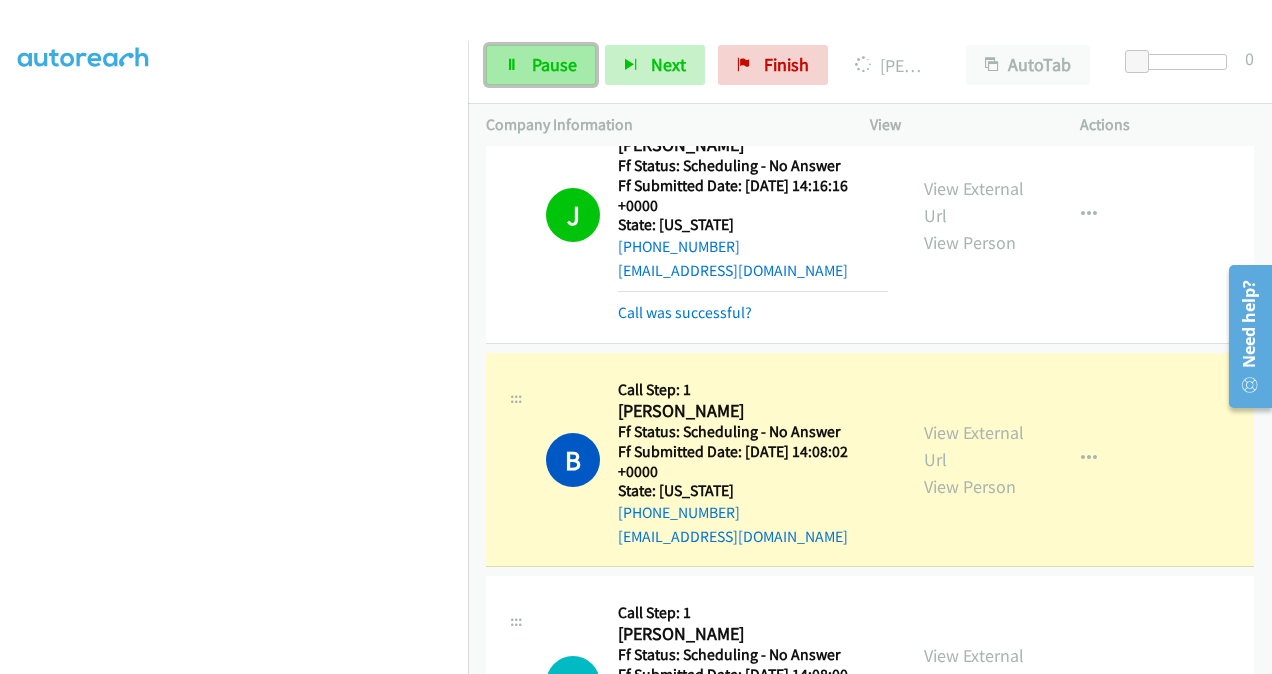 click on "Pause" at bounding box center (554, 64) 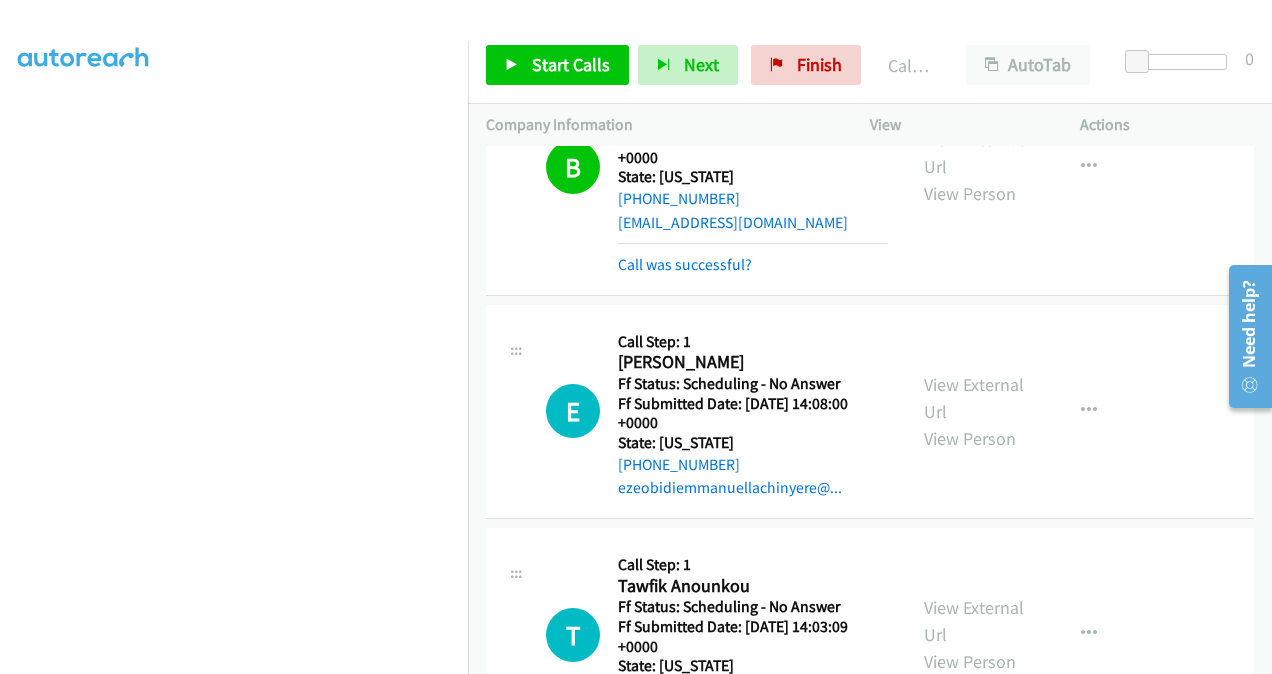 scroll, scrollTop: 5680, scrollLeft: 0, axis: vertical 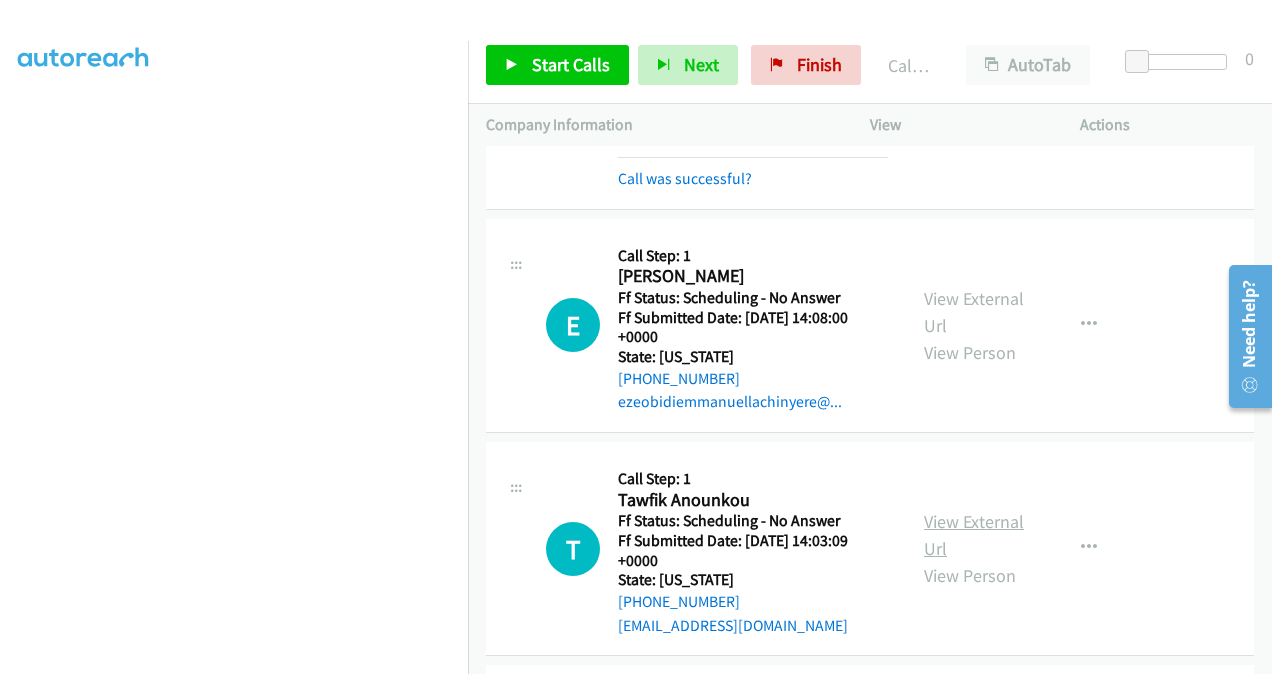 click on "View External Url" at bounding box center (974, 535) 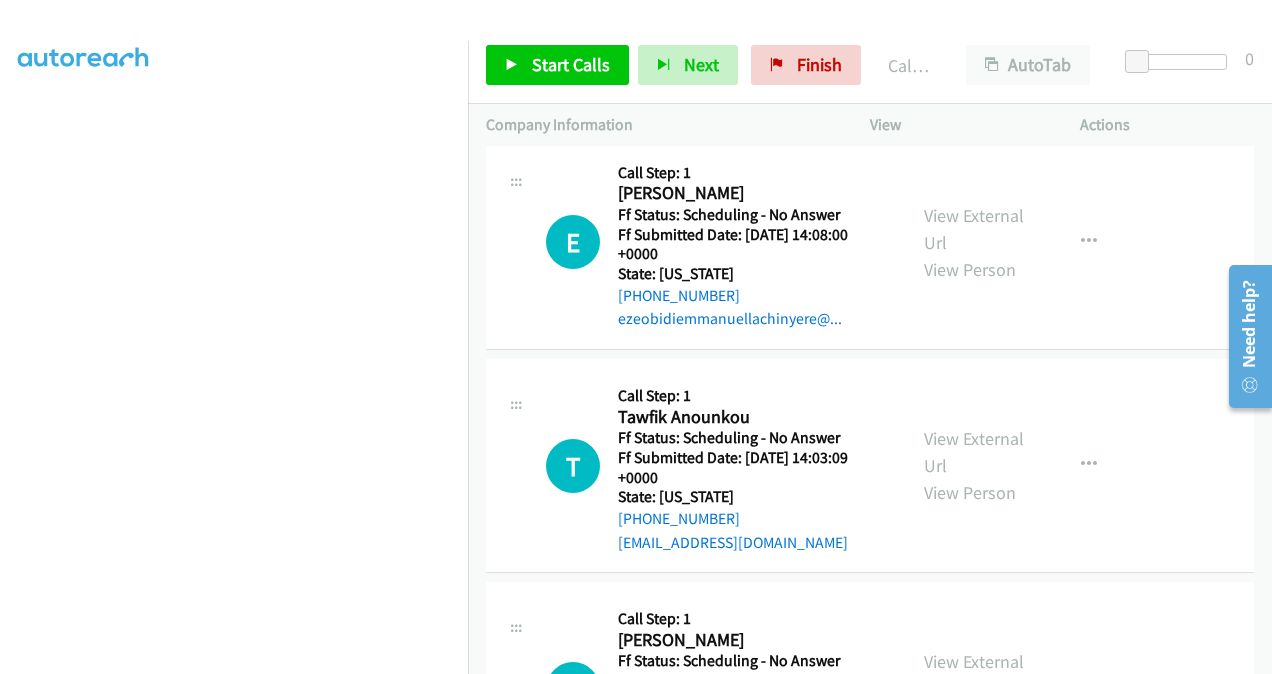 scroll, scrollTop: 5880, scrollLeft: 0, axis: vertical 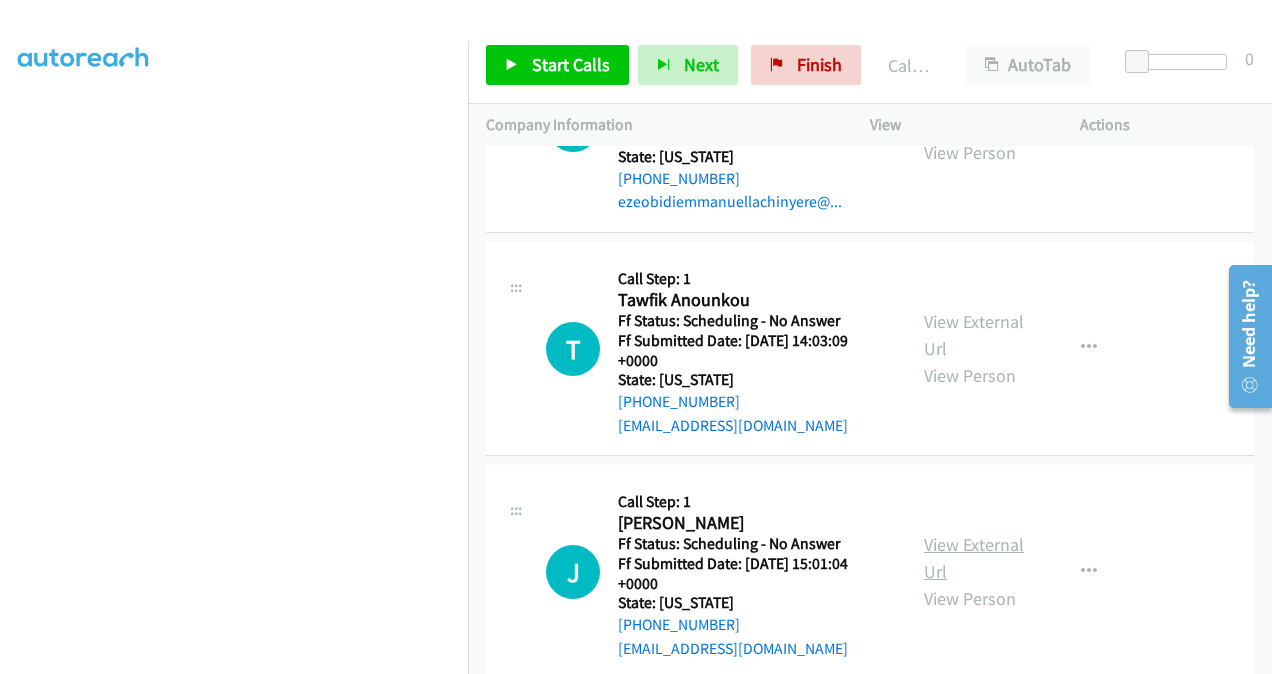 click on "View External Url" at bounding box center (974, 558) 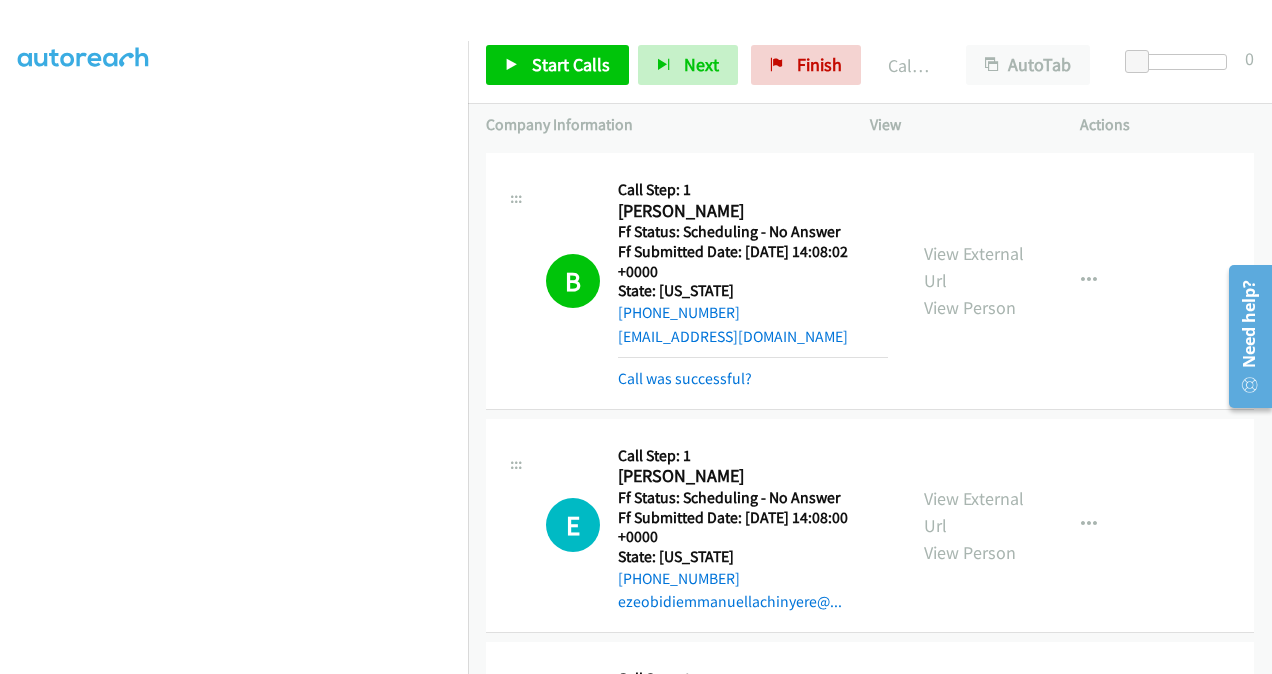 scroll, scrollTop: 5380, scrollLeft: 0, axis: vertical 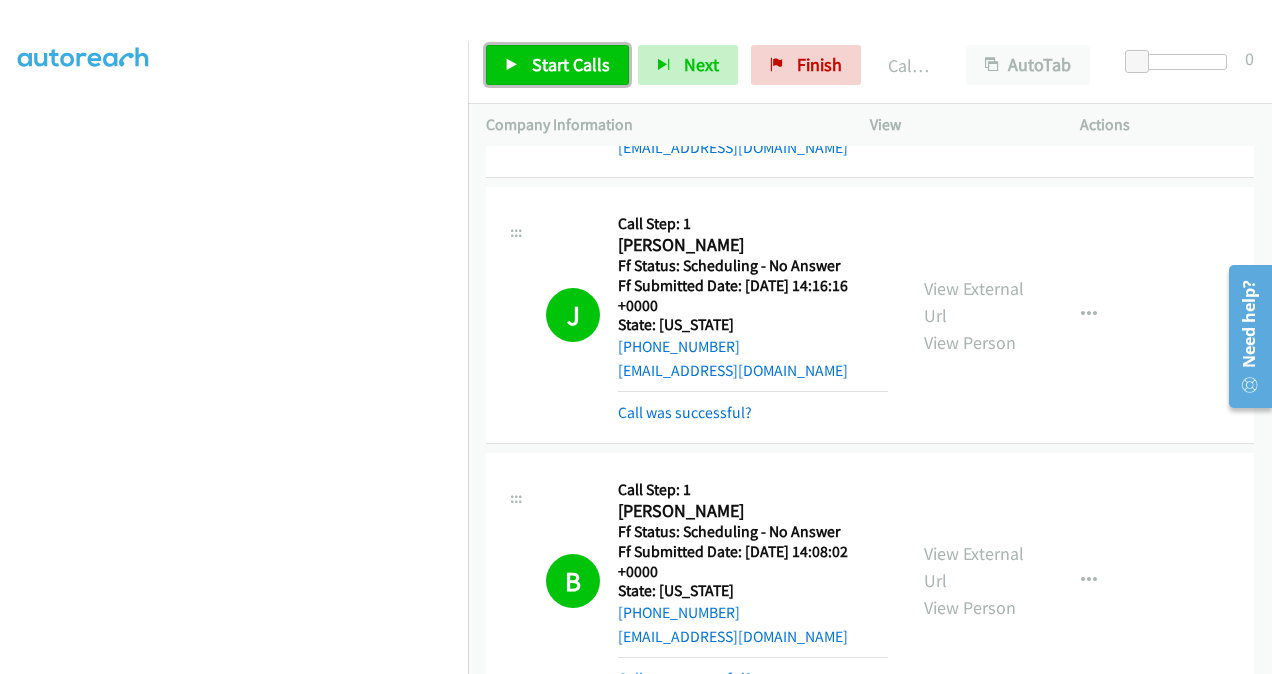 click on "Start Calls" at bounding box center [571, 64] 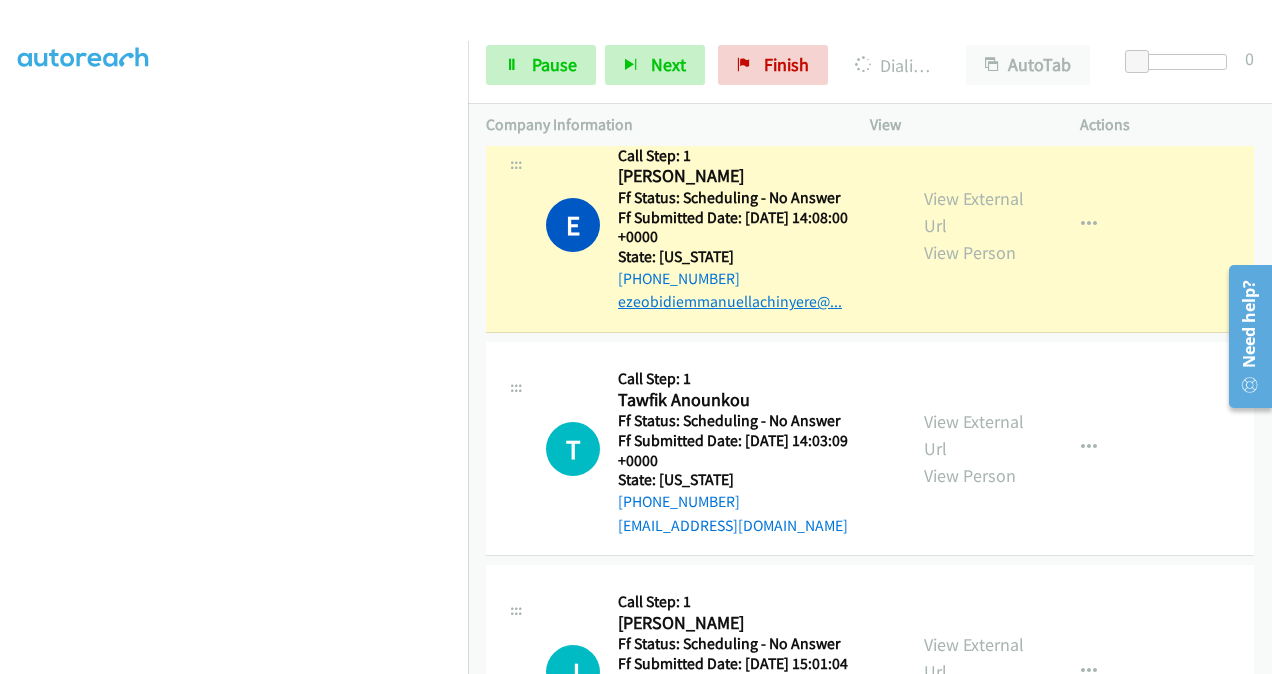 scroll, scrollTop: 5680, scrollLeft: 0, axis: vertical 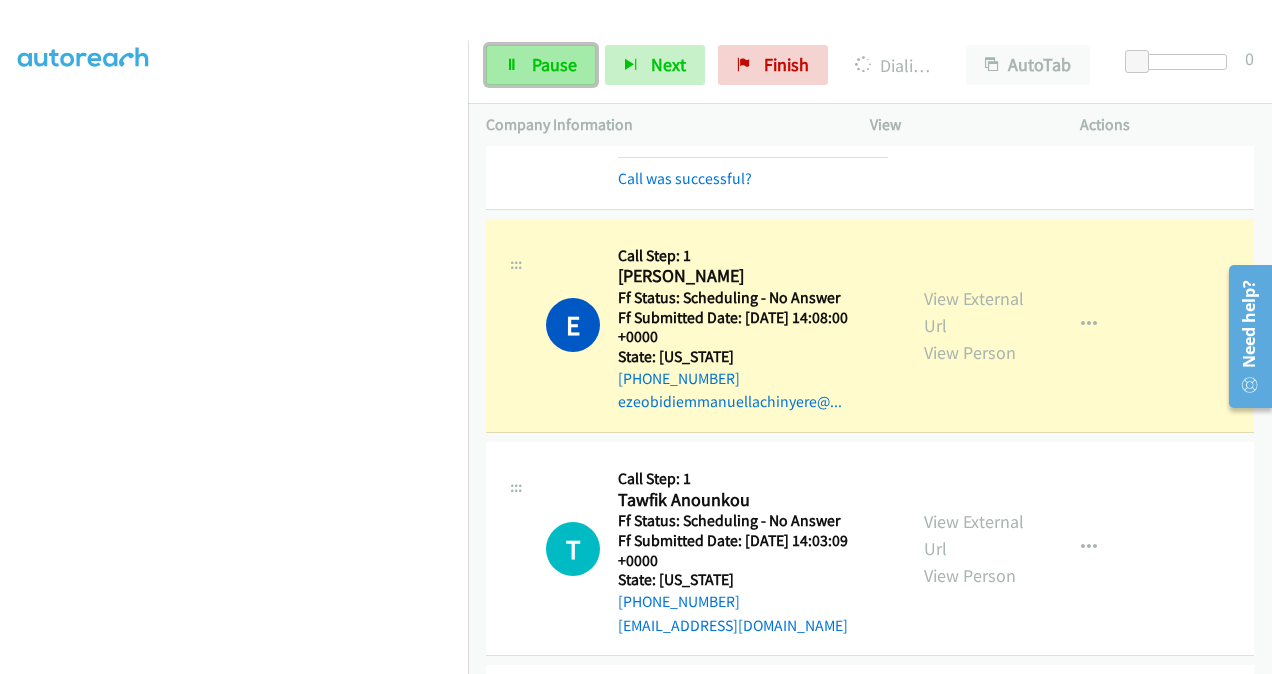 click on "Pause" at bounding box center (554, 64) 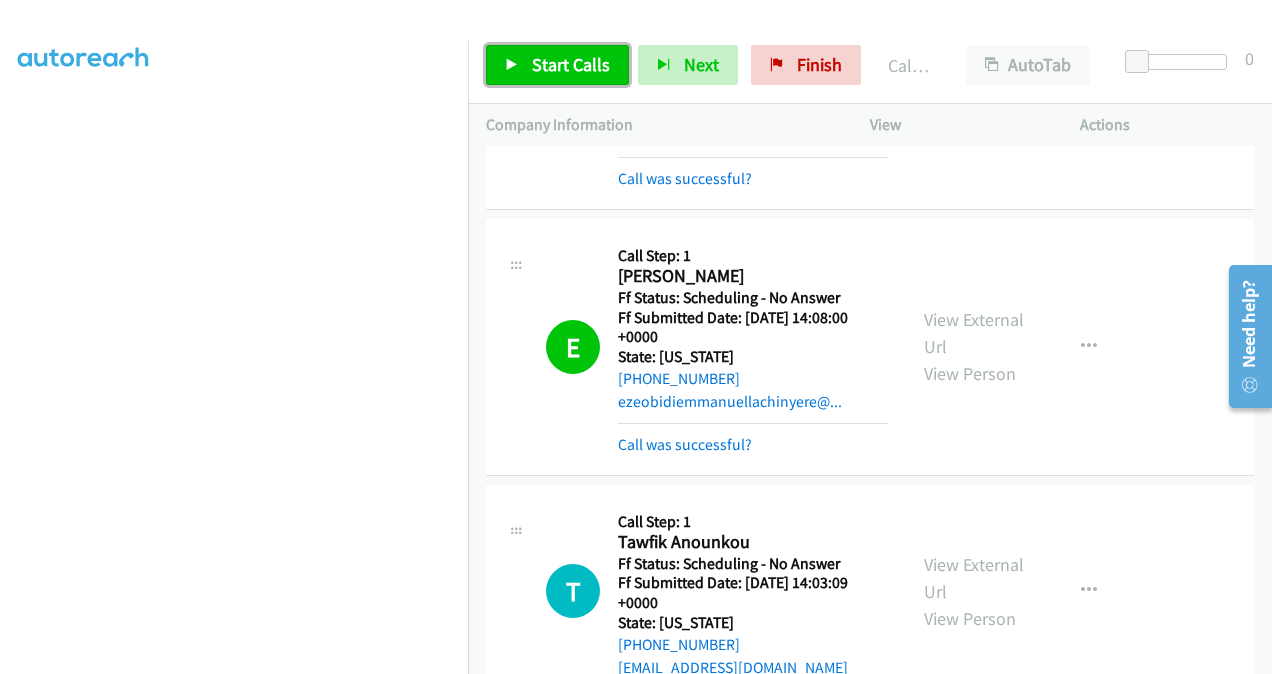 click on "Start Calls" at bounding box center [571, 64] 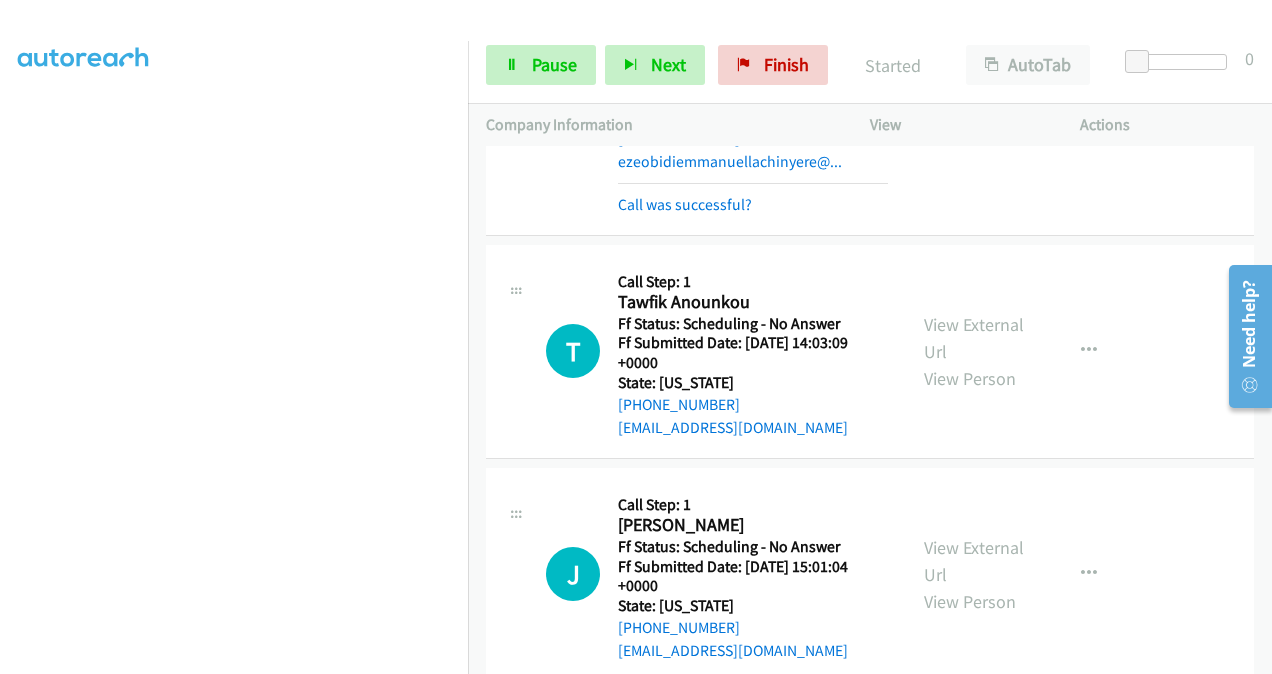 scroll, scrollTop: 6080, scrollLeft: 0, axis: vertical 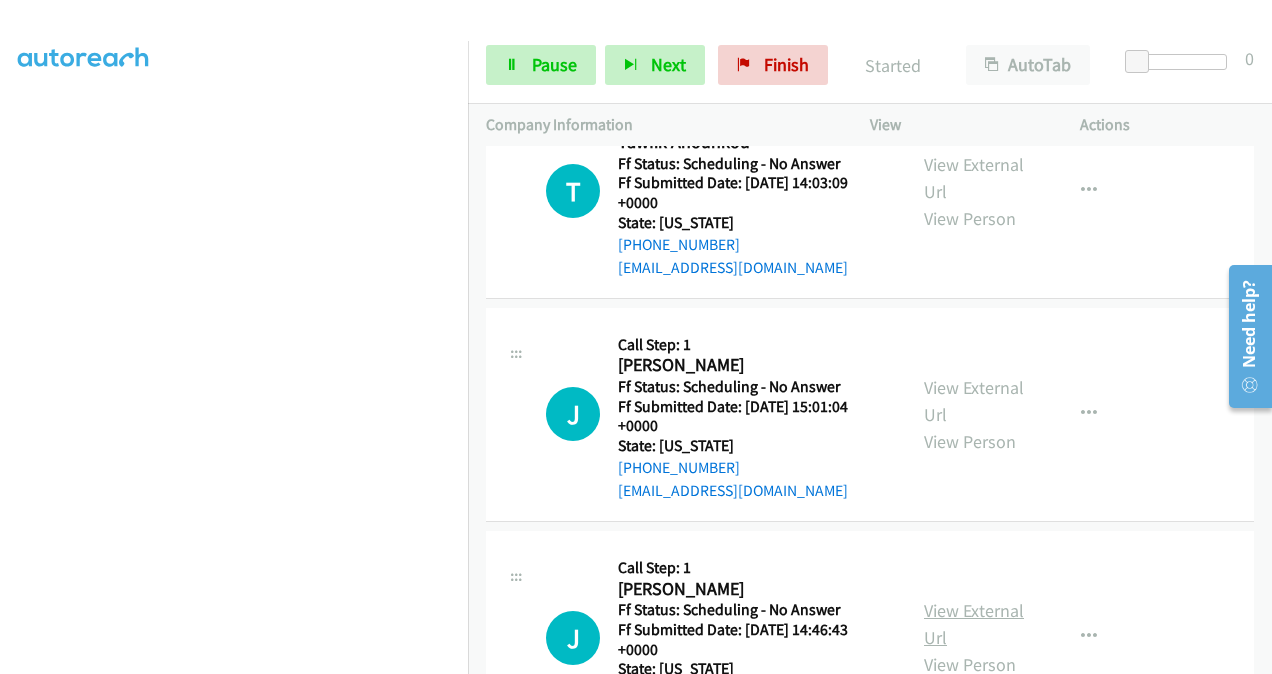 click on "View External Url" at bounding box center (974, 624) 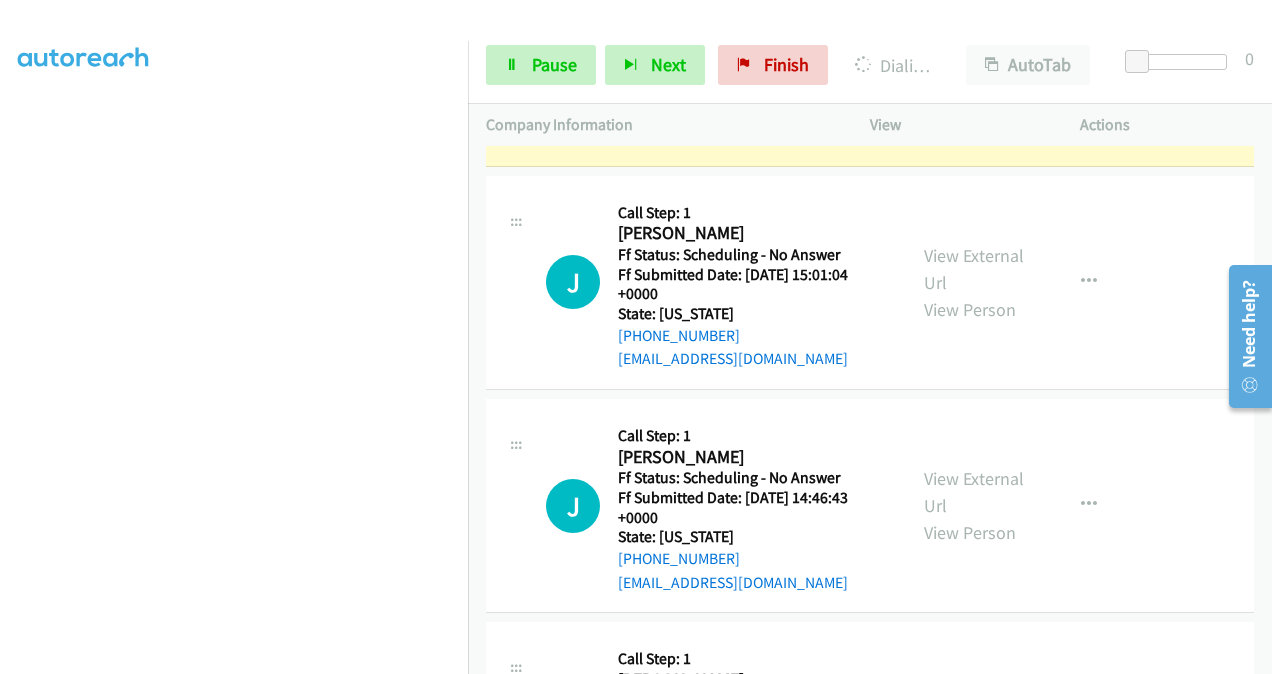 scroll, scrollTop: 6280, scrollLeft: 0, axis: vertical 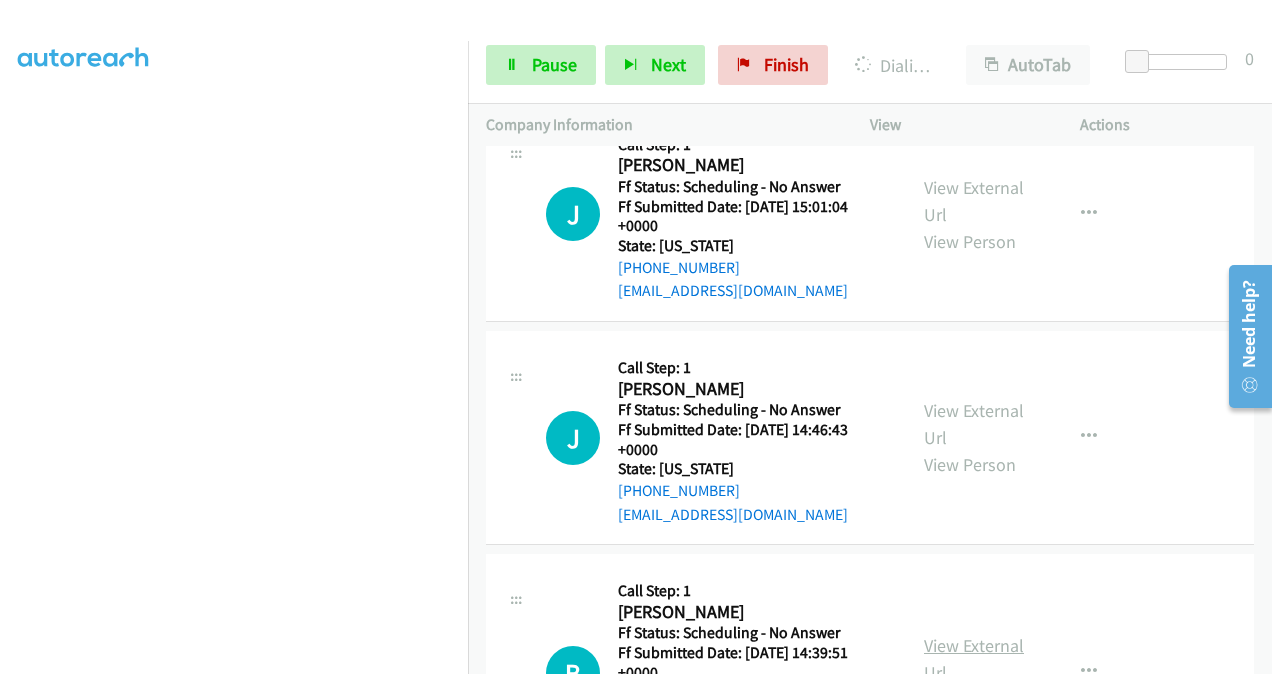 click on "View External Url" at bounding box center (974, 659) 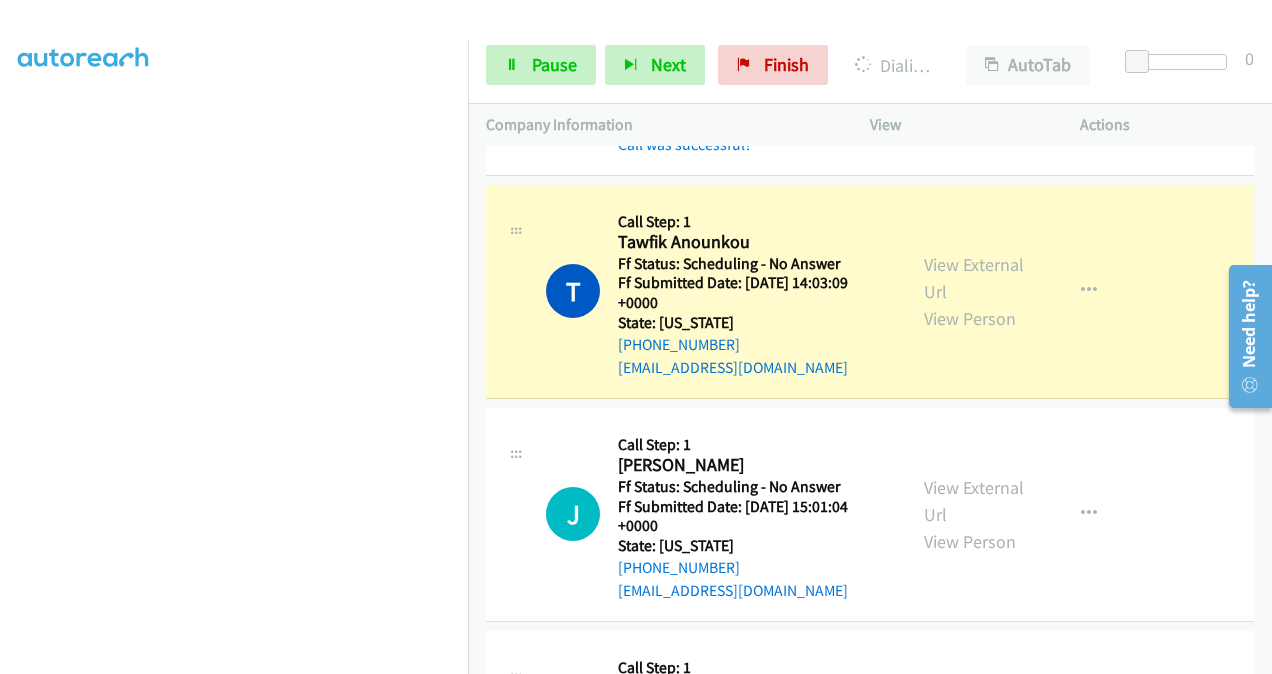 scroll, scrollTop: 5880, scrollLeft: 0, axis: vertical 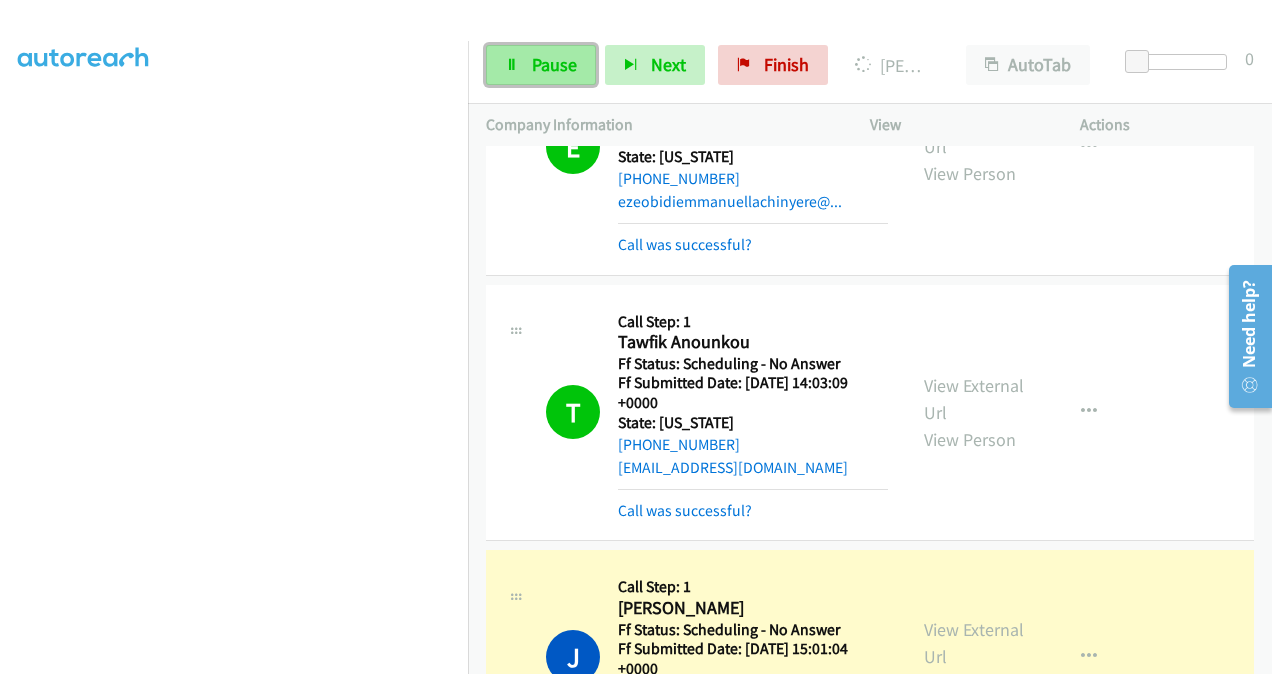 click on "Pause" at bounding box center (541, 65) 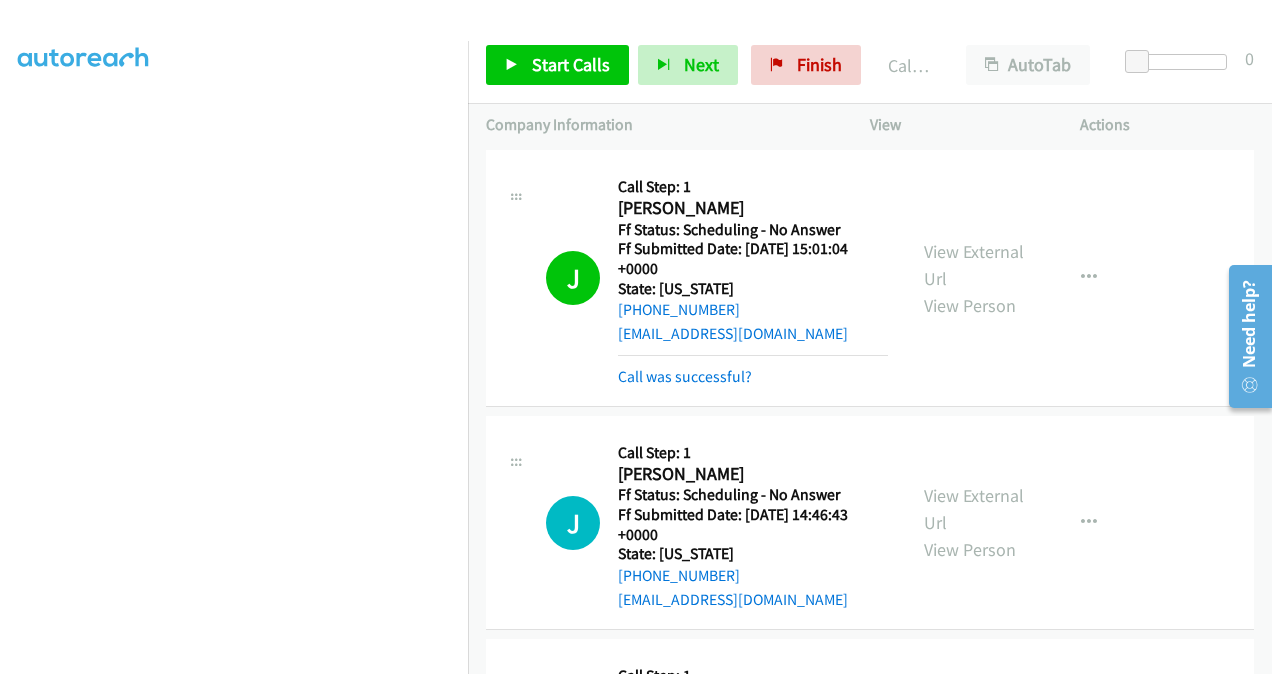 scroll, scrollTop: 6301, scrollLeft: 0, axis: vertical 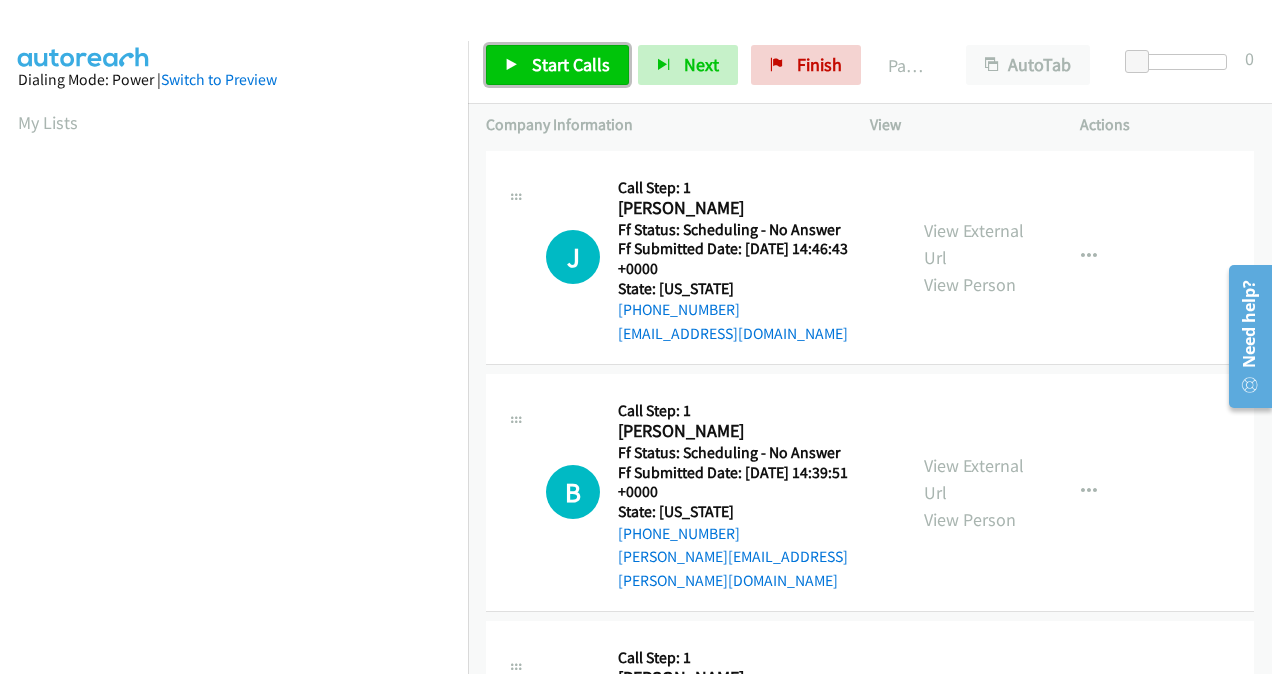 click on "Start Calls" at bounding box center (571, 64) 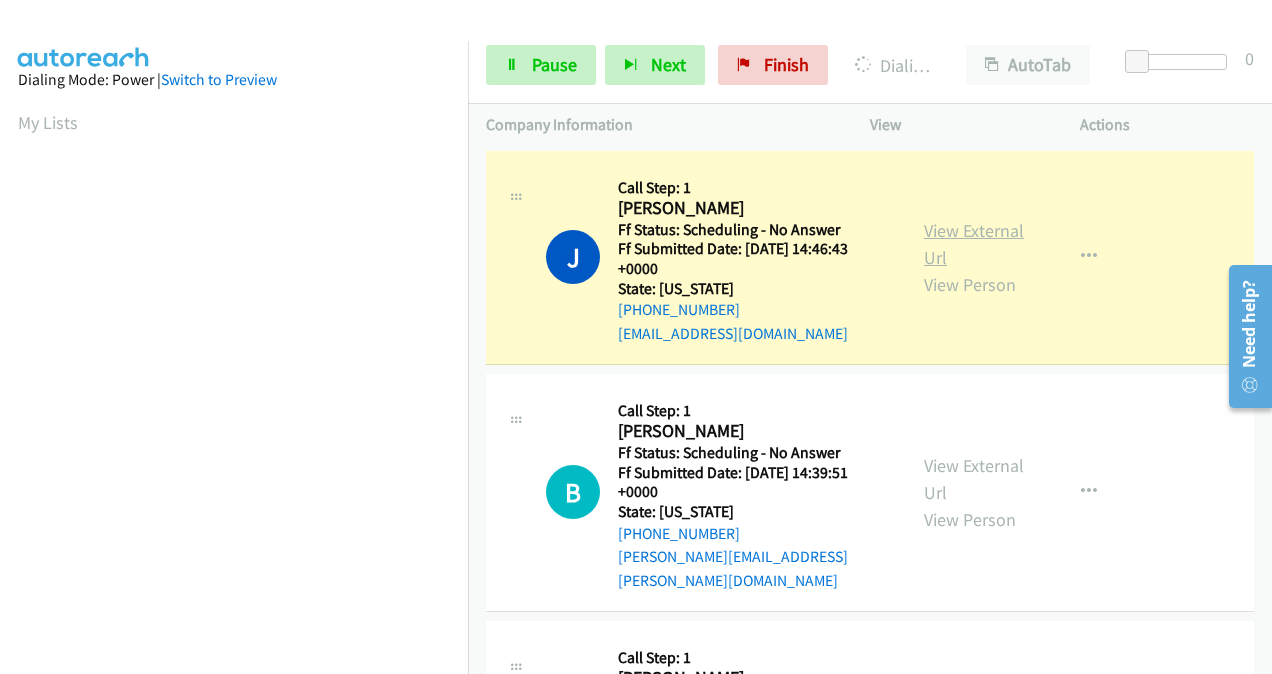 click on "View External Url" at bounding box center [974, 244] 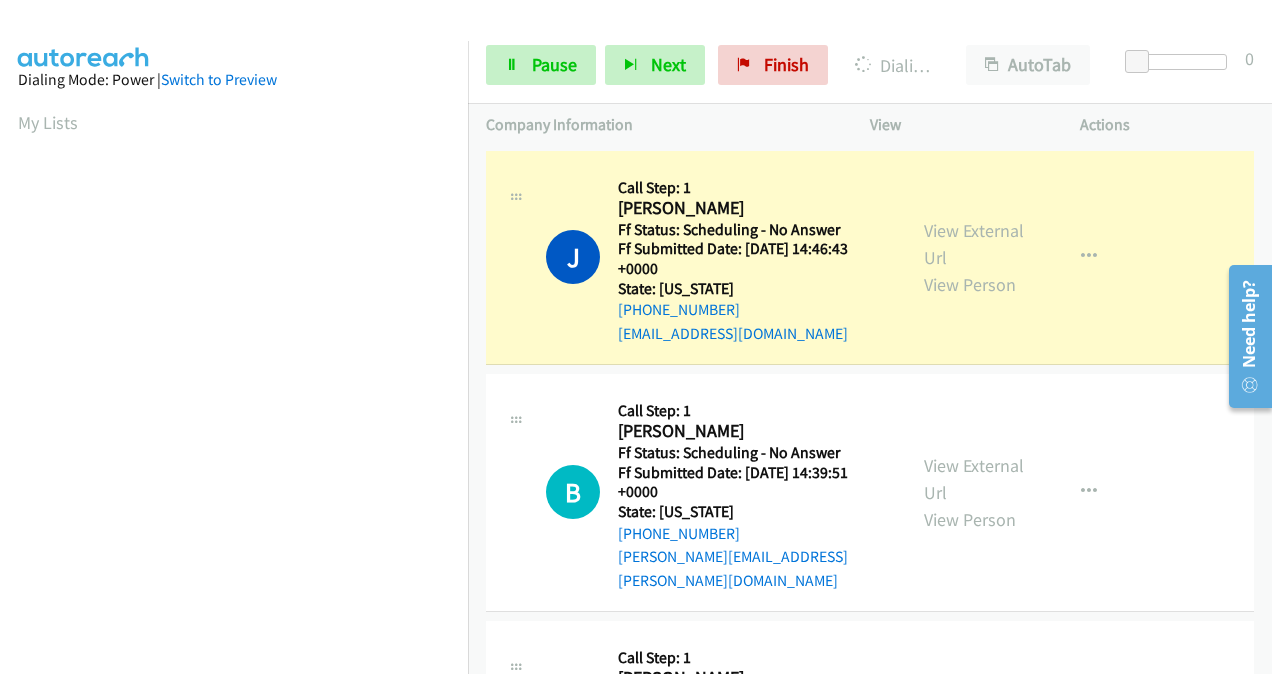 scroll, scrollTop: 100, scrollLeft: 0, axis: vertical 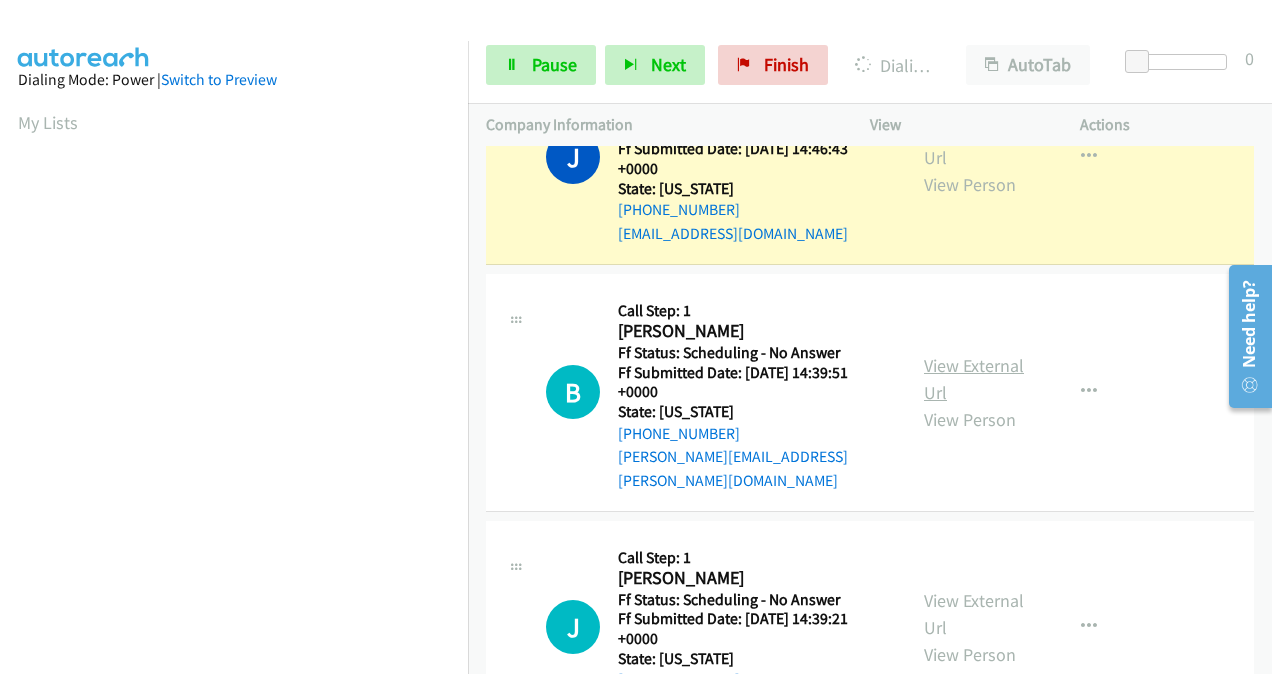 click on "View External Url" at bounding box center [974, 379] 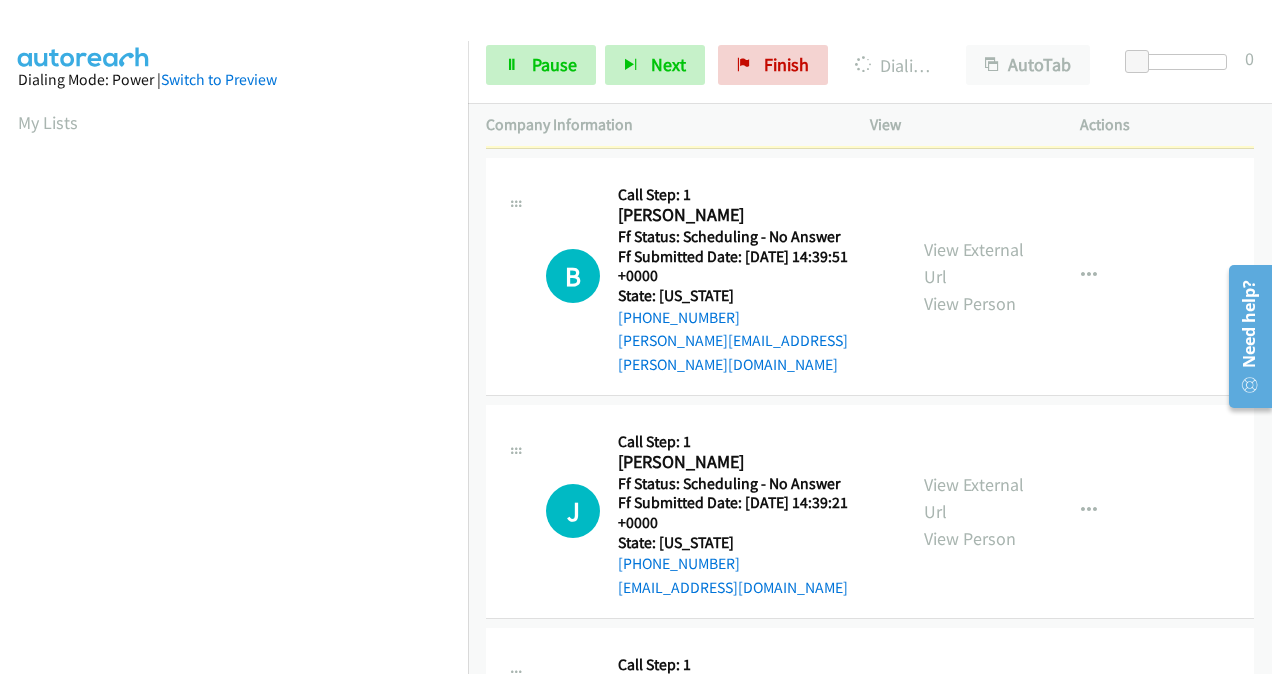 scroll, scrollTop: 300, scrollLeft: 0, axis: vertical 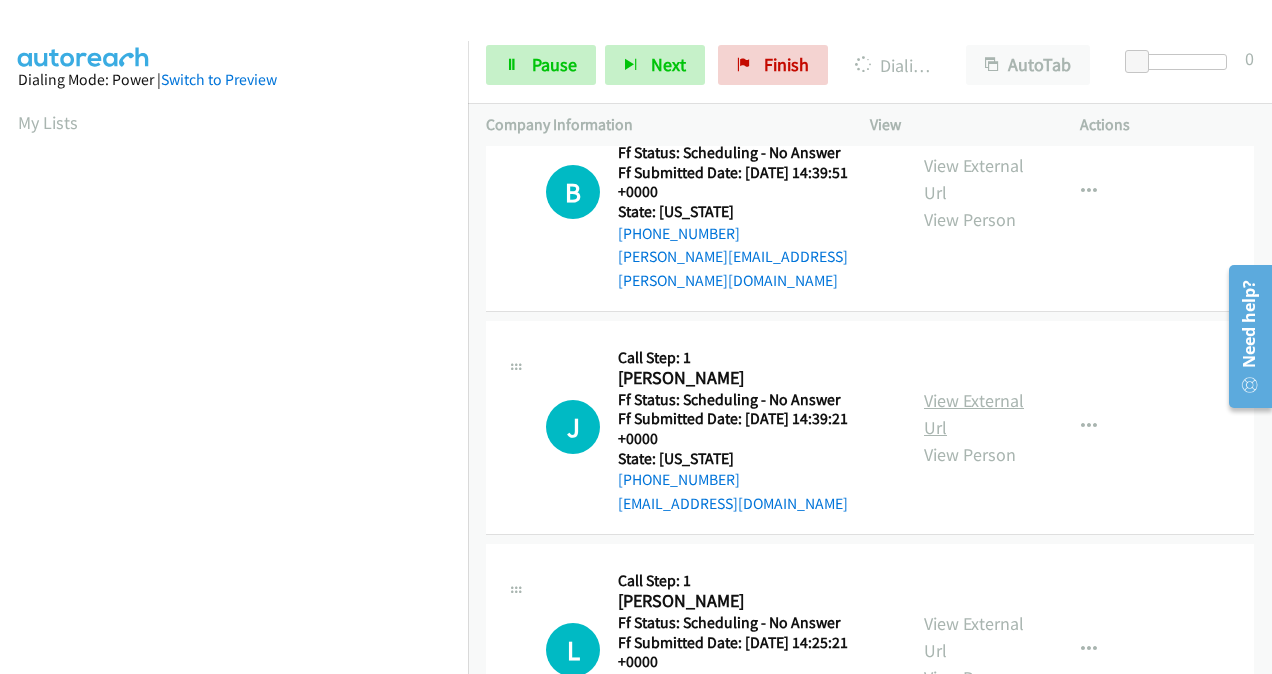 click on "View External Url" at bounding box center [974, 414] 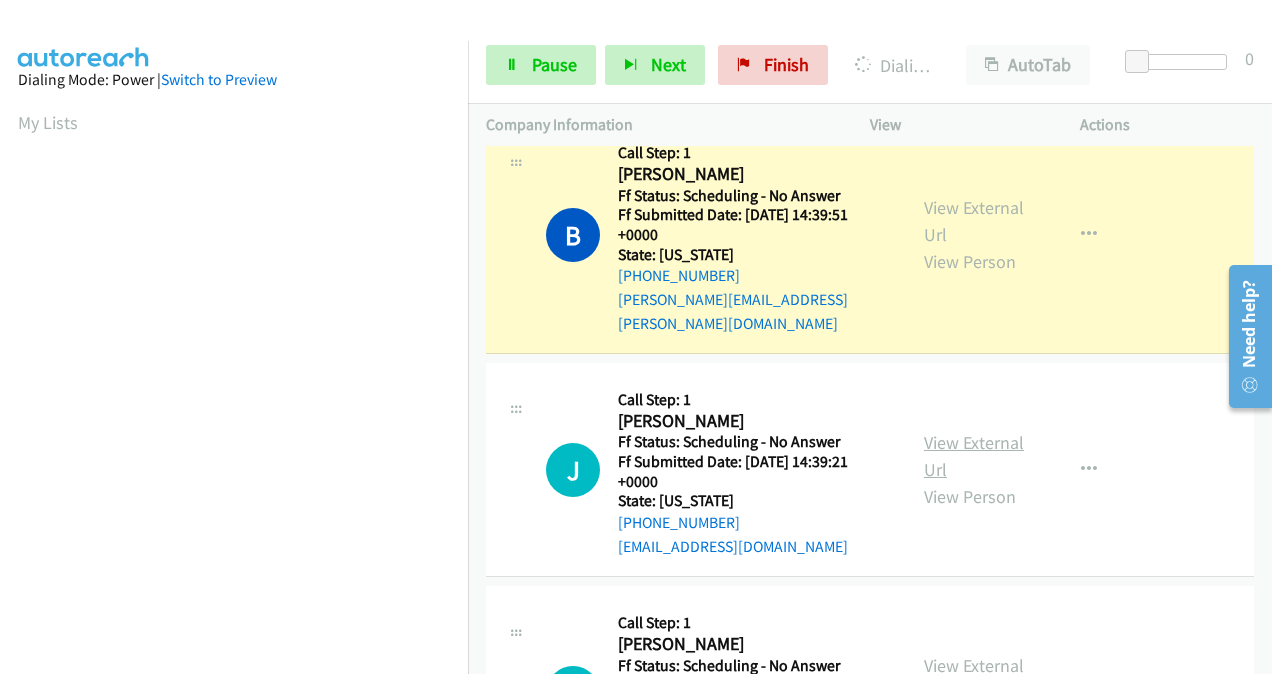 scroll, scrollTop: 448, scrollLeft: 0, axis: vertical 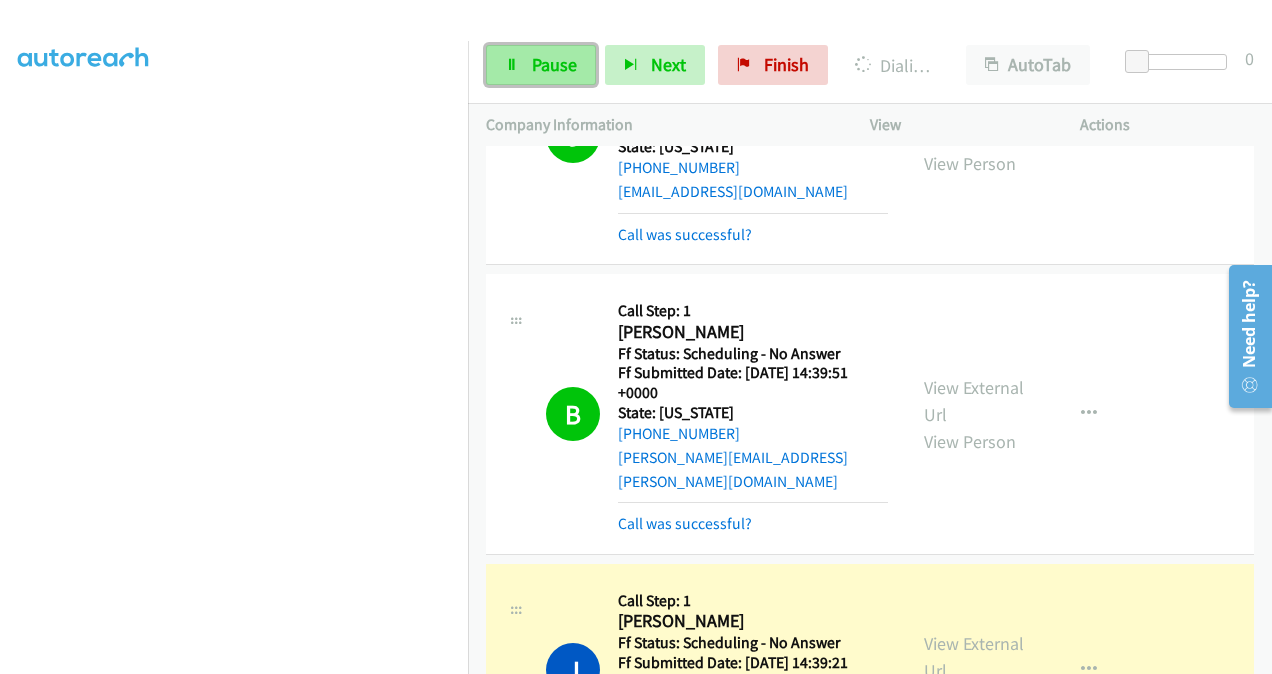 click on "Pause" at bounding box center (554, 64) 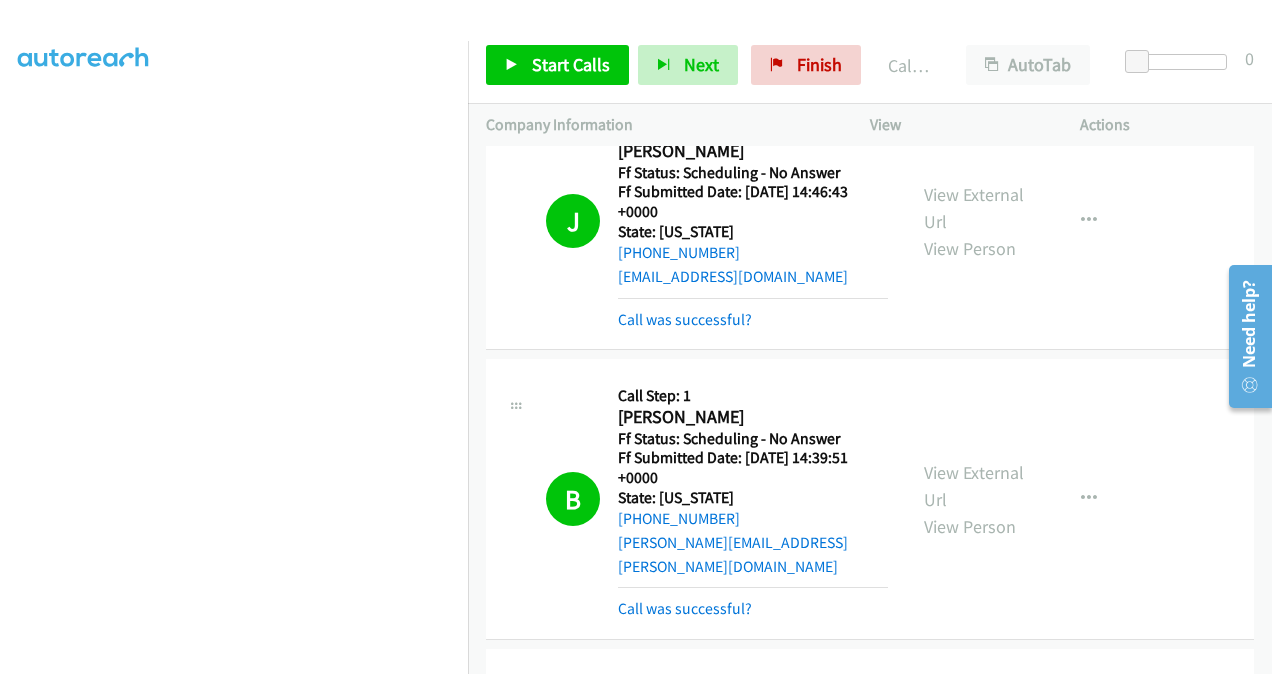 scroll, scrollTop: 0, scrollLeft: 0, axis: both 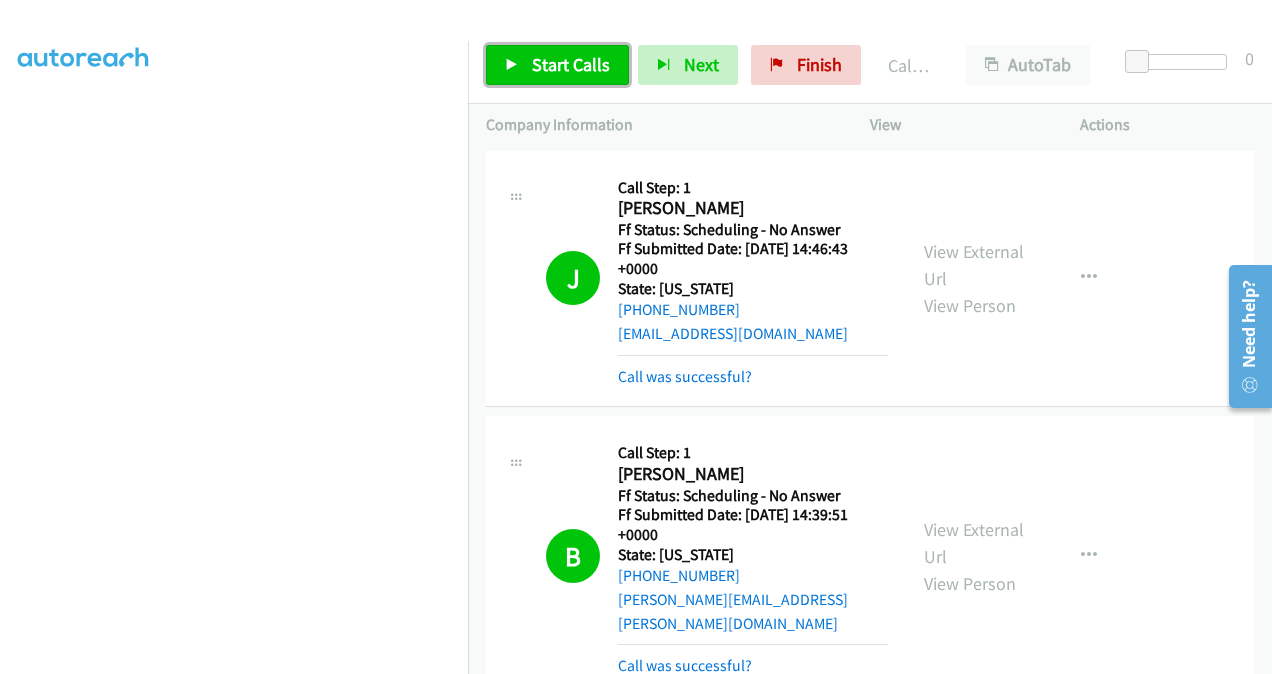 click on "Start Calls" at bounding box center [571, 64] 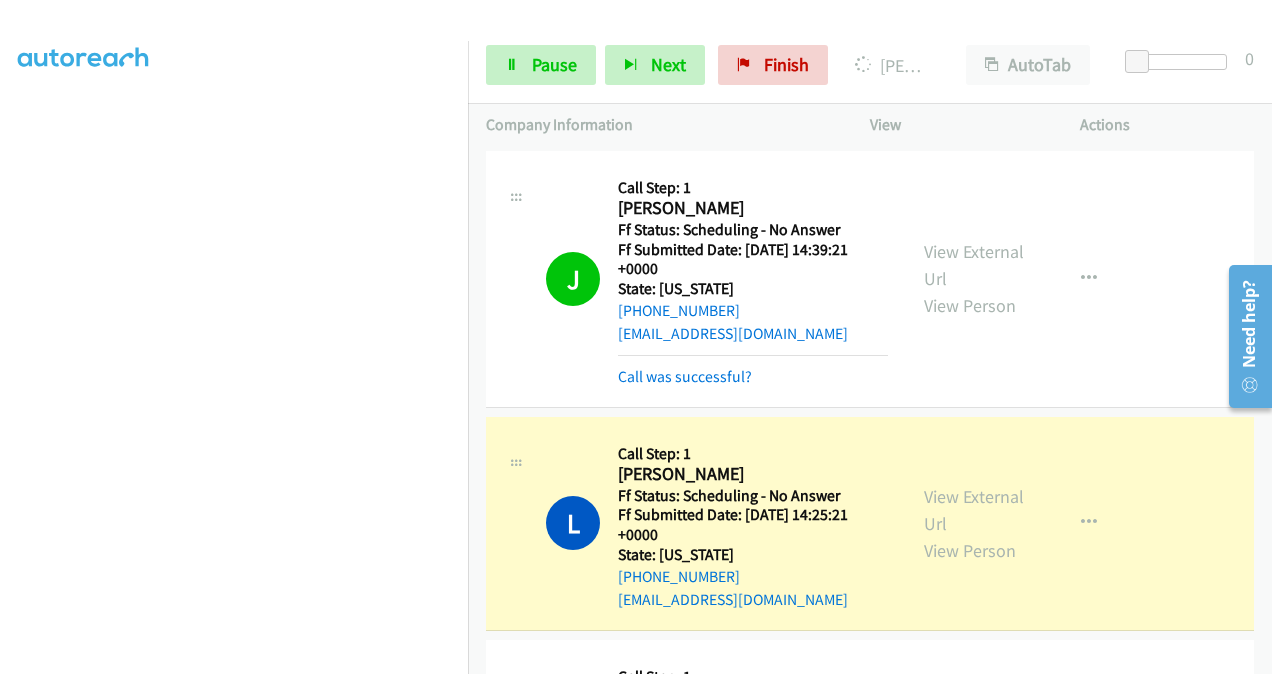 scroll, scrollTop: 600, scrollLeft: 0, axis: vertical 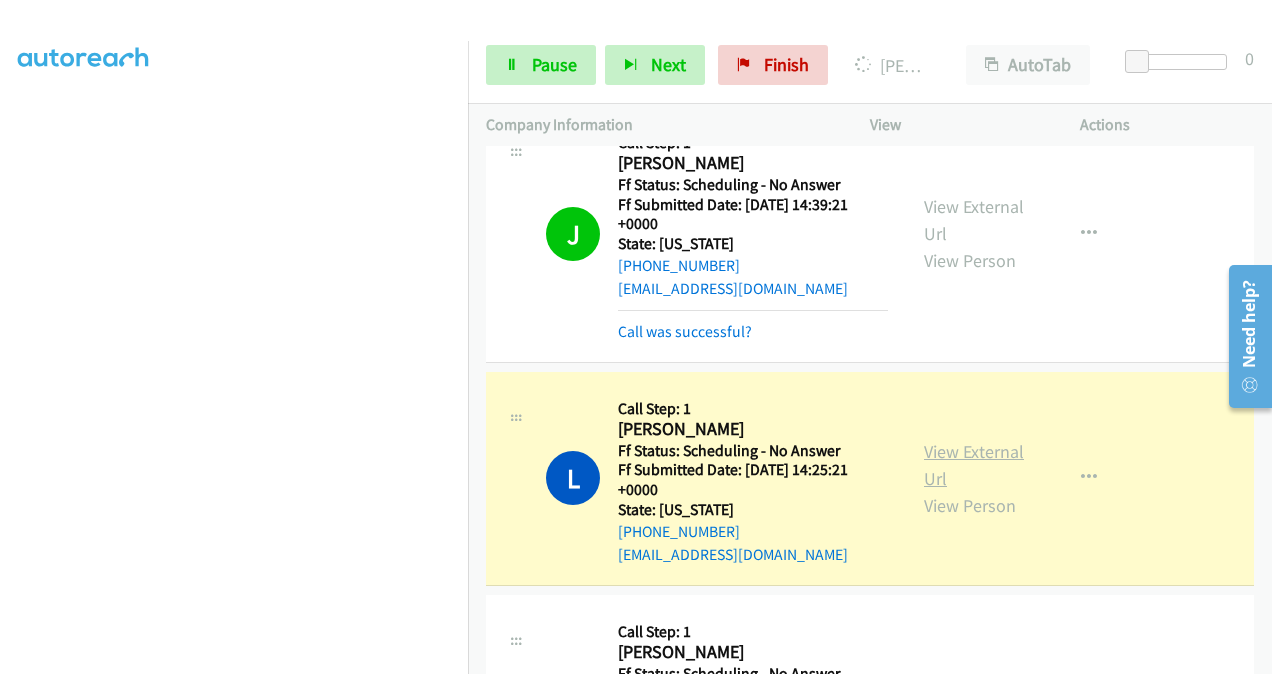 click on "View External Url" at bounding box center [974, 465] 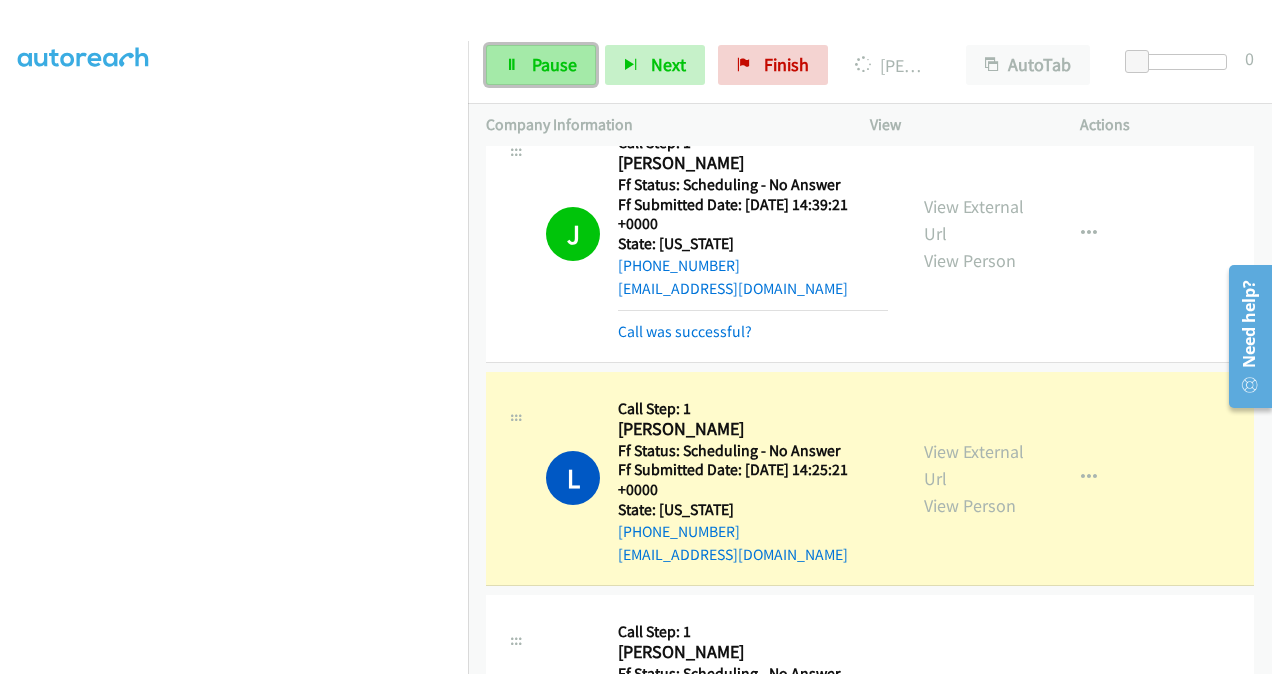 click on "Pause" at bounding box center [554, 64] 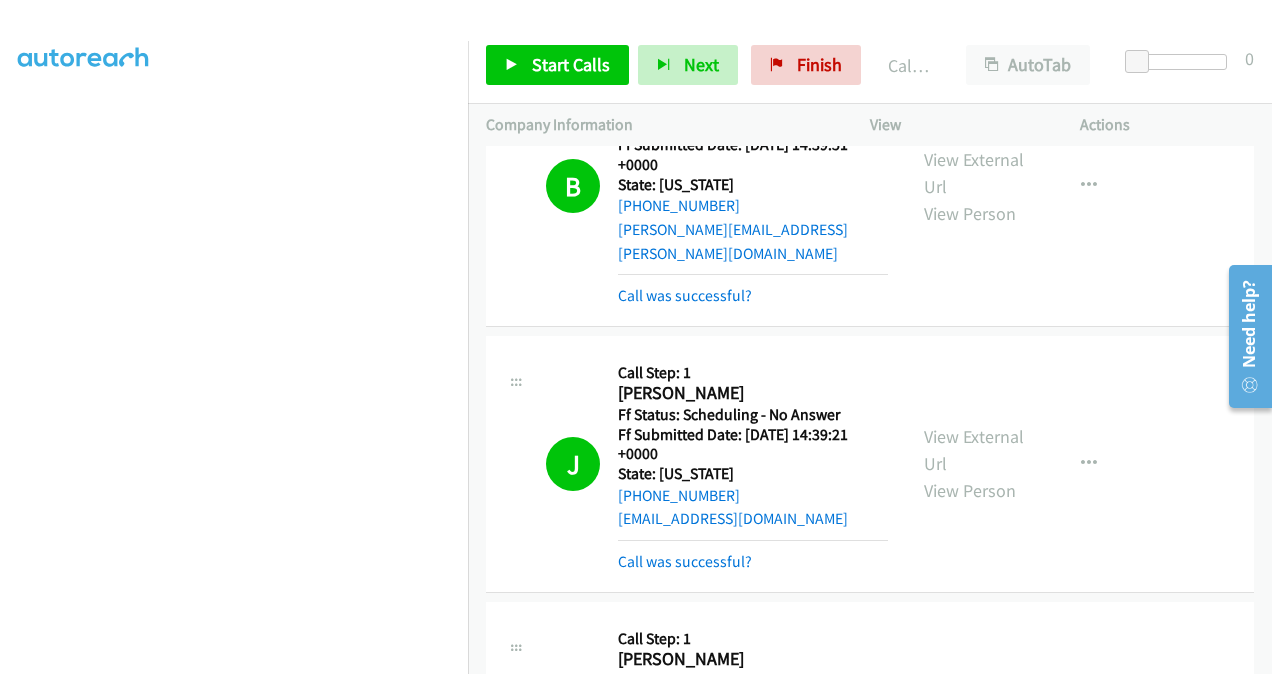 scroll, scrollTop: 400, scrollLeft: 0, axis: vertical 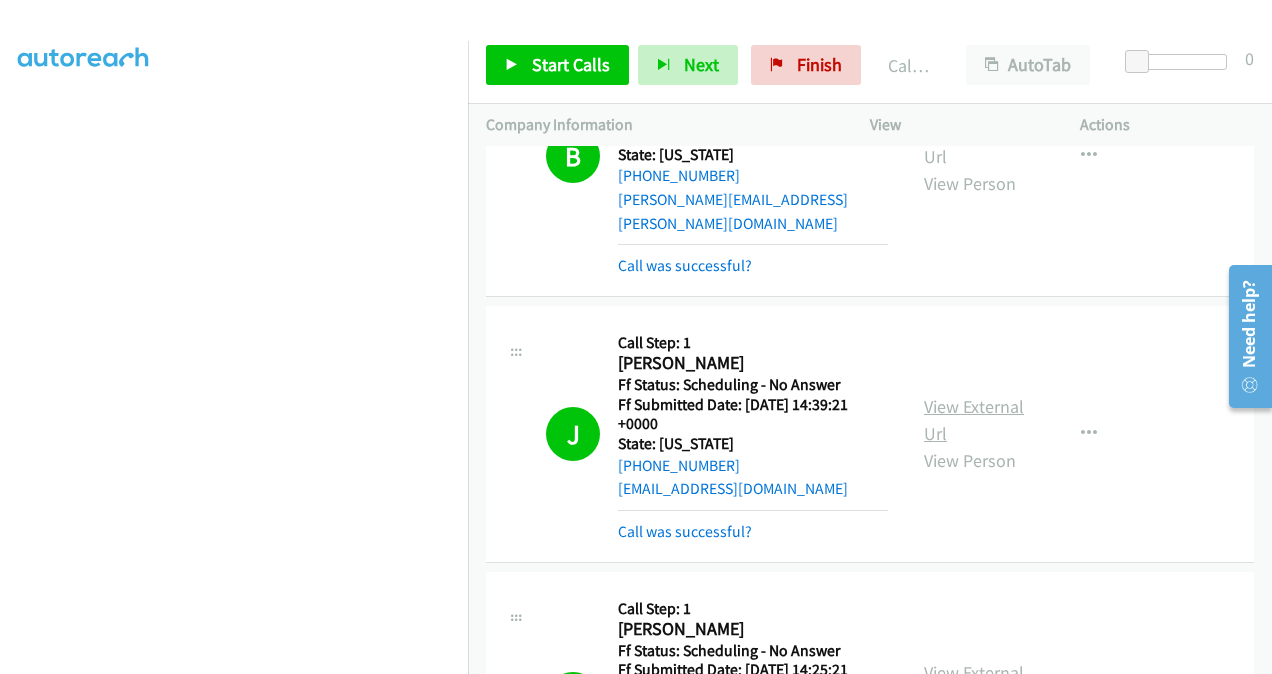 click on "View External Url" at bounding box center [974, 420] 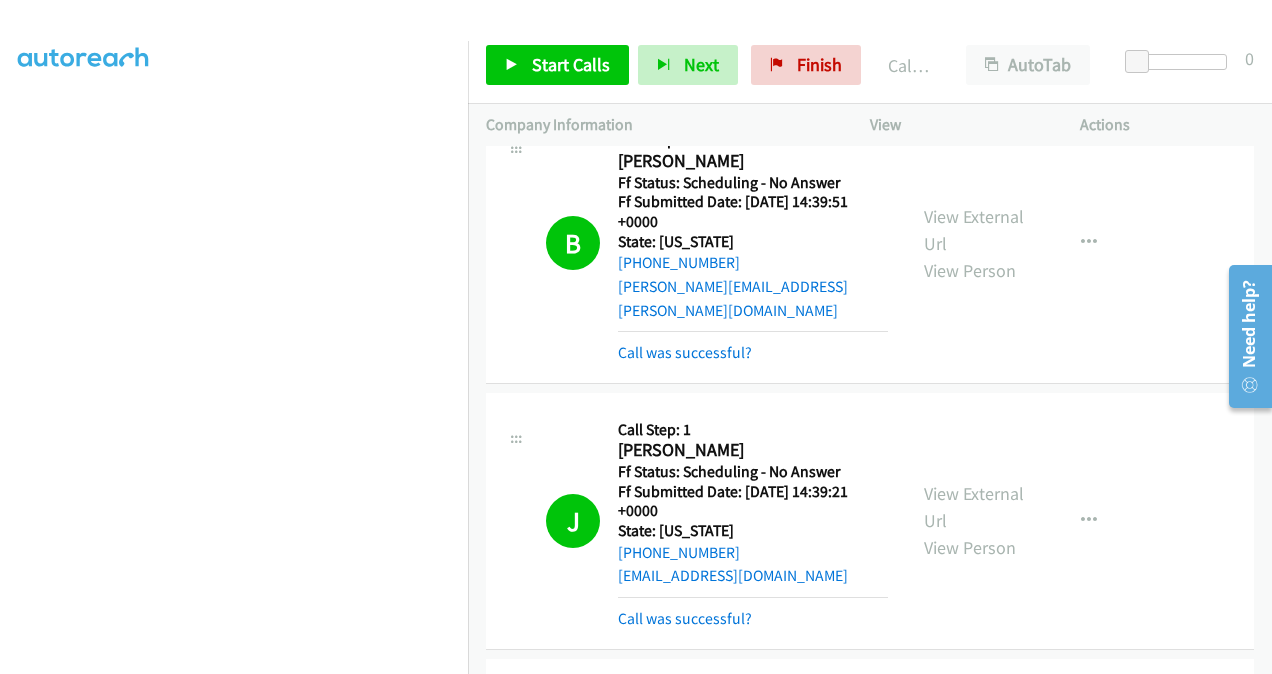 scroll, scrollTop: 0, scrollLeft: 0, axis: both 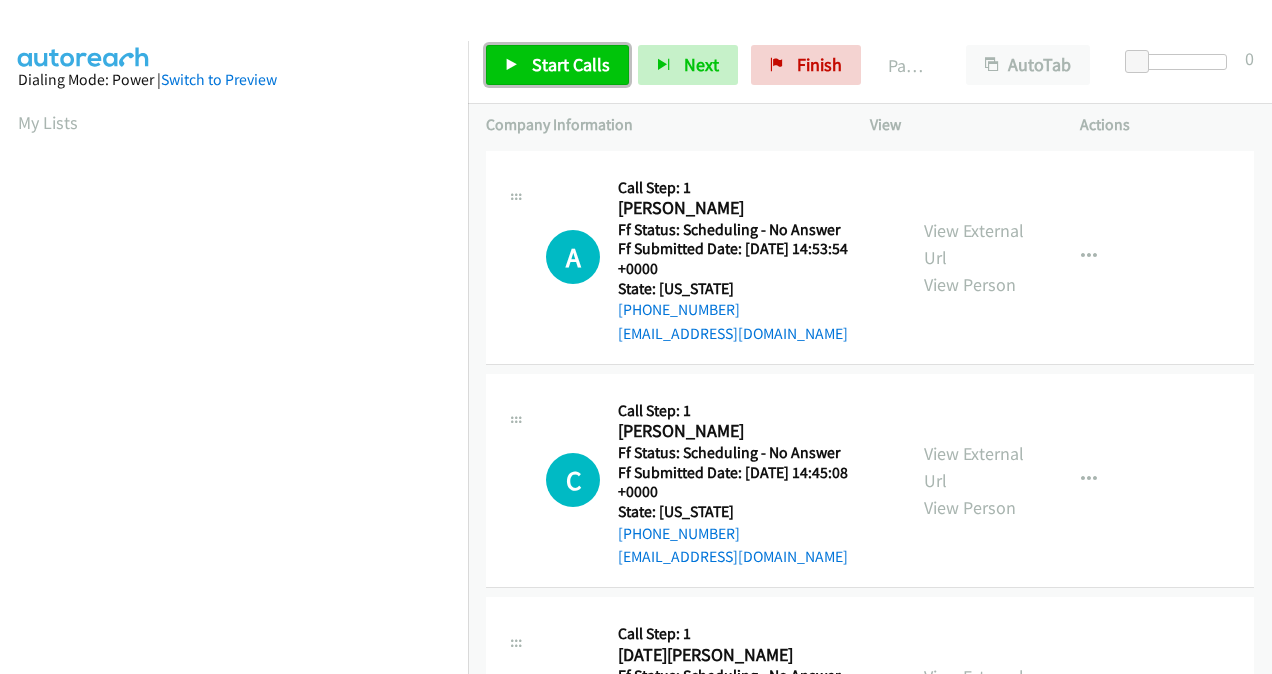 click on "Start Calls" at bounding box center (571, 64) 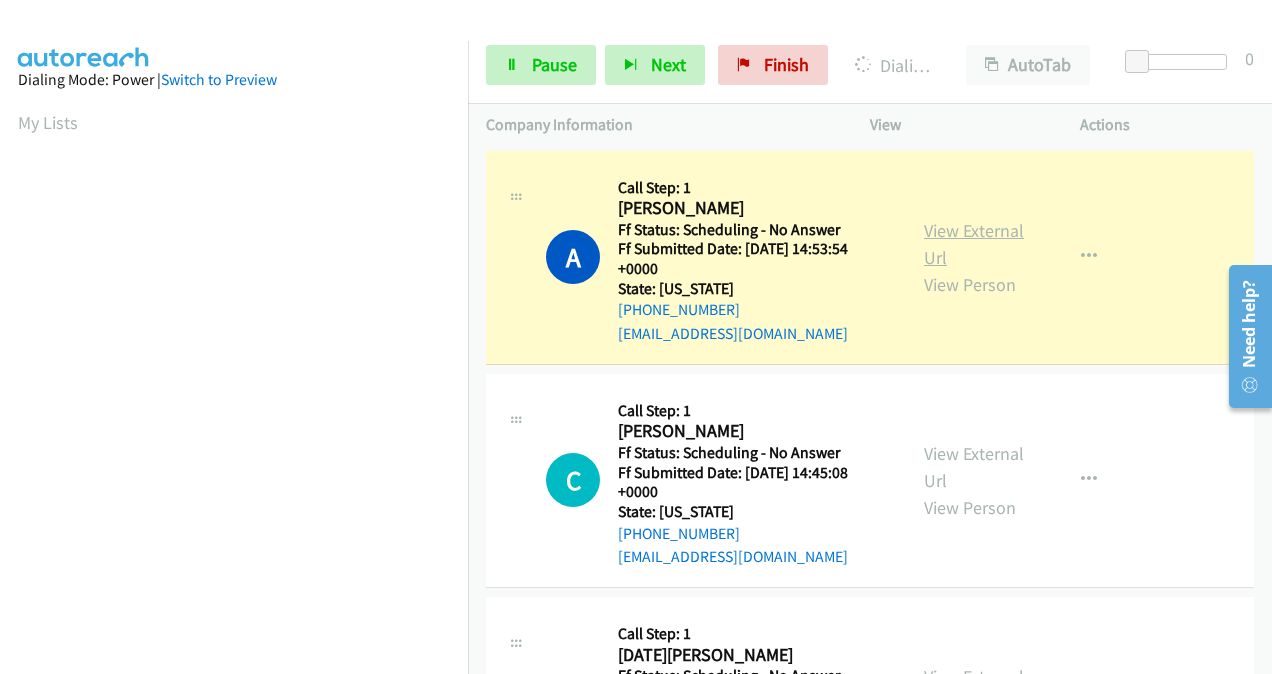 click on "View External Url" at bounding box center [974, 244] 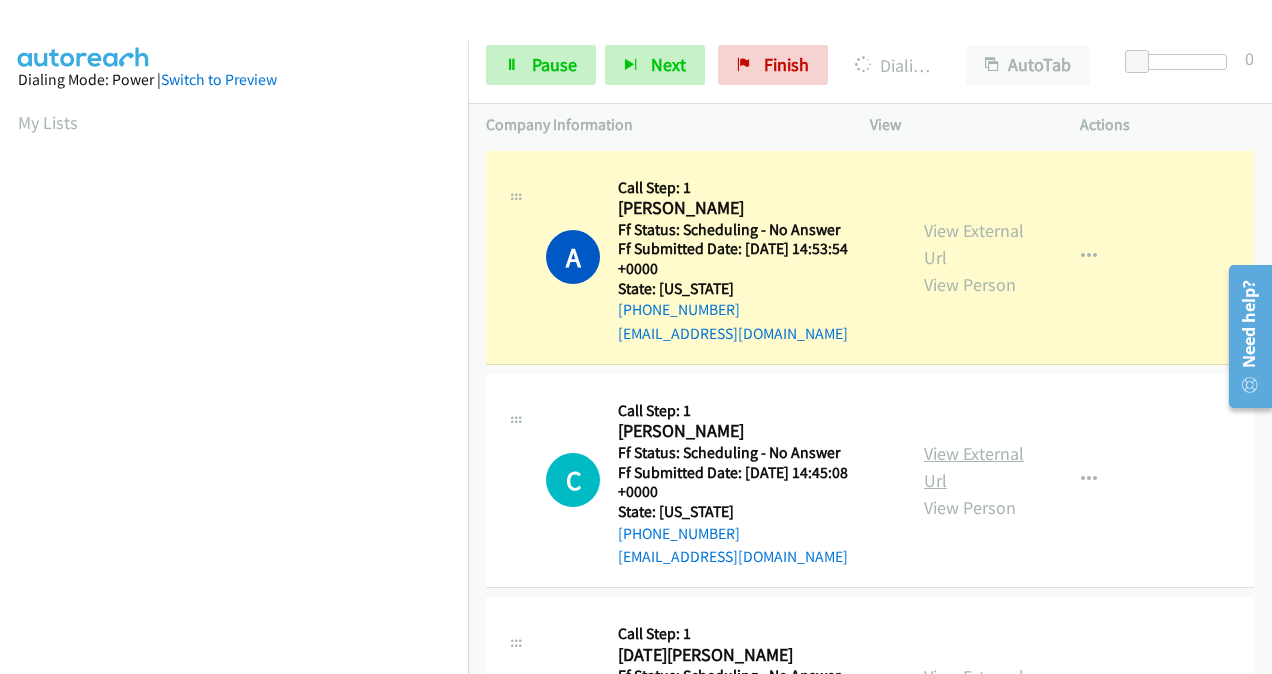 click on "View External Url" at bounding box center (974, 467) 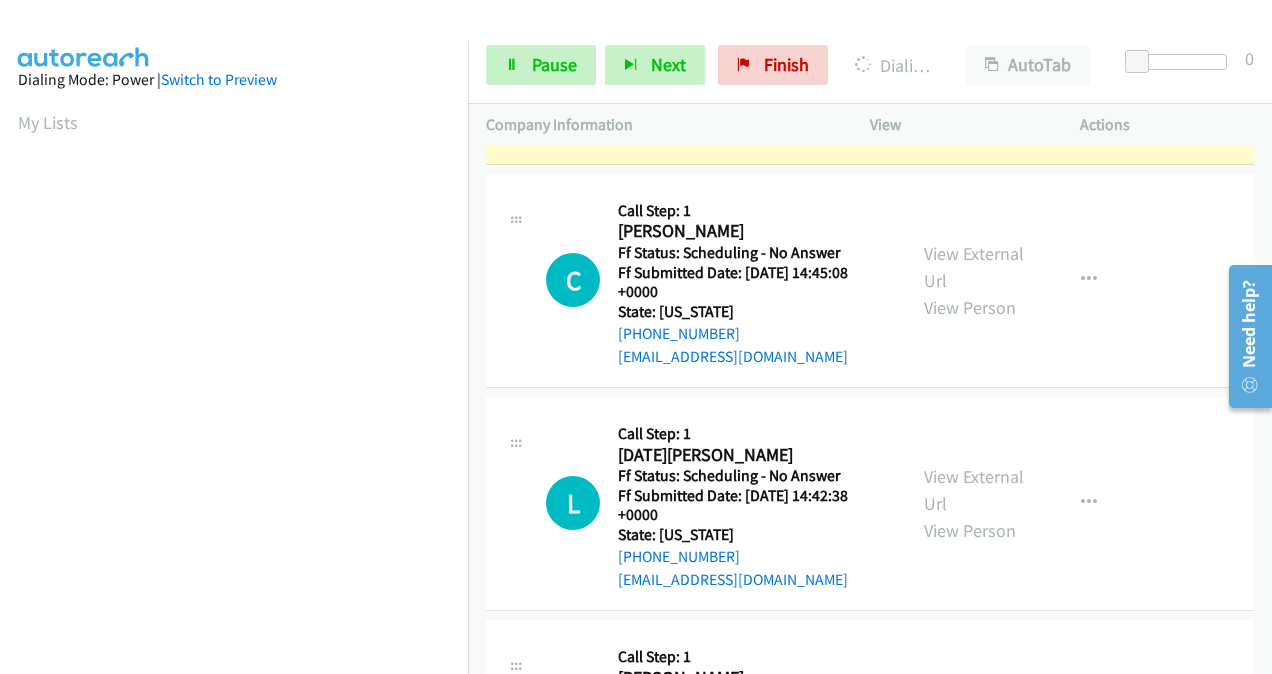 scroll, scrollTop: 300, scrollLeft: 0, axis: vertical 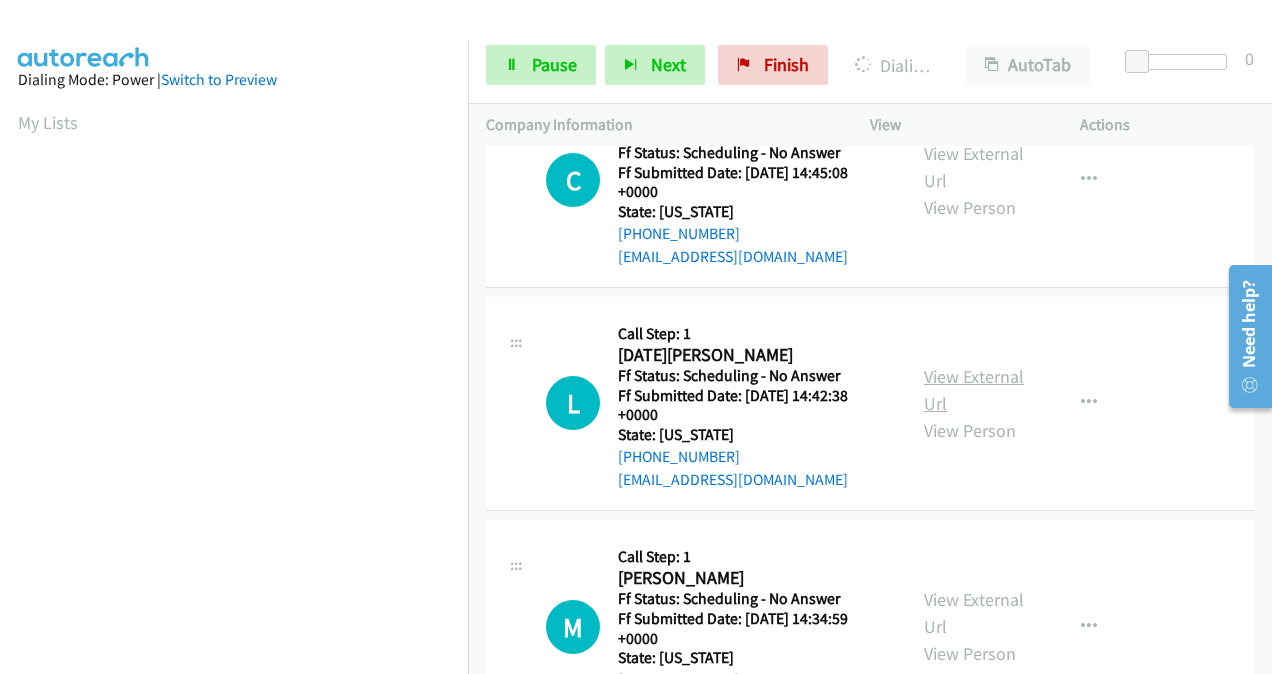 click on "View External Url" at bounding box center [974, 390] 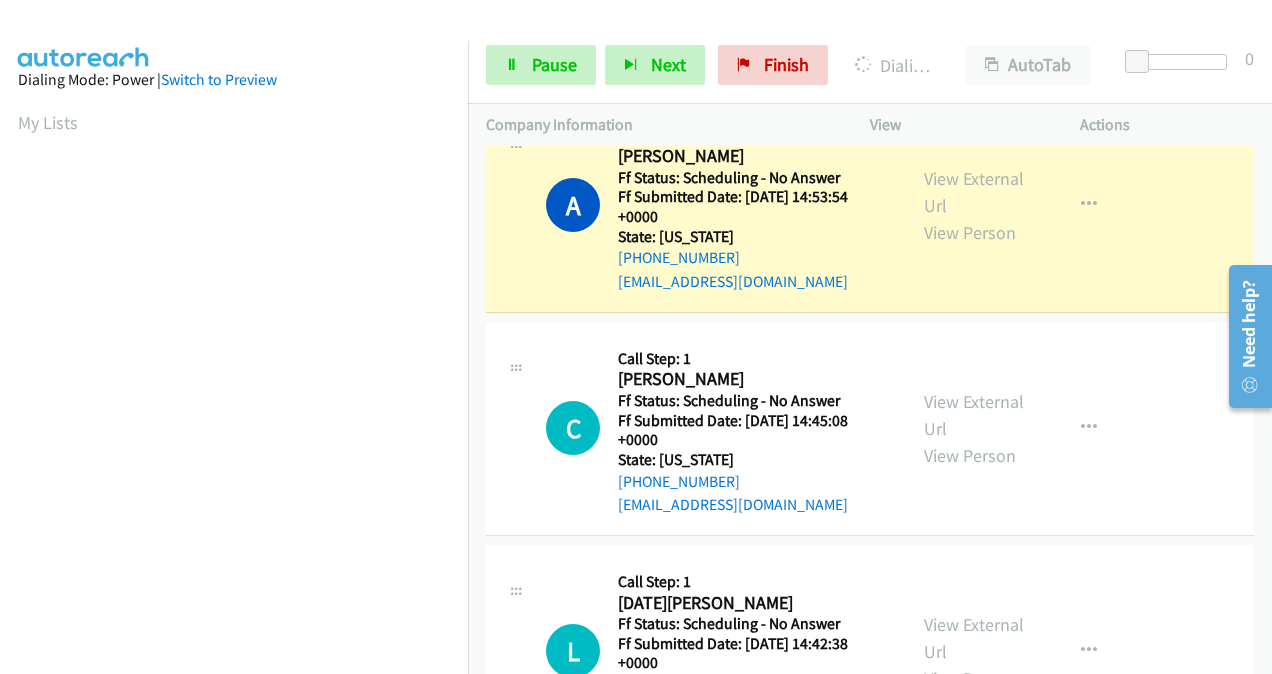 scroll, scrollTop: 0, scrollLeft: 0, axis: both 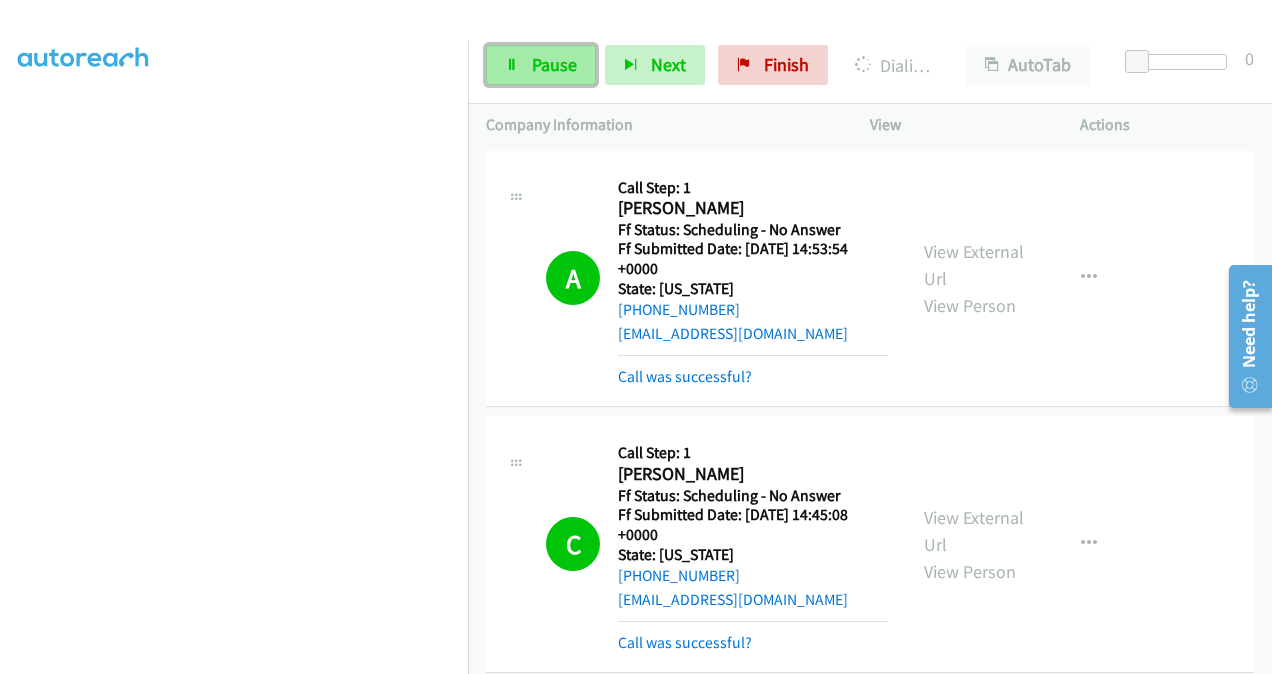 click on "Pause" at bounding box center (554, 64) 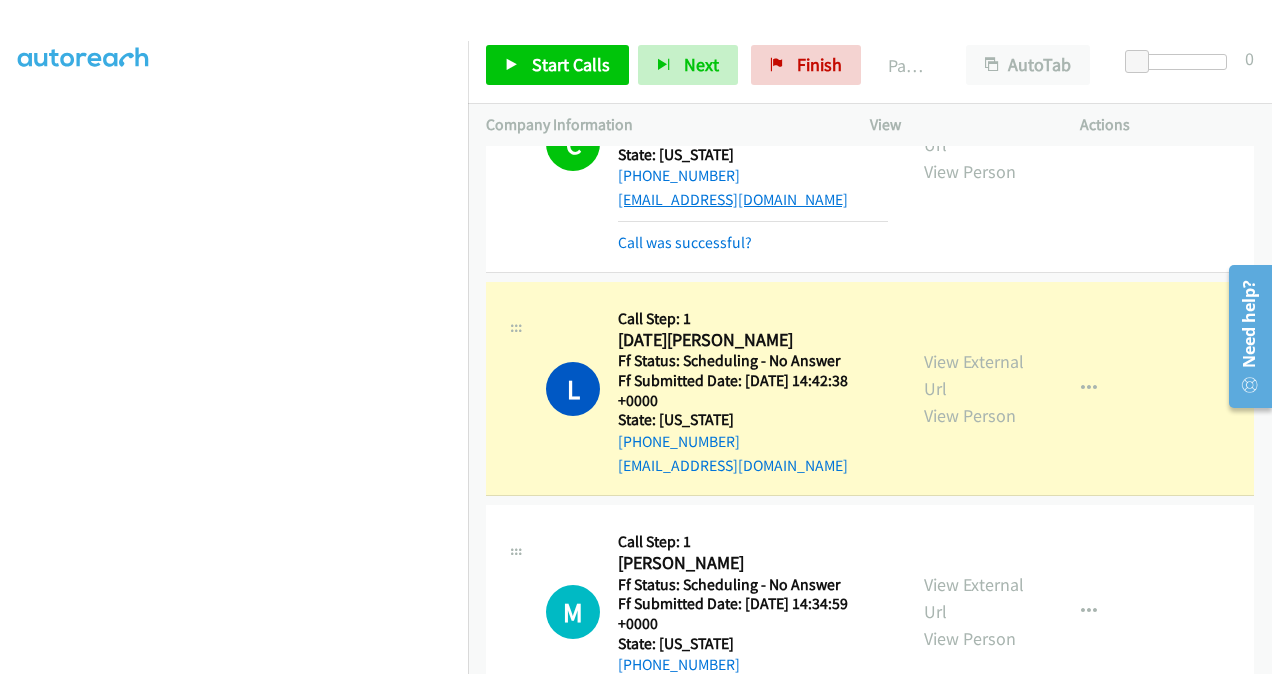 scroll, scrollTop: 500, scrollLeft: 0, axis: vertical 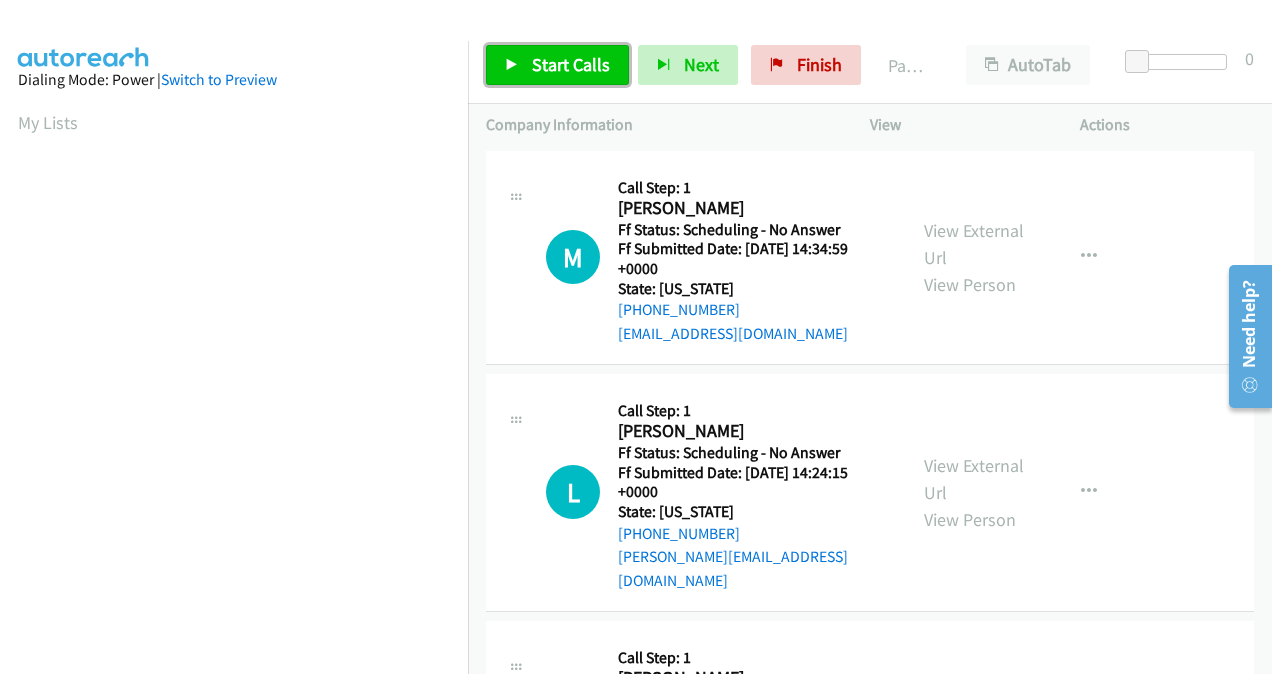 click on "Start Calls" at bounding box center (571, 64) 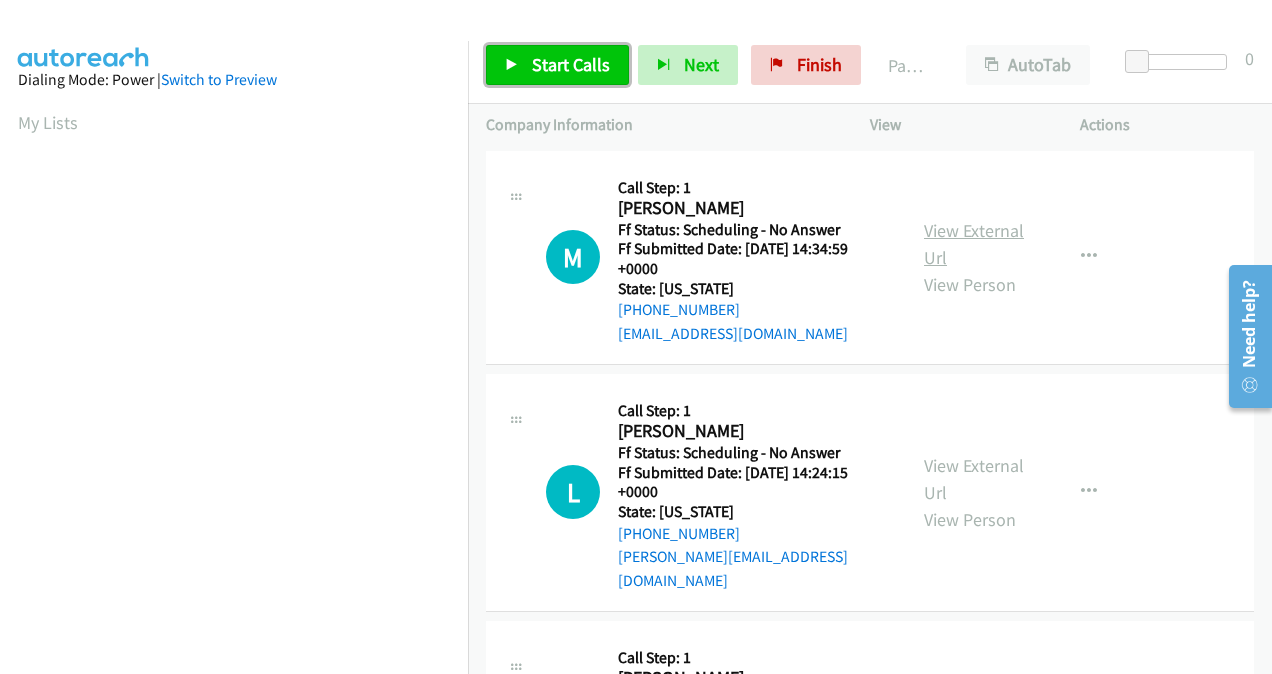 click on "View External Url" at bounding box center (974, 244) 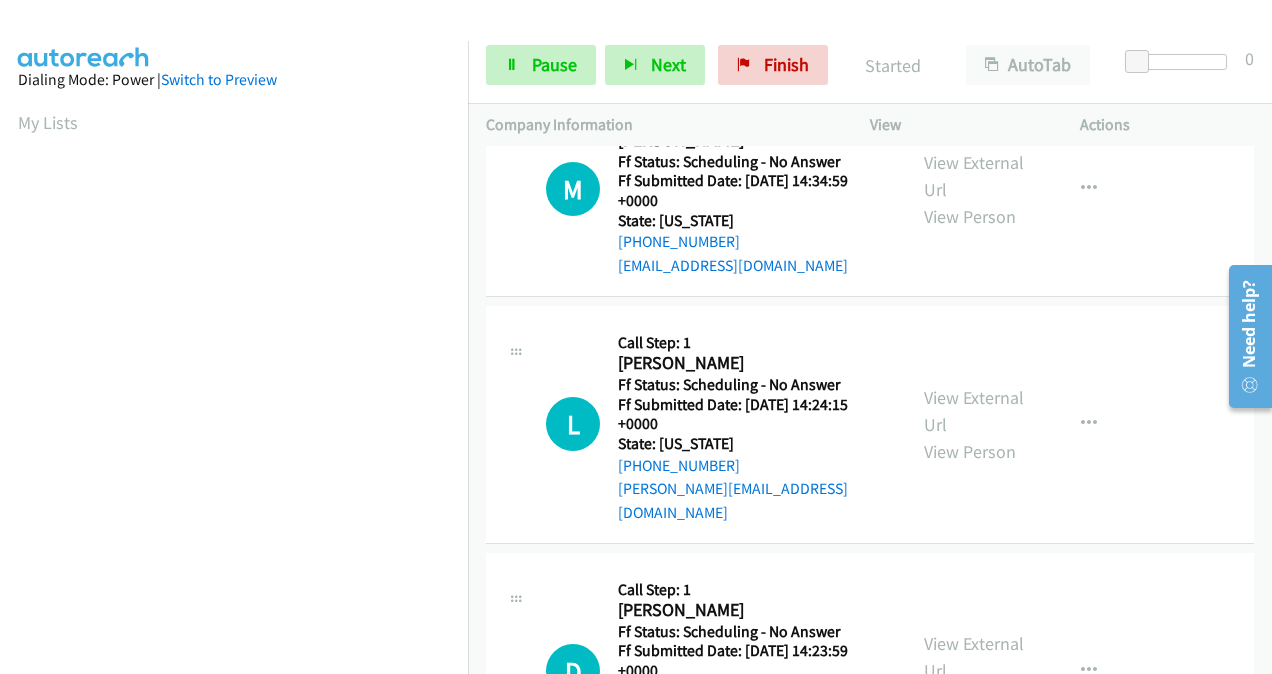 scroll, scrollTop: 100, scrollLeft: 0, axis: vertical 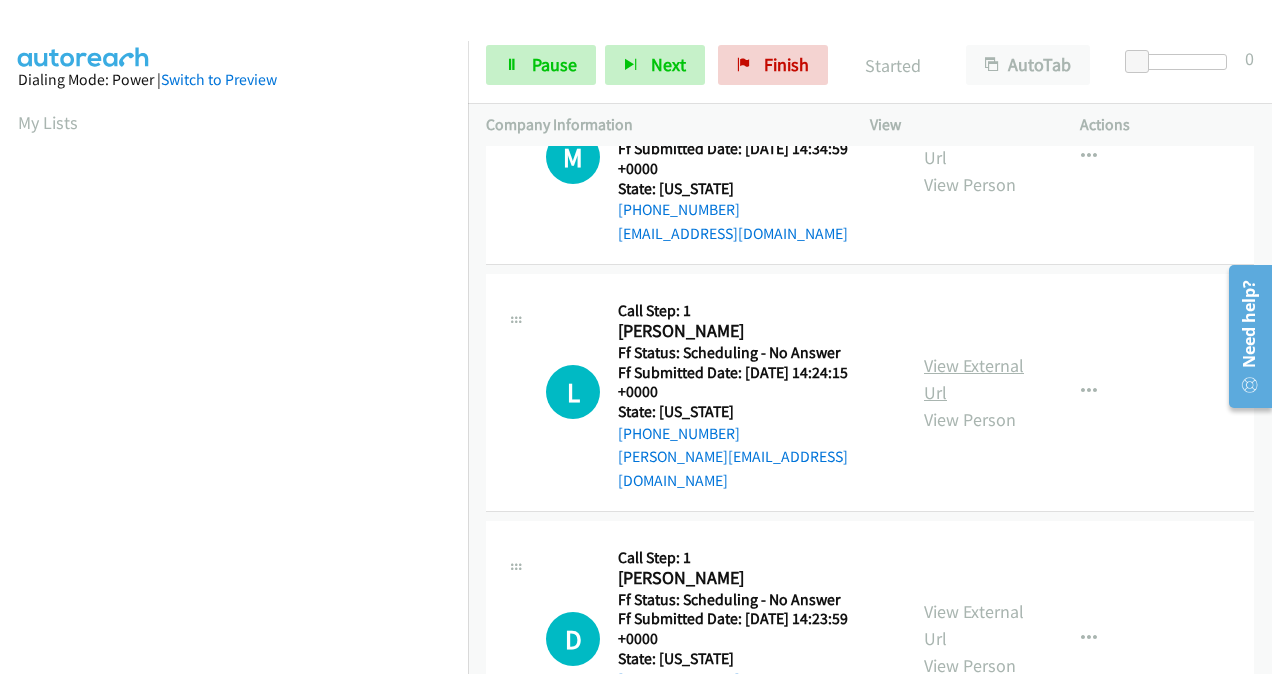 click on "View External Url" at bounding box center (974, 379) 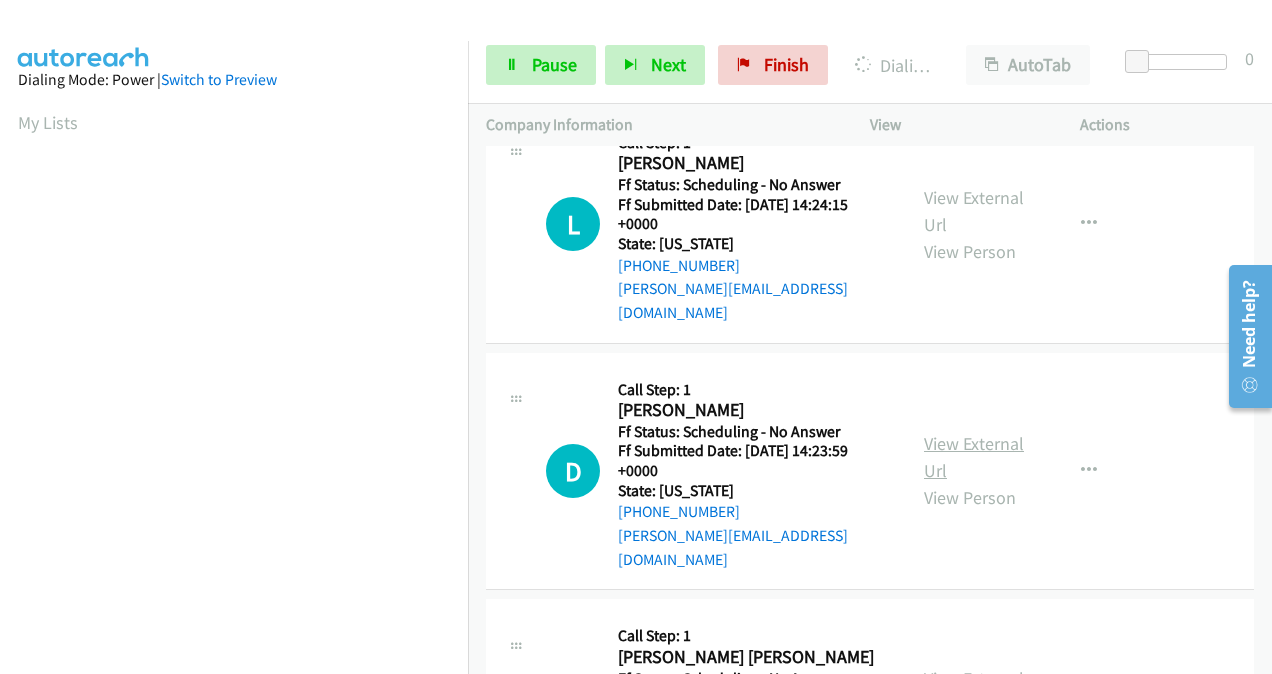 scroll, scrollTop: 300, scrollLeft: 0, axis: vertical 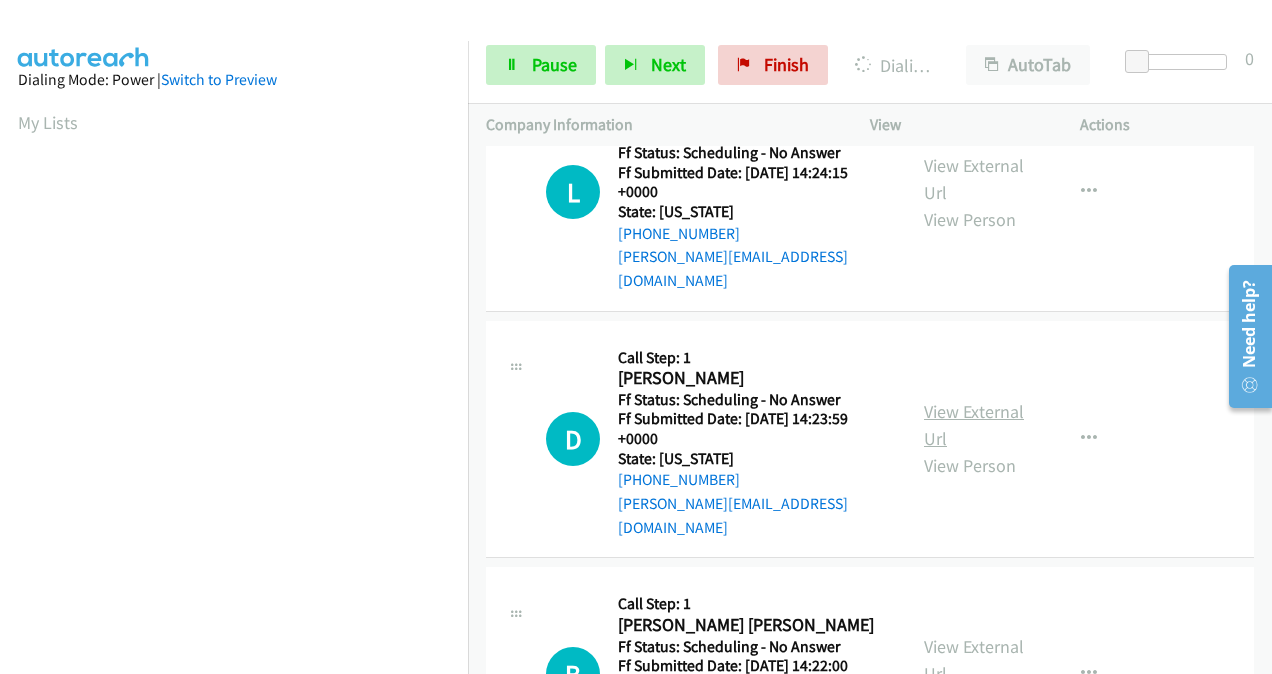 click on "View External Url" at bounding box center (974, 425) 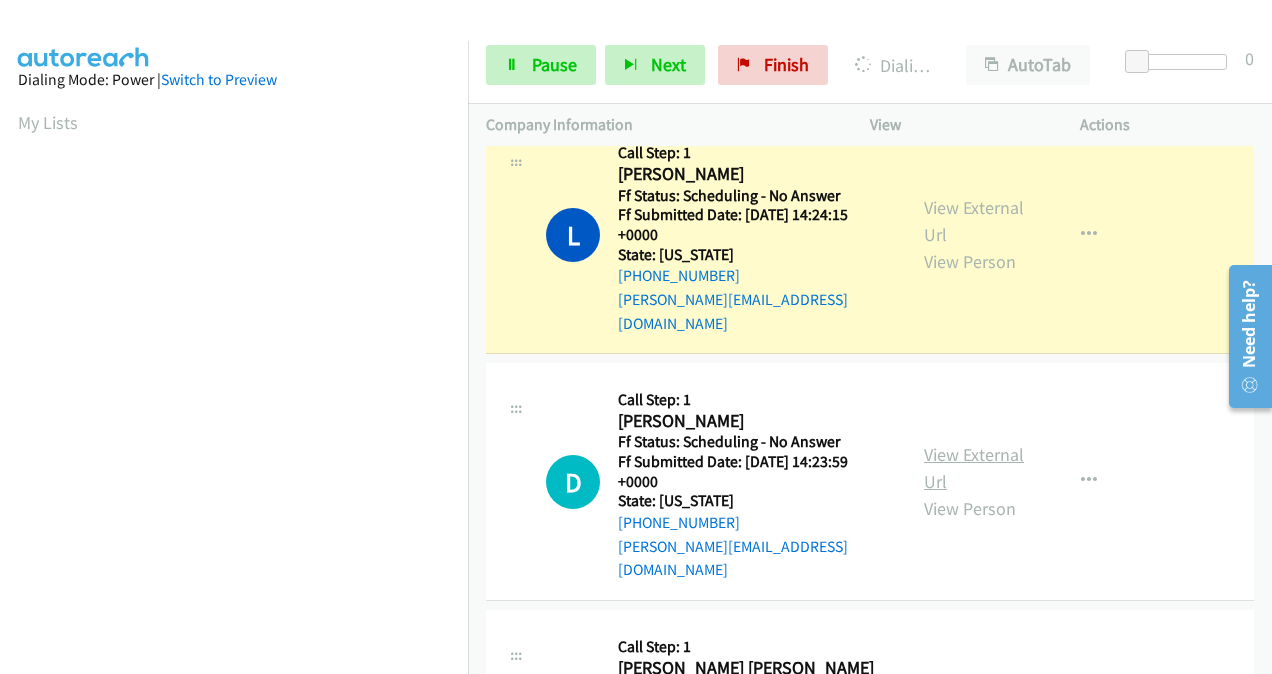 scroll, scrollTop: 448, scrollLeft: 0, axis: vertical 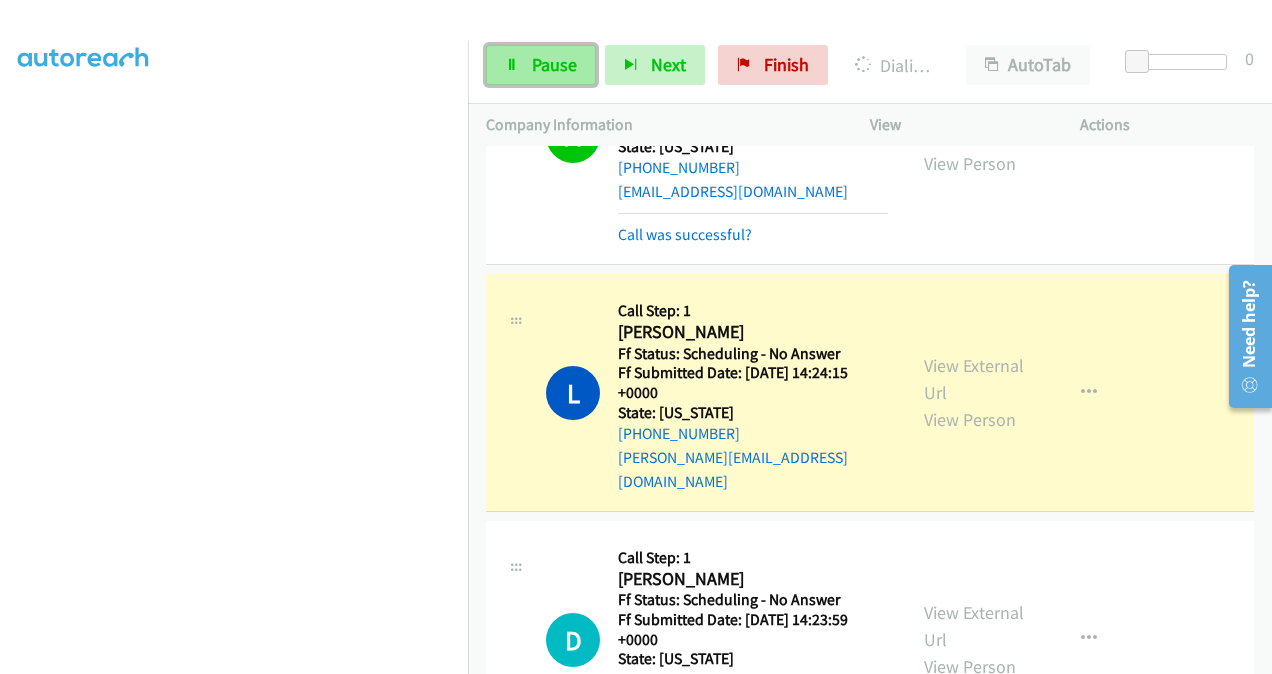 click at bounding box center [512, 66] 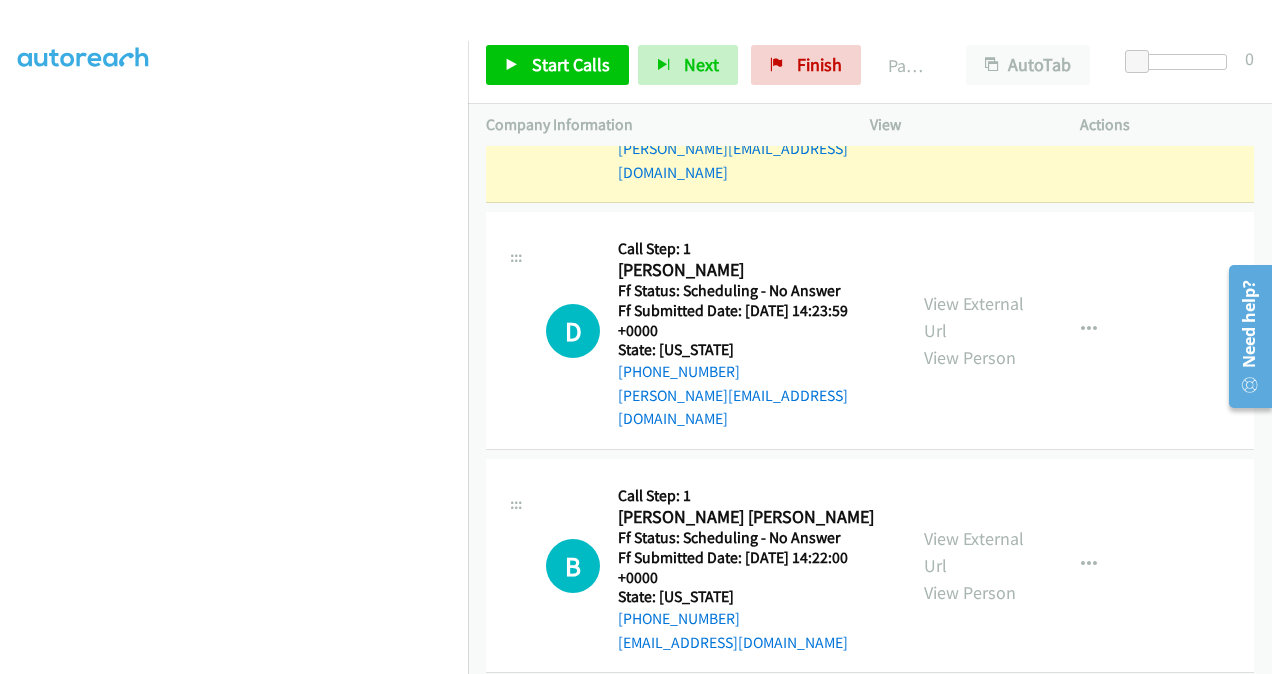 scroll, scrollTop: 542, scrollLeft: 0, axis: vertical 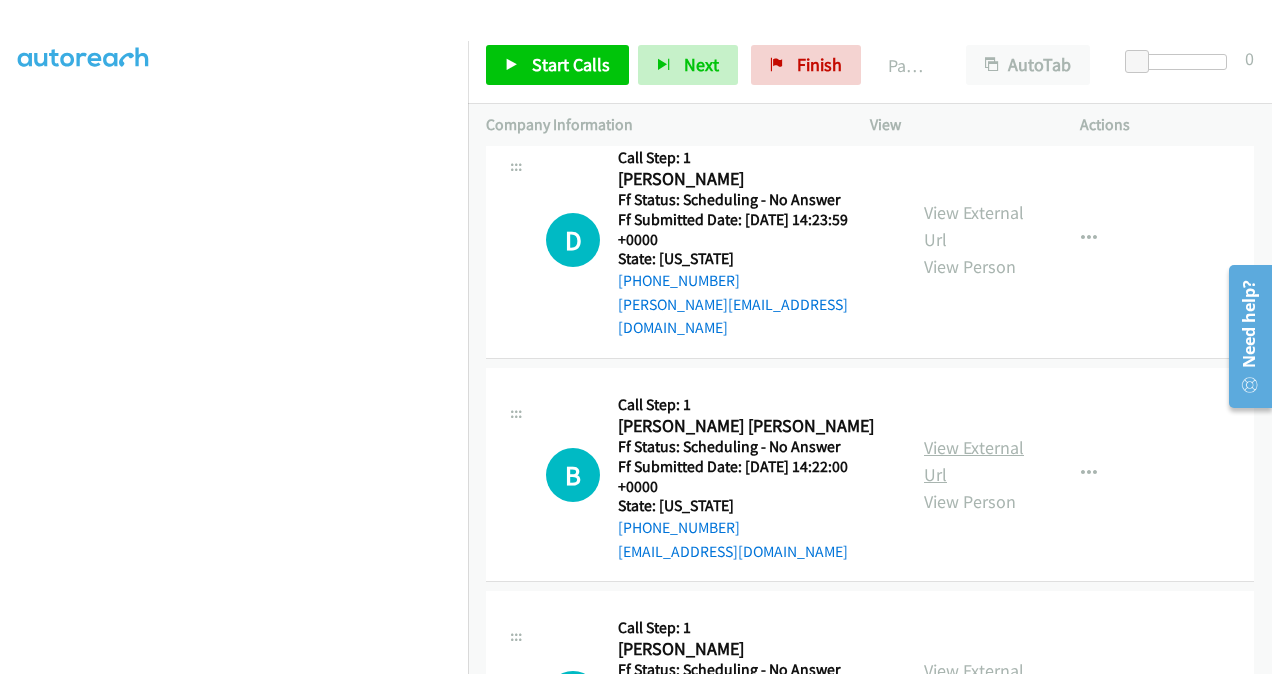 click on "View External Url" at bounding box center [974, 461] 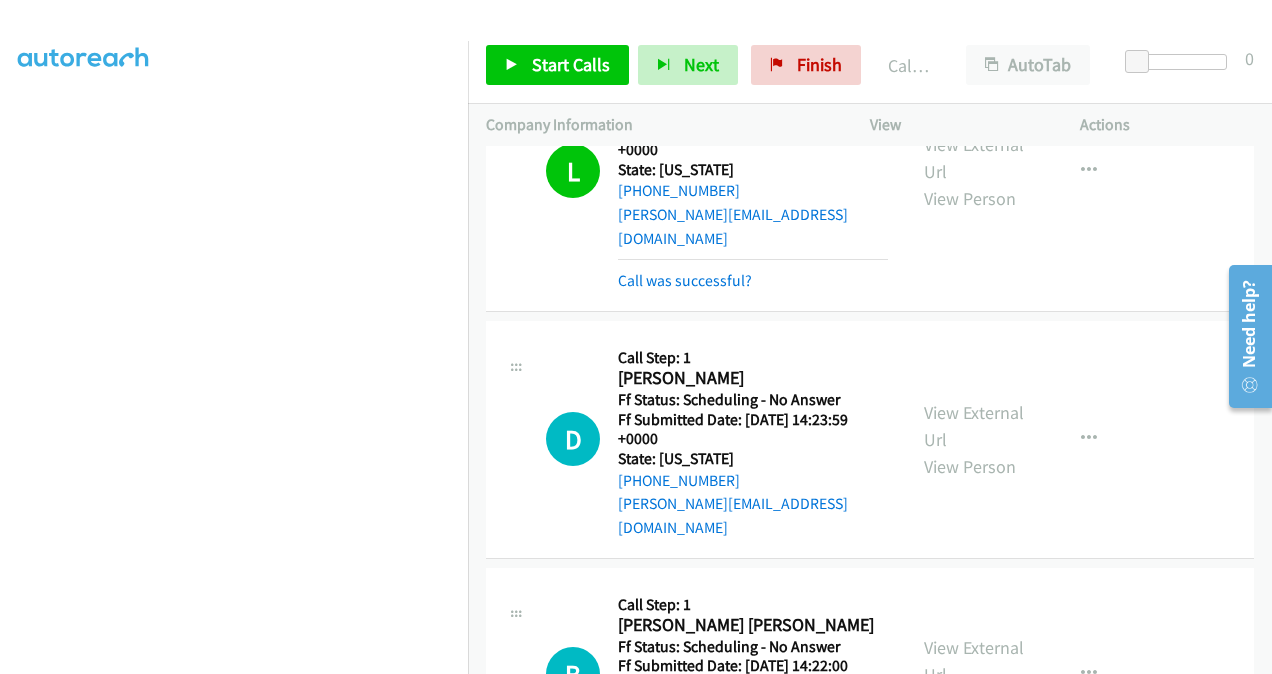 scroll, scrollTop: 185, scrollLeft: 0, axis: vertical 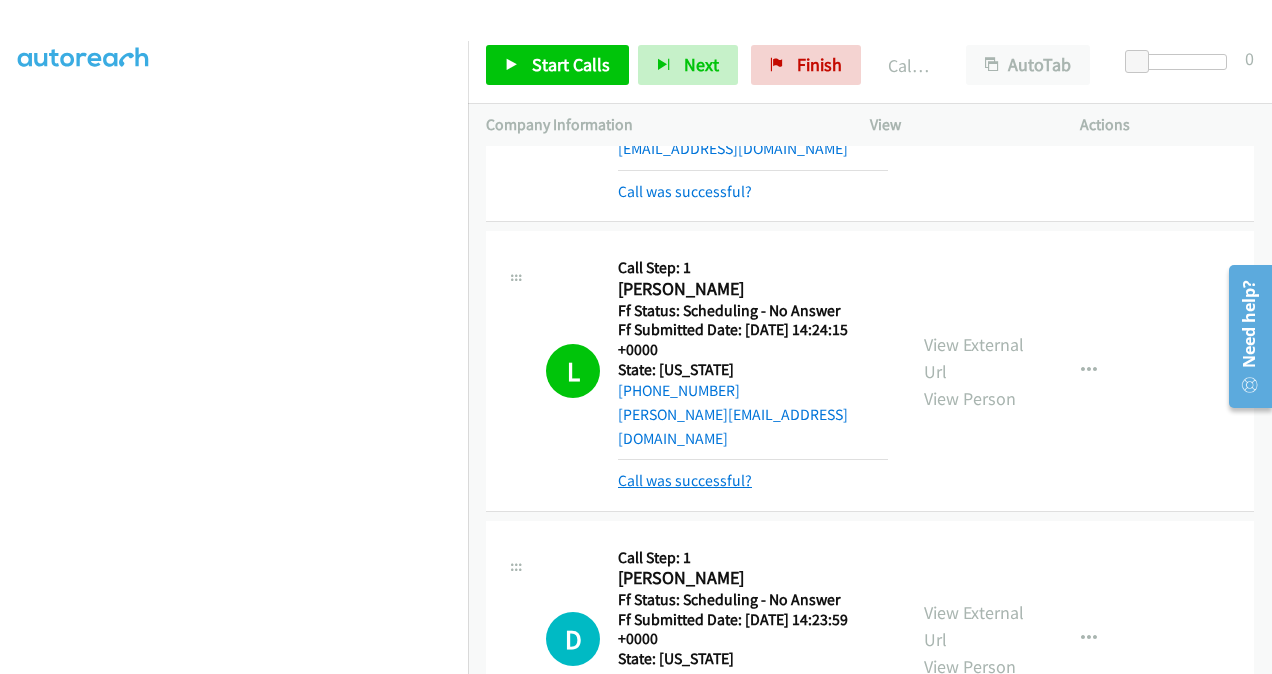 click on "Call was successful?" at bounding box center [685, 480] 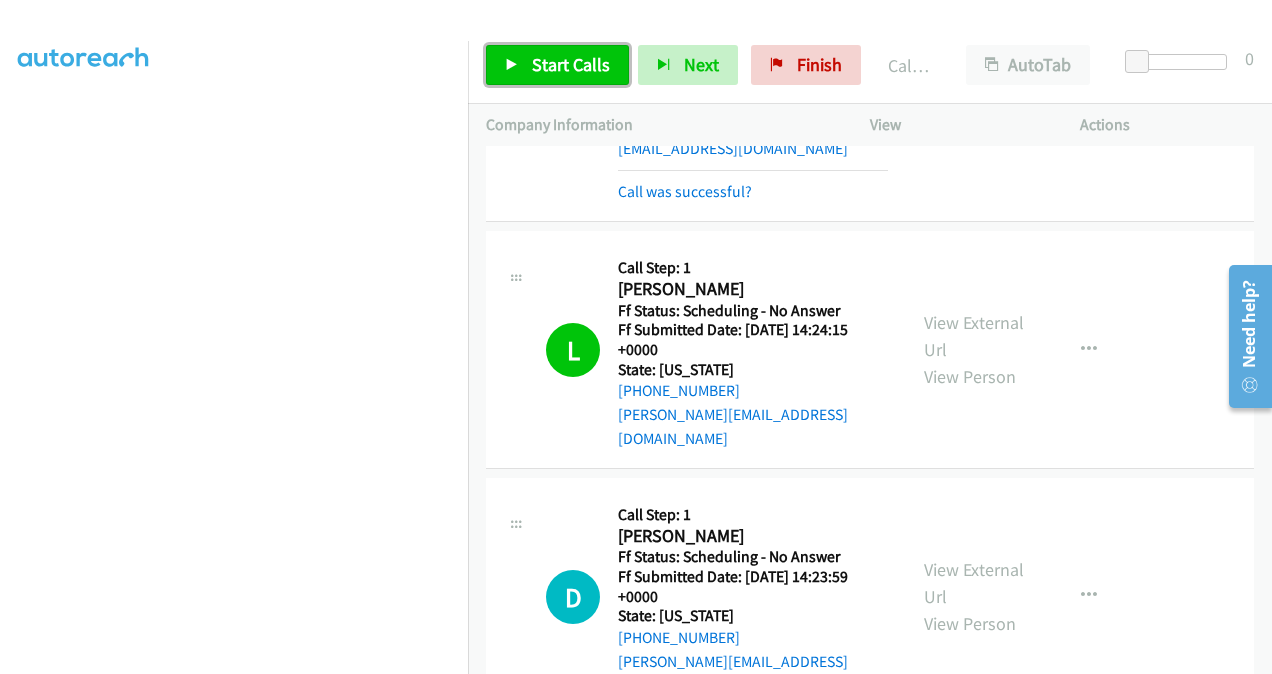 click on "Start Calls" at bounding box center [571, 64] 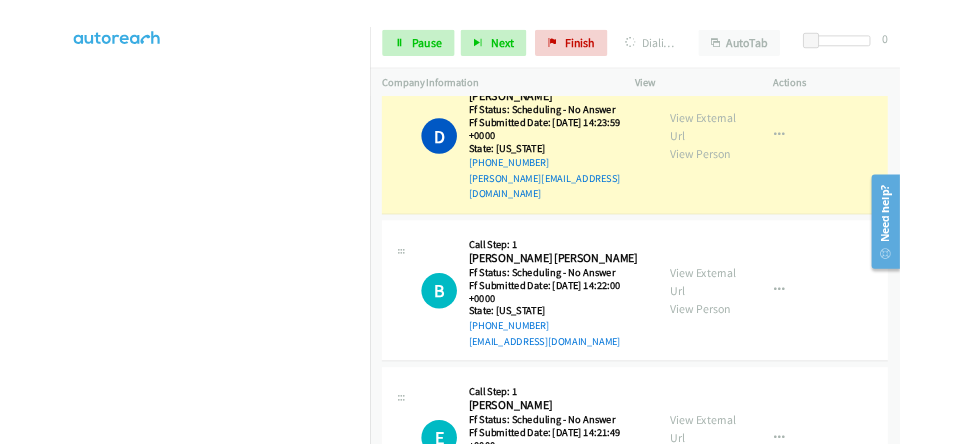 scroll, scrollTop: 685, scrollLeft: 0, axis: vertical 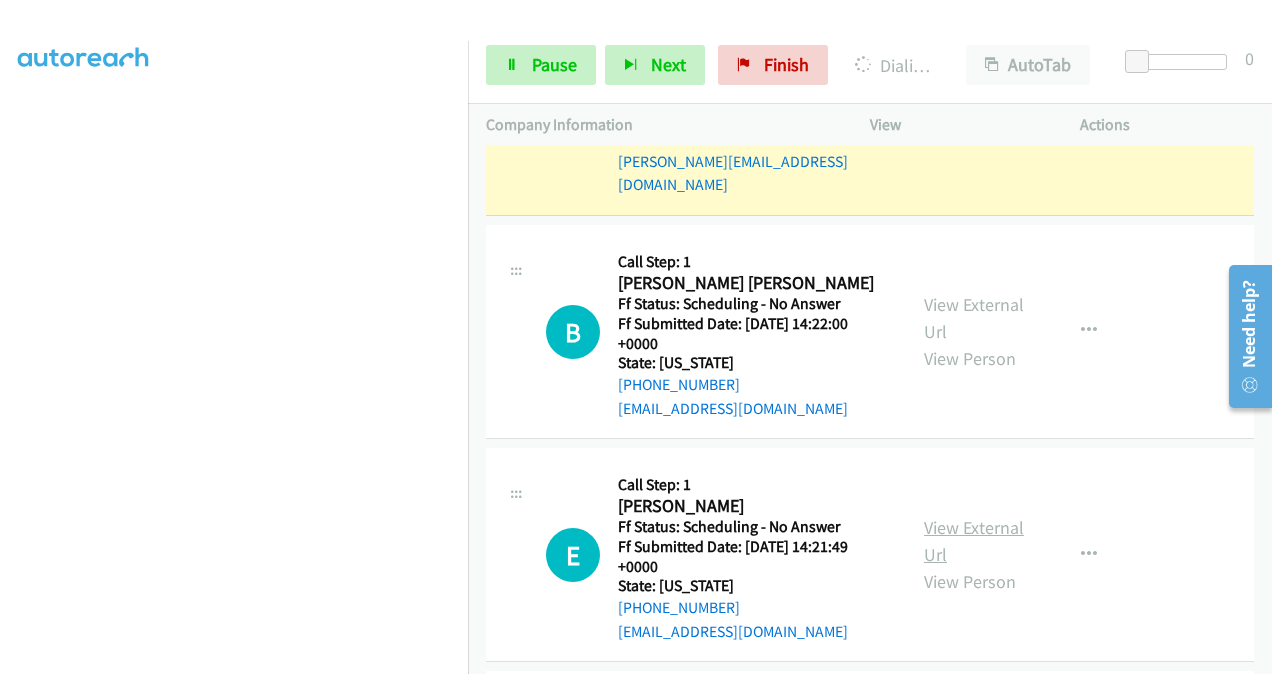 click on "View External Url" at bounding box center [974, 541] 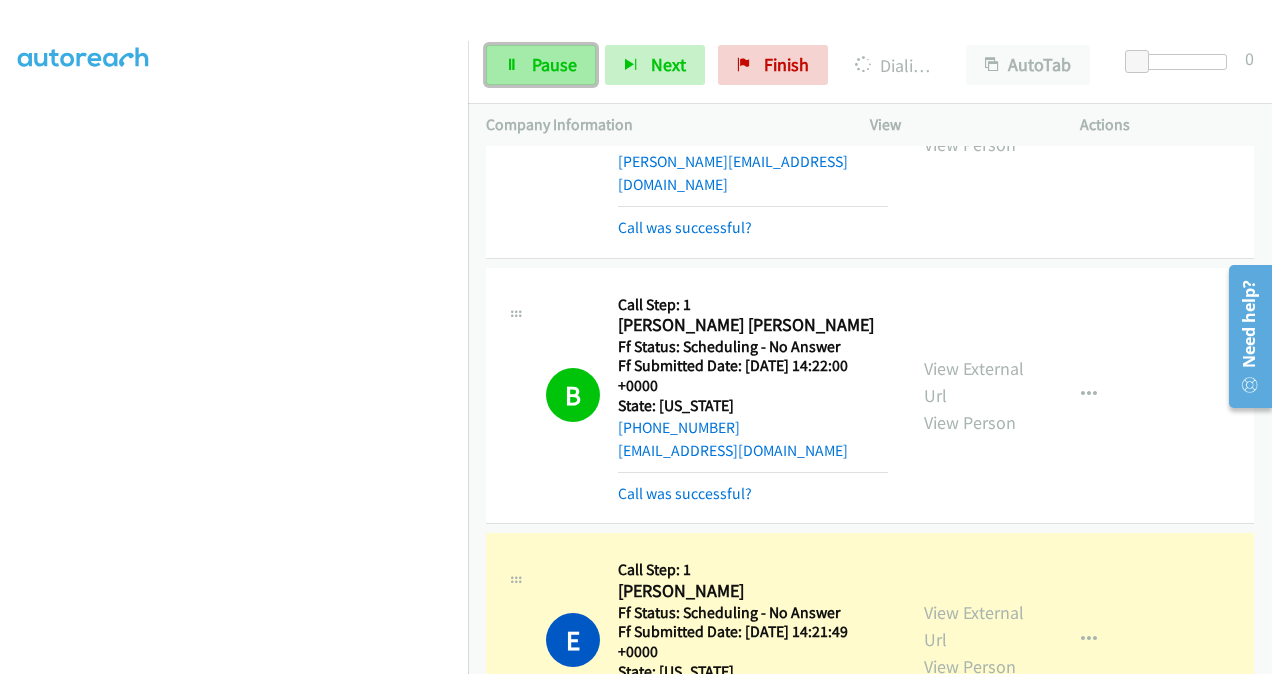 click on "Pause" at bounding box center [541, 65] 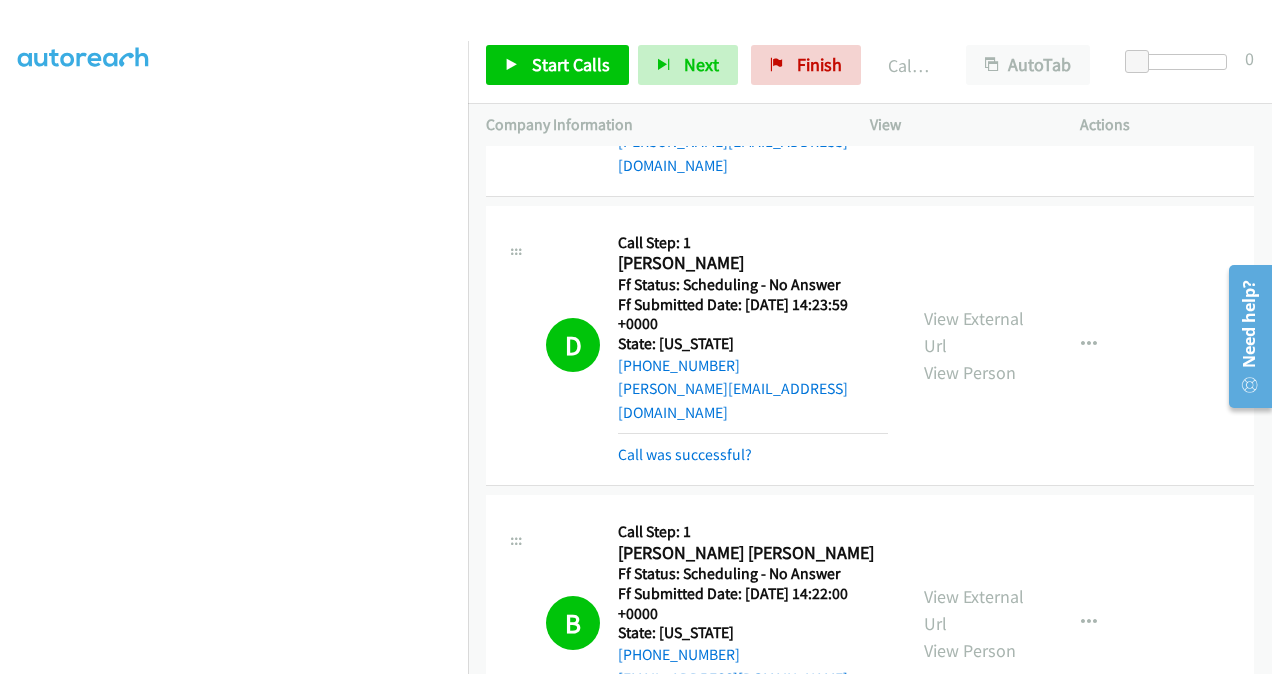 scroll, scrollTop: 185, scrollLeft: 0, axis: vertical 